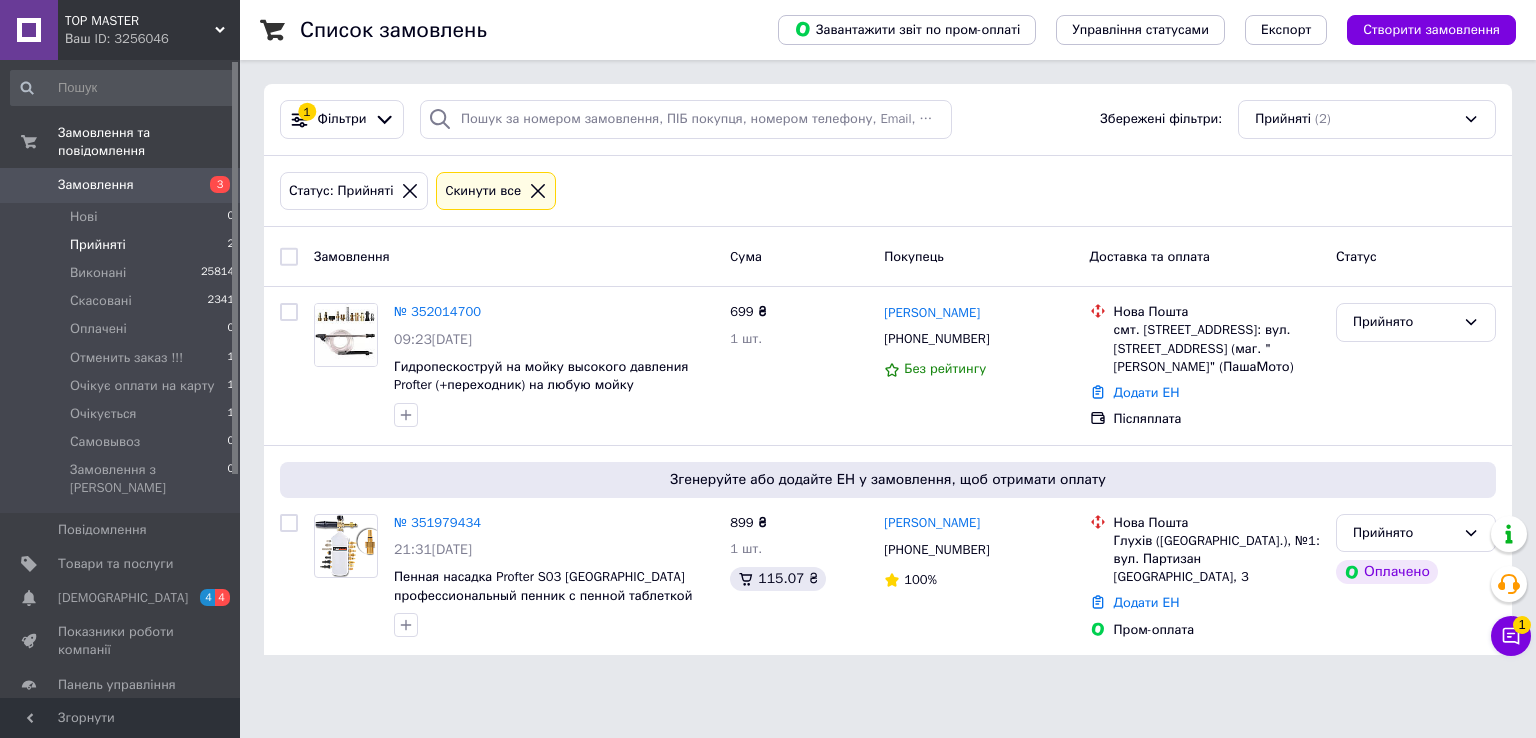 scroll, scrollTop: 0, scrollLeft: 0, axis: both 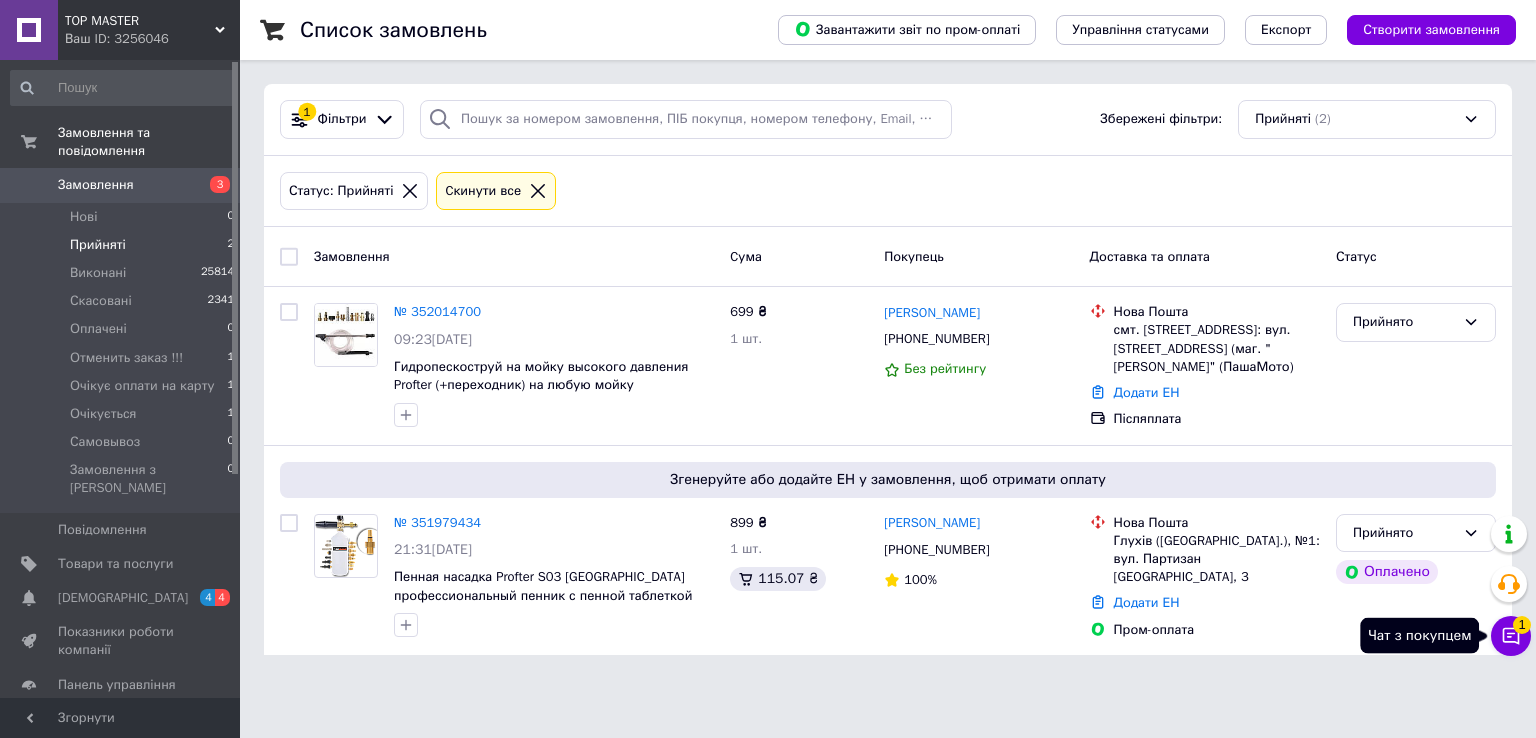 click 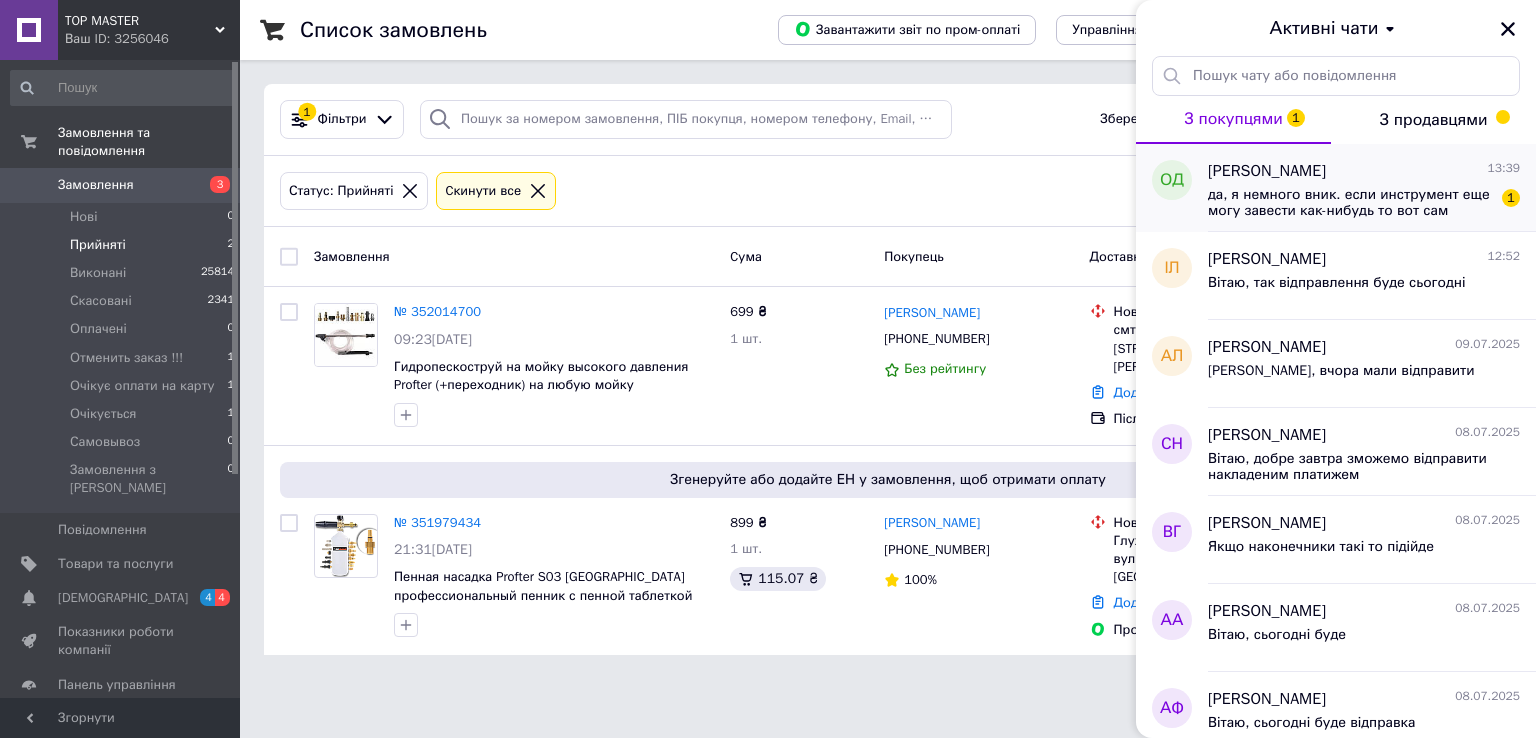 click on "Олександр Дядик 13:39 да, я немного вник. если инструмент еще могу завести как-нибудь то вот сам патрон не завести 1" at bounding box center [1372, 188] 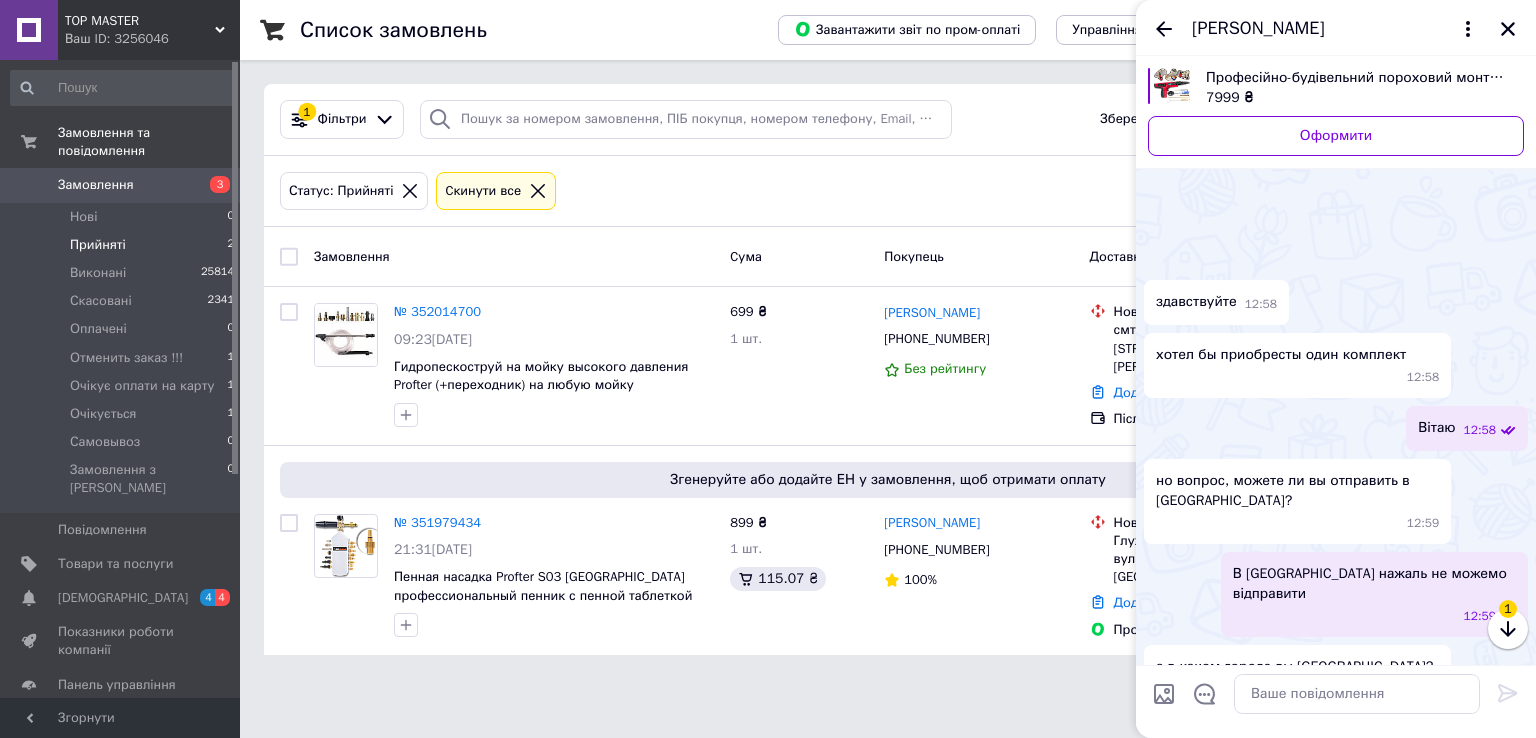 scroll, scrollTop: 196, scrollLeft: 0, axis: vertical 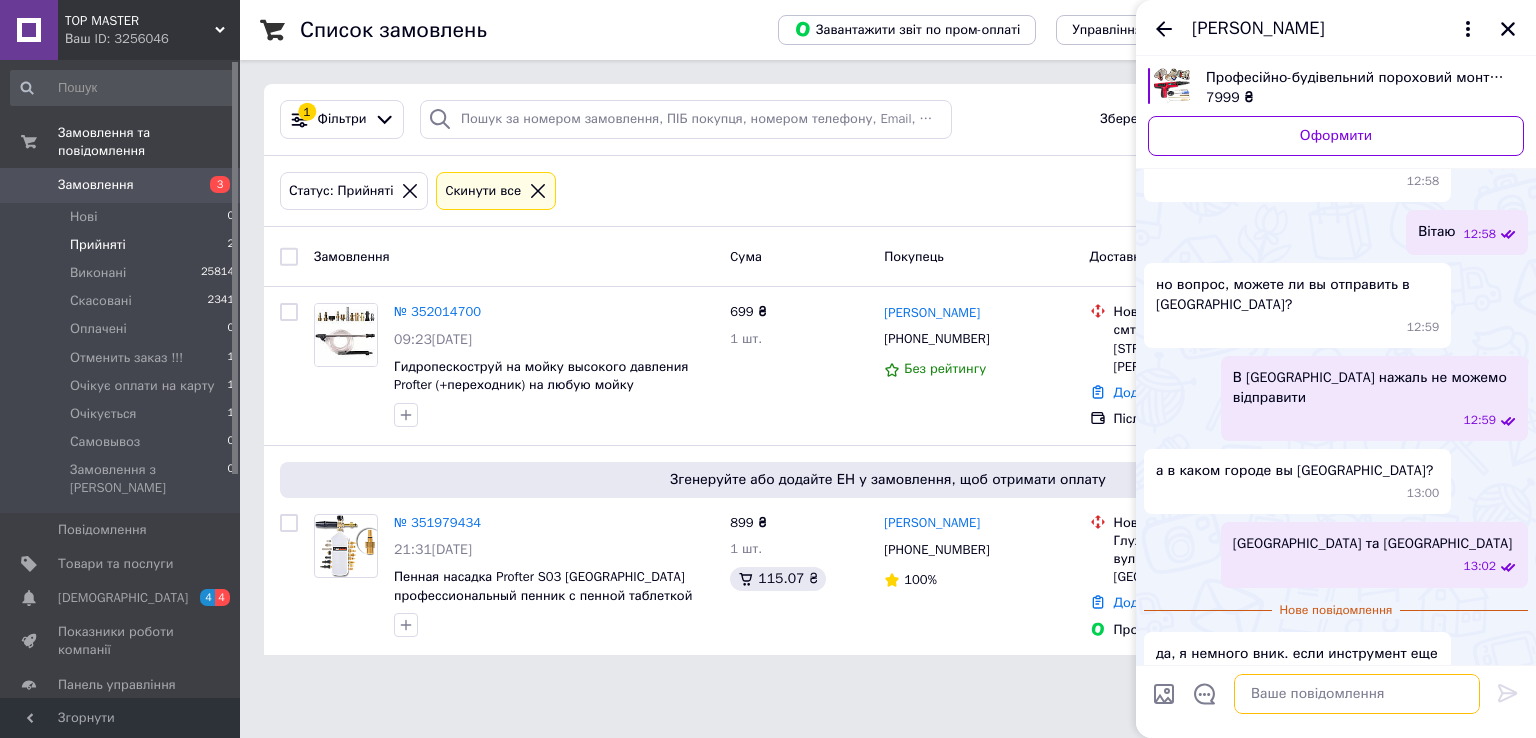 click at bounding box center [1357, 694] 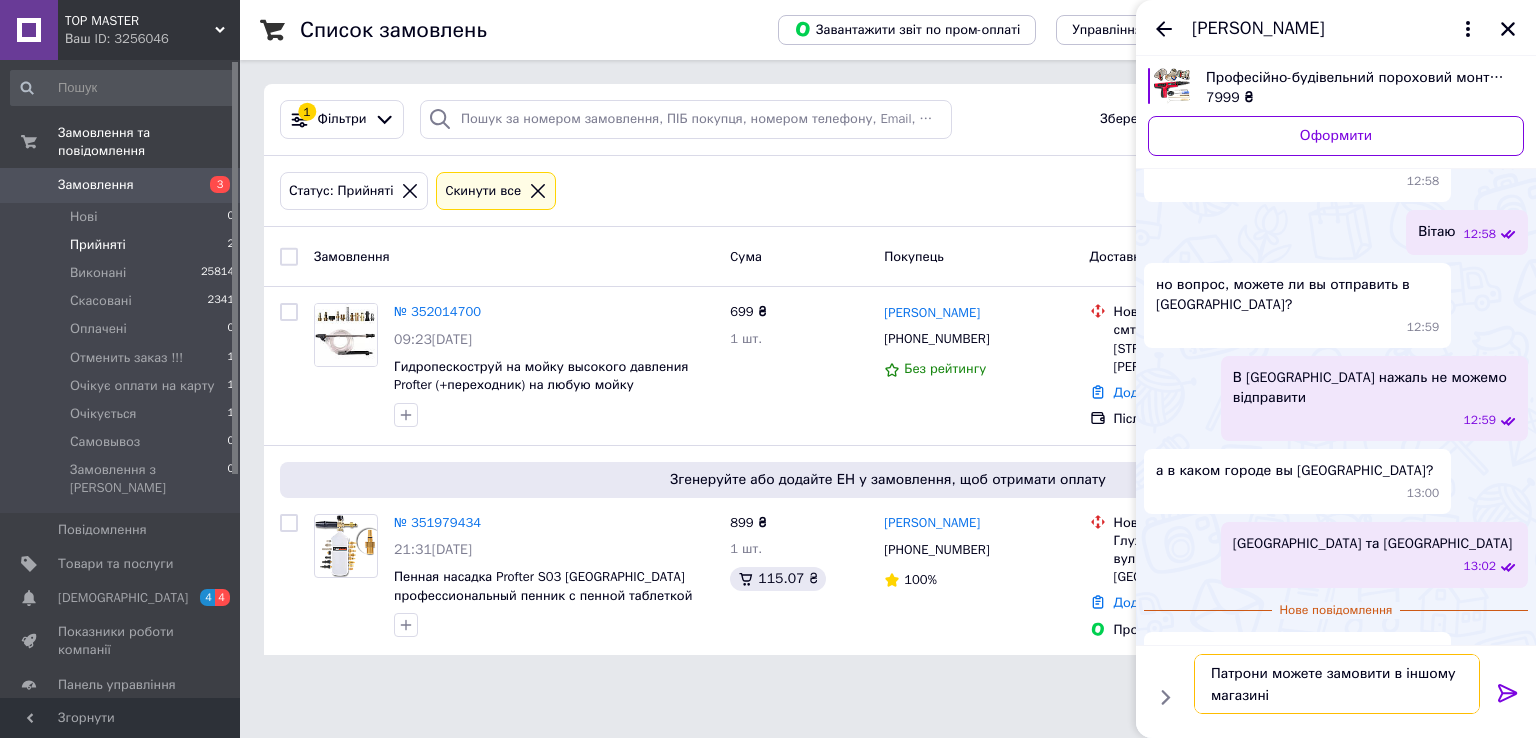 type on "Патрони можете замовити в іншому магазині" 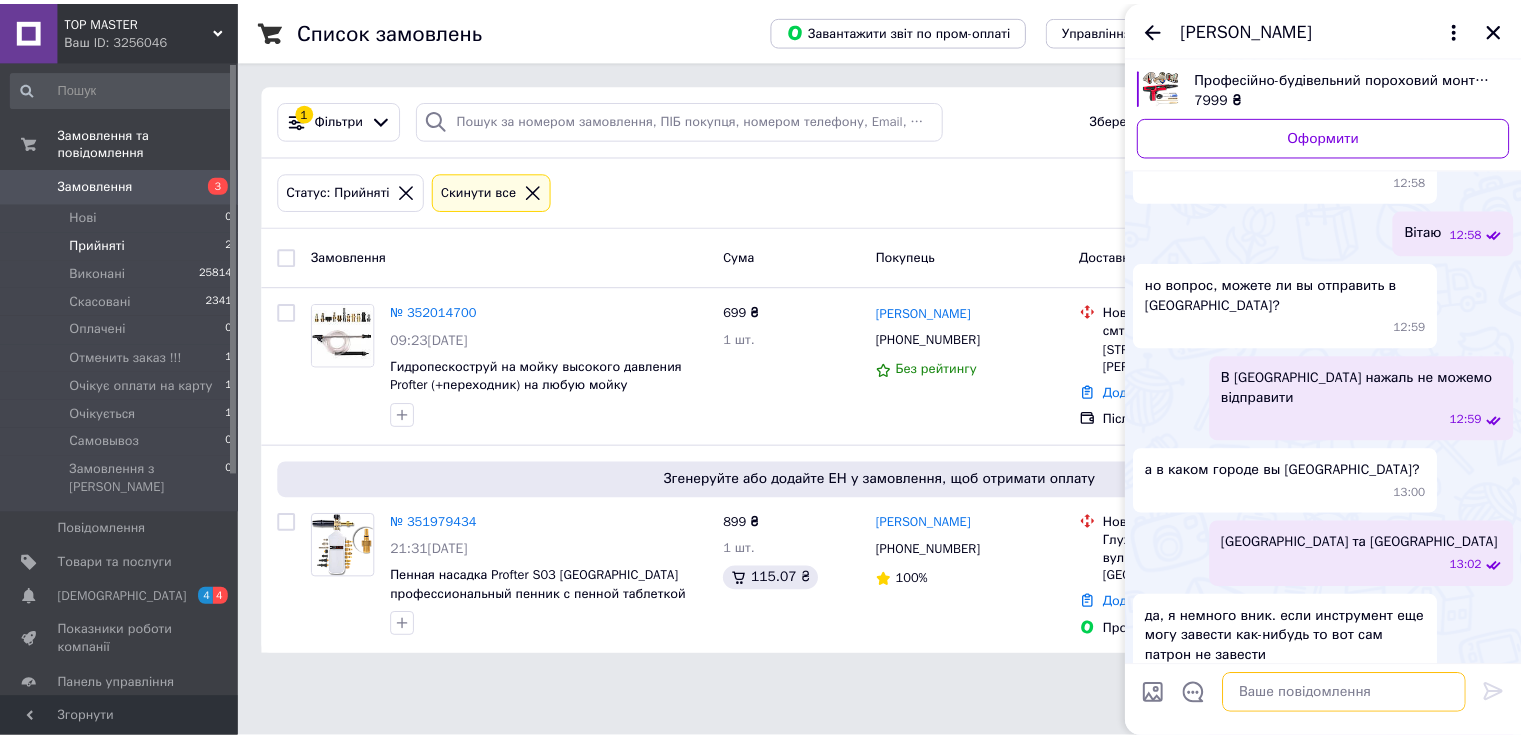 scroll, scrollTop: 202, scrollLeft: 0, axis: vertical 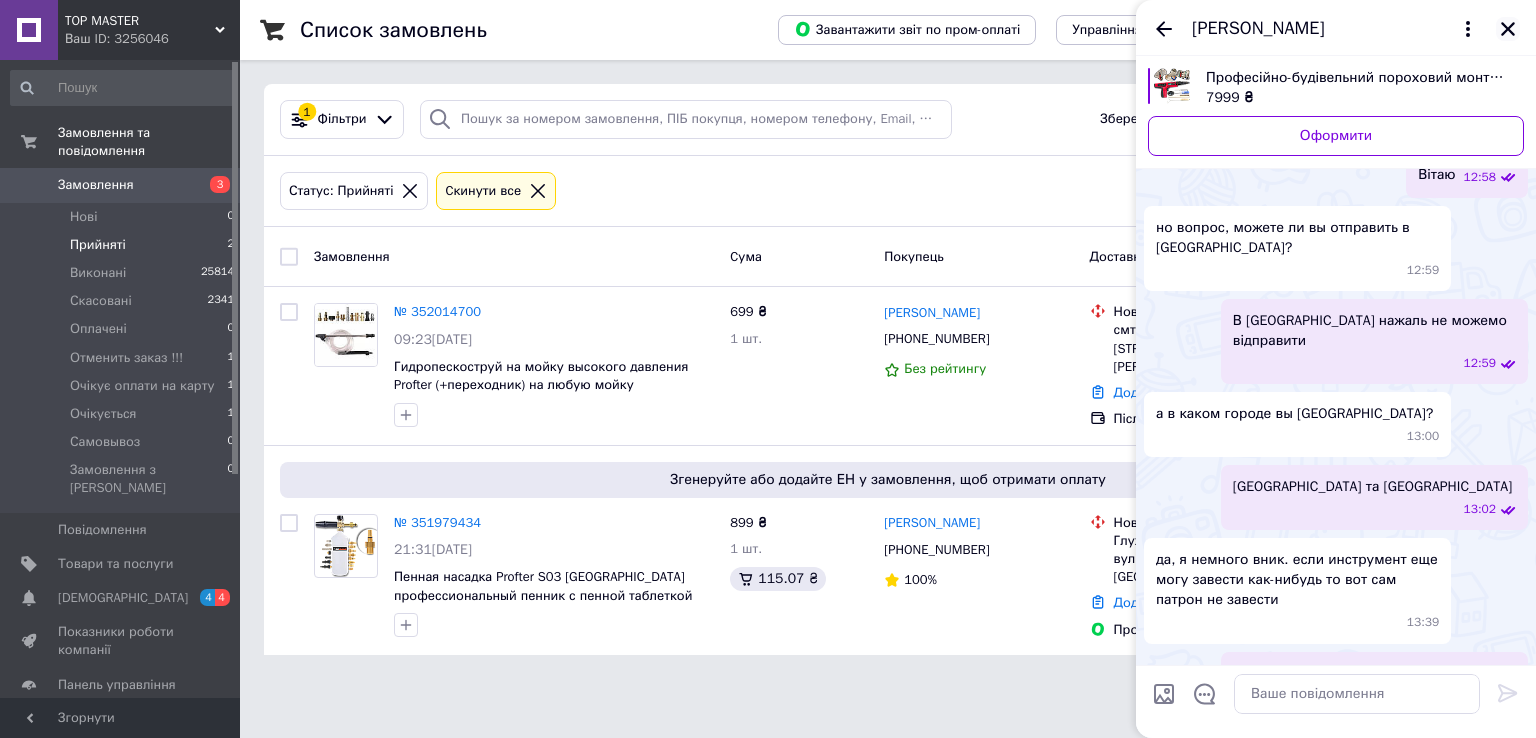 click 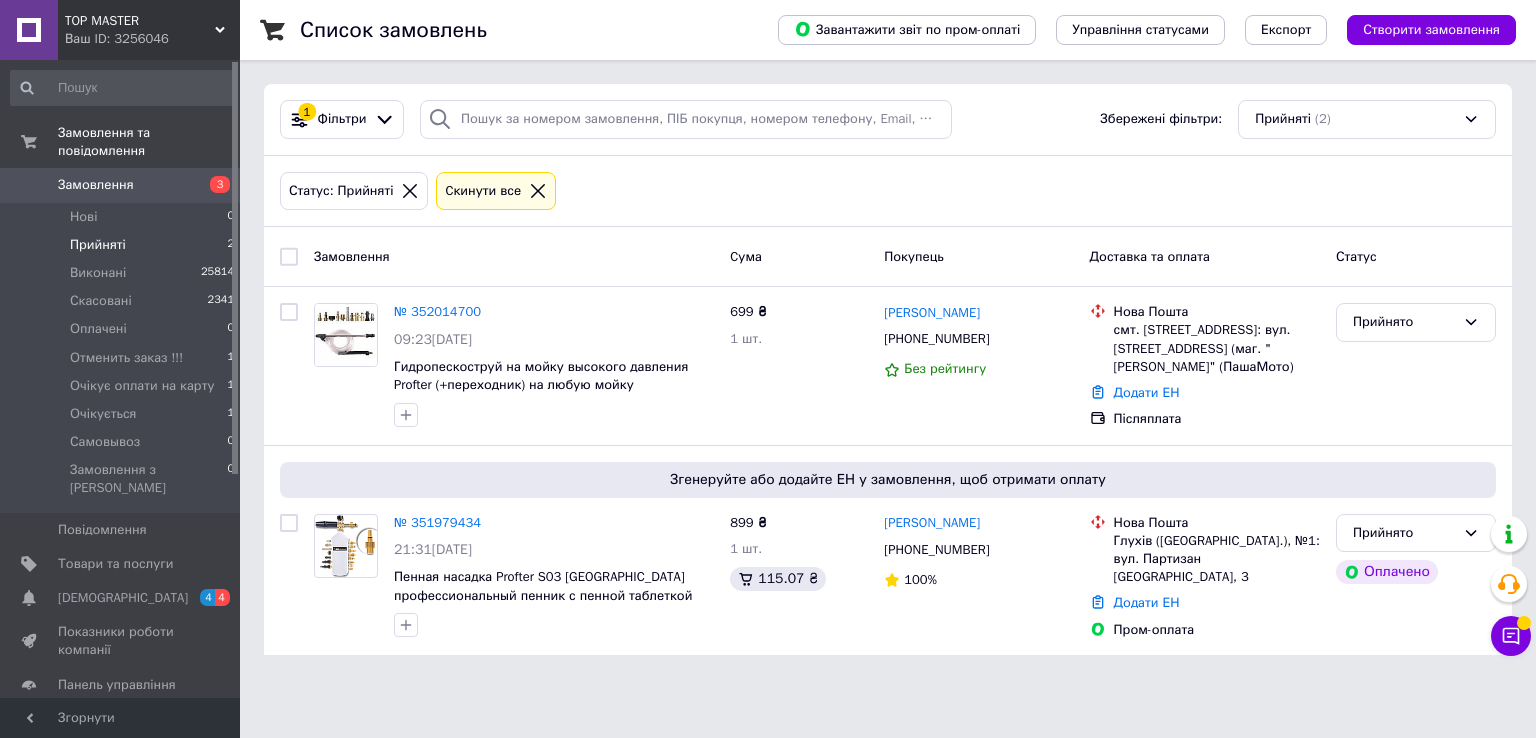 click on "Прийняті" at bounding box center [98, 245] 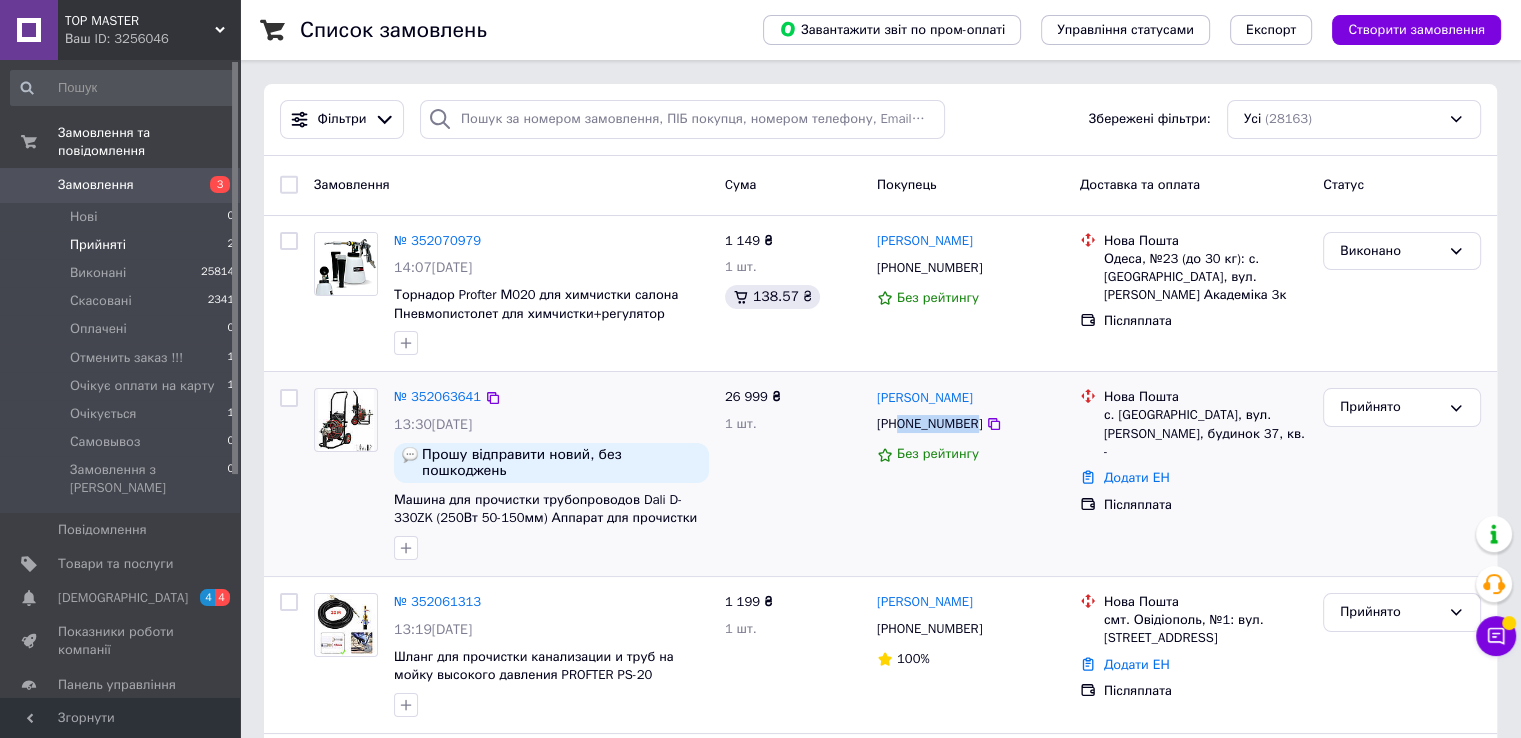 drag, startPoint x: 900, startPoint y: 430, endPoint x: 966, endPoint y: 425, distance: 66.189125 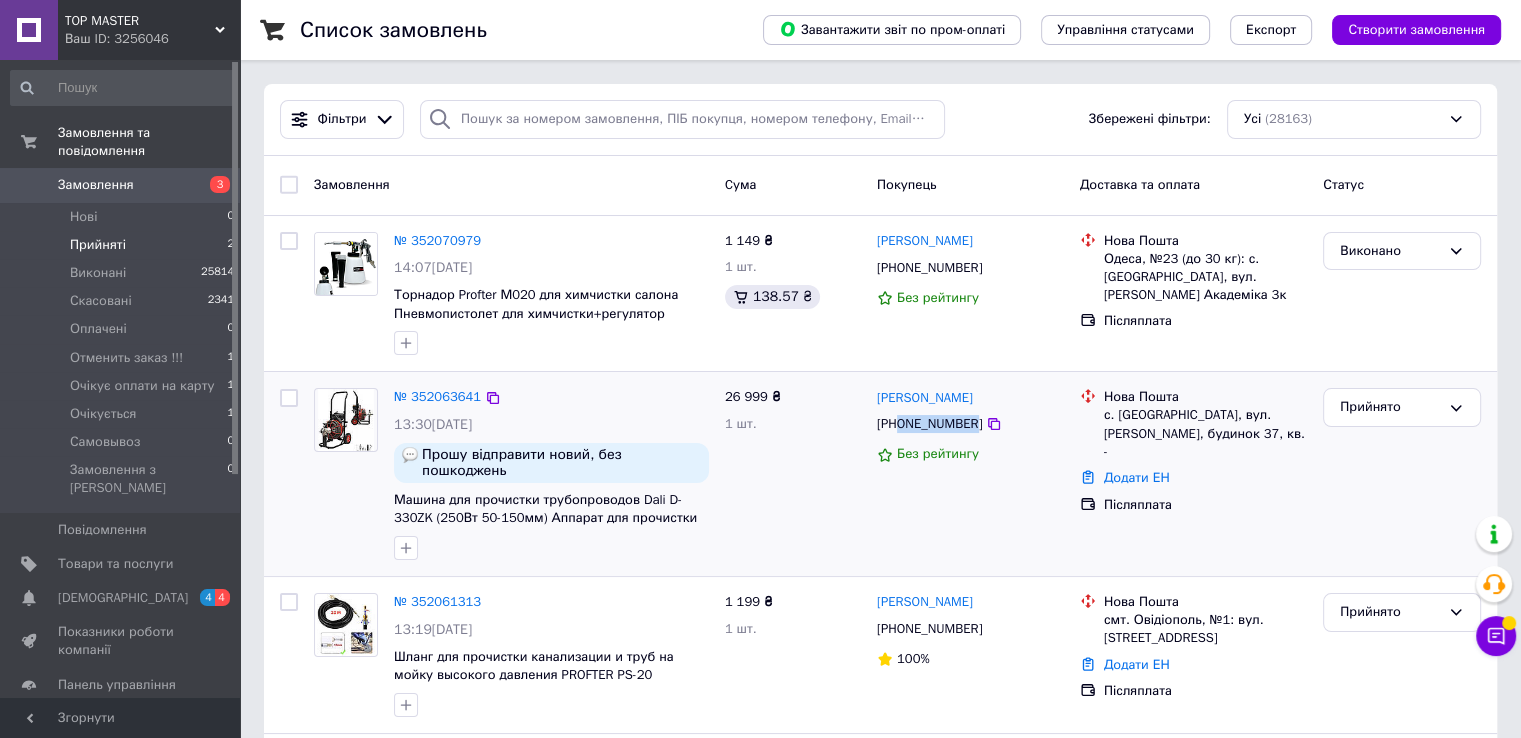 click on "[PHONE_NUMBER]" at bounding box center (929, 424) 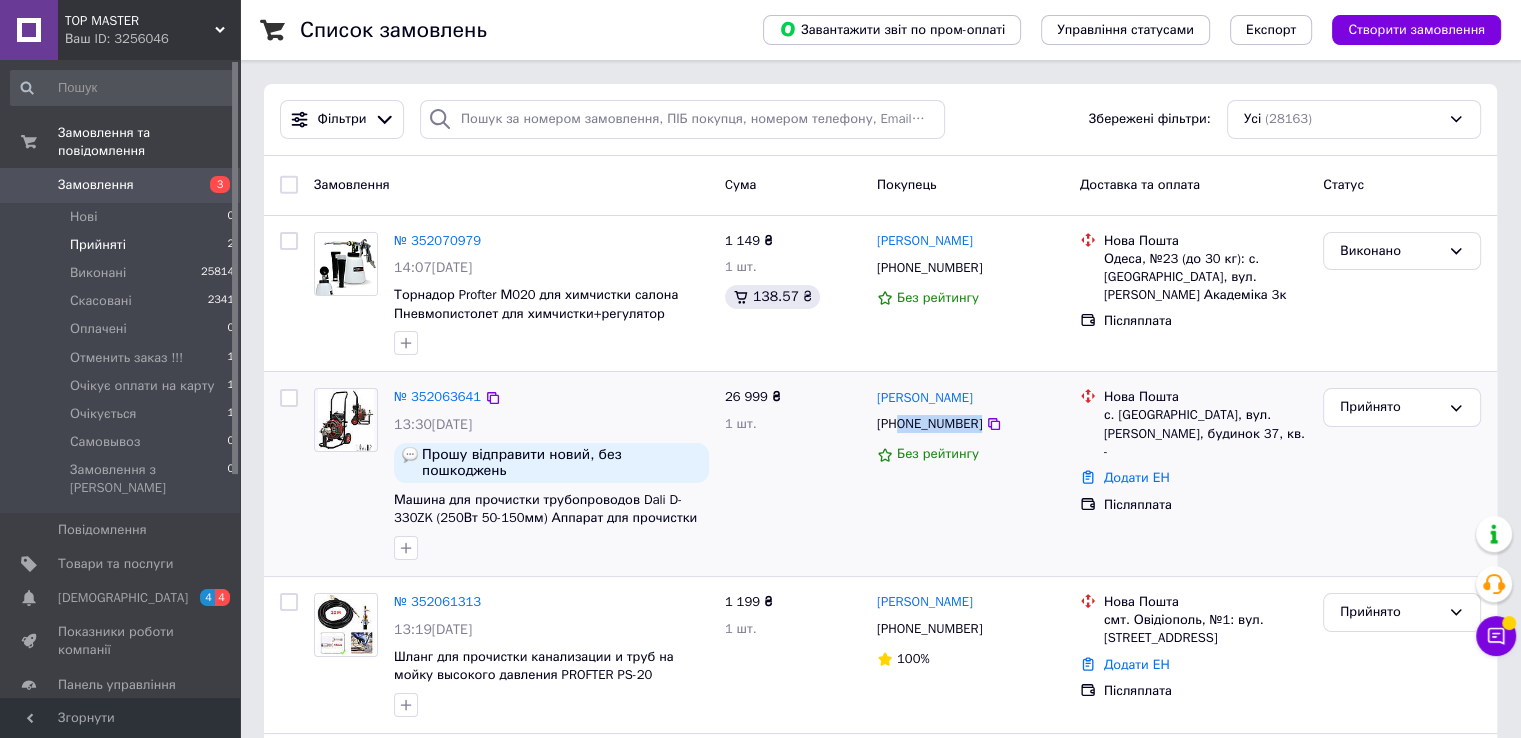 drag, startPoint x: 901, startPoint y: 429, endPoint x: 992, endPoint y: 426, distance: 91.04944 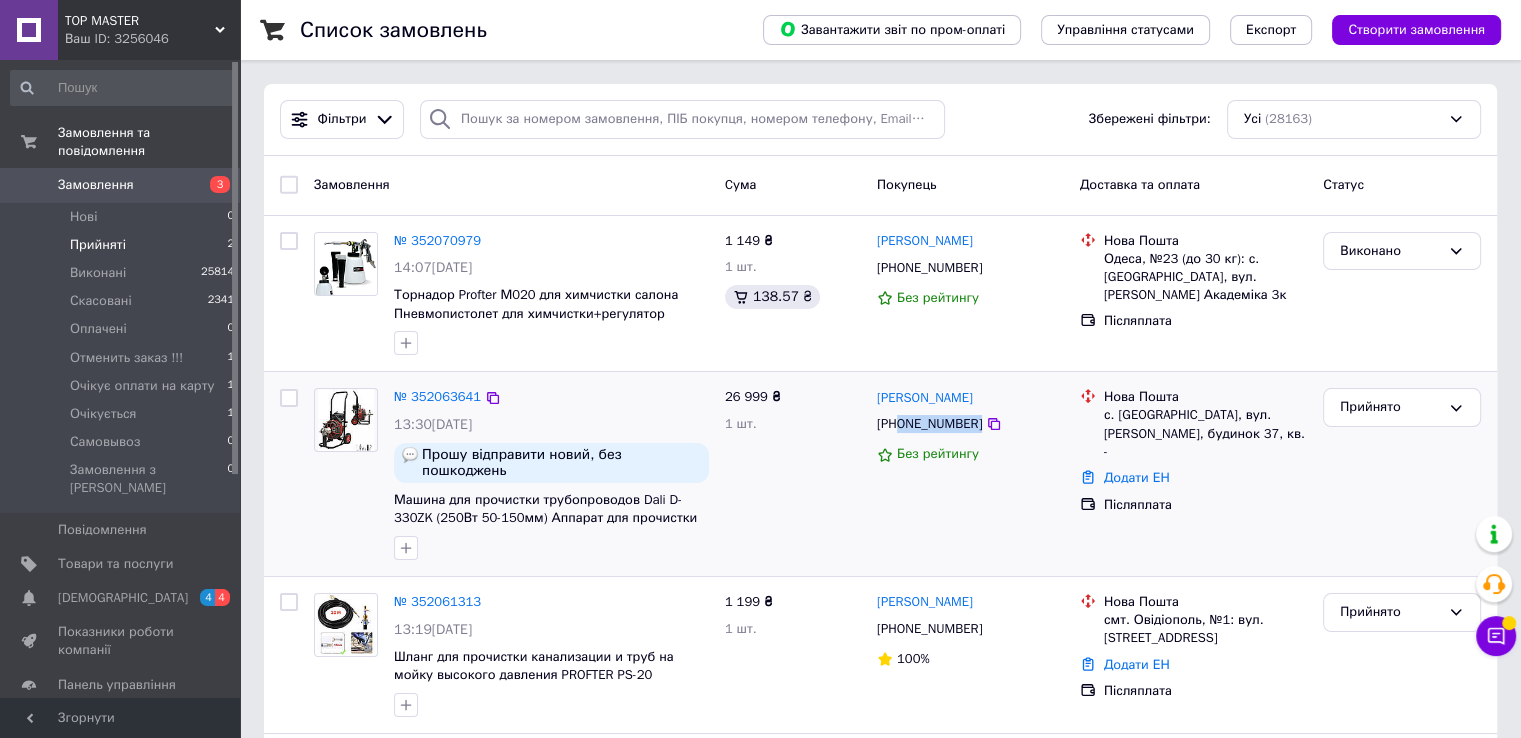 copy on "0669720213" 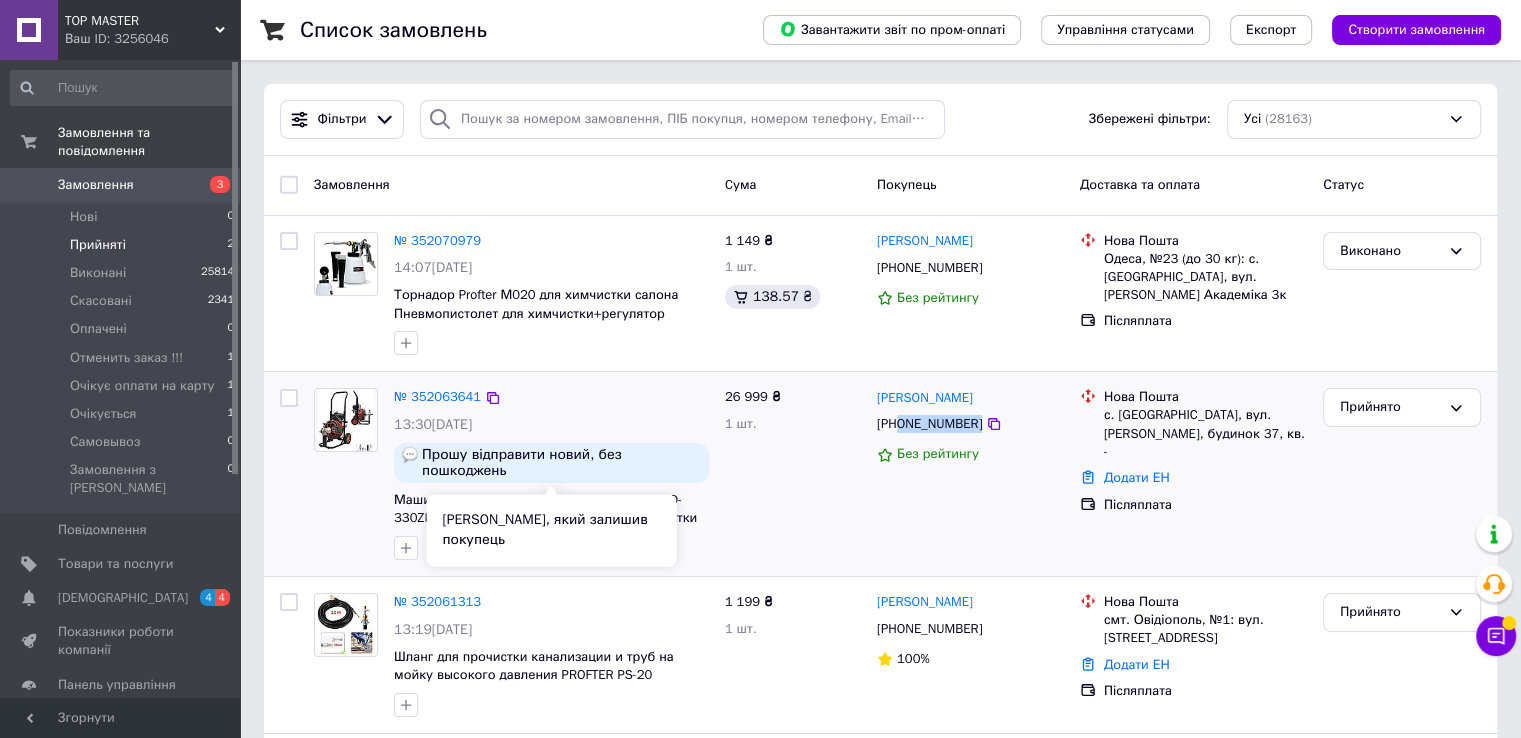 scroll, scrollTop: 100, scrollLeft: 0, axis: vertical 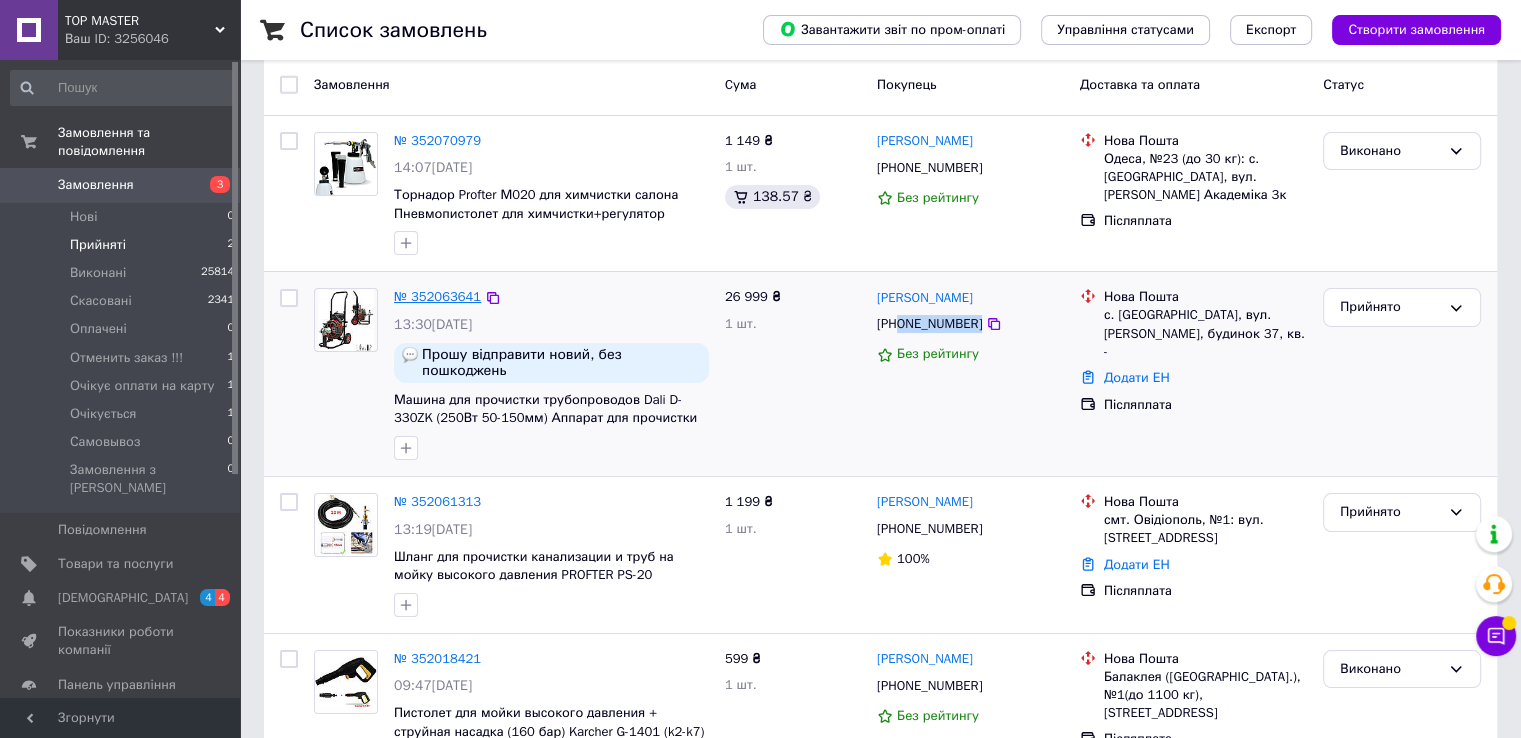click on "№ 352063641" at bounding box center (437, 296) 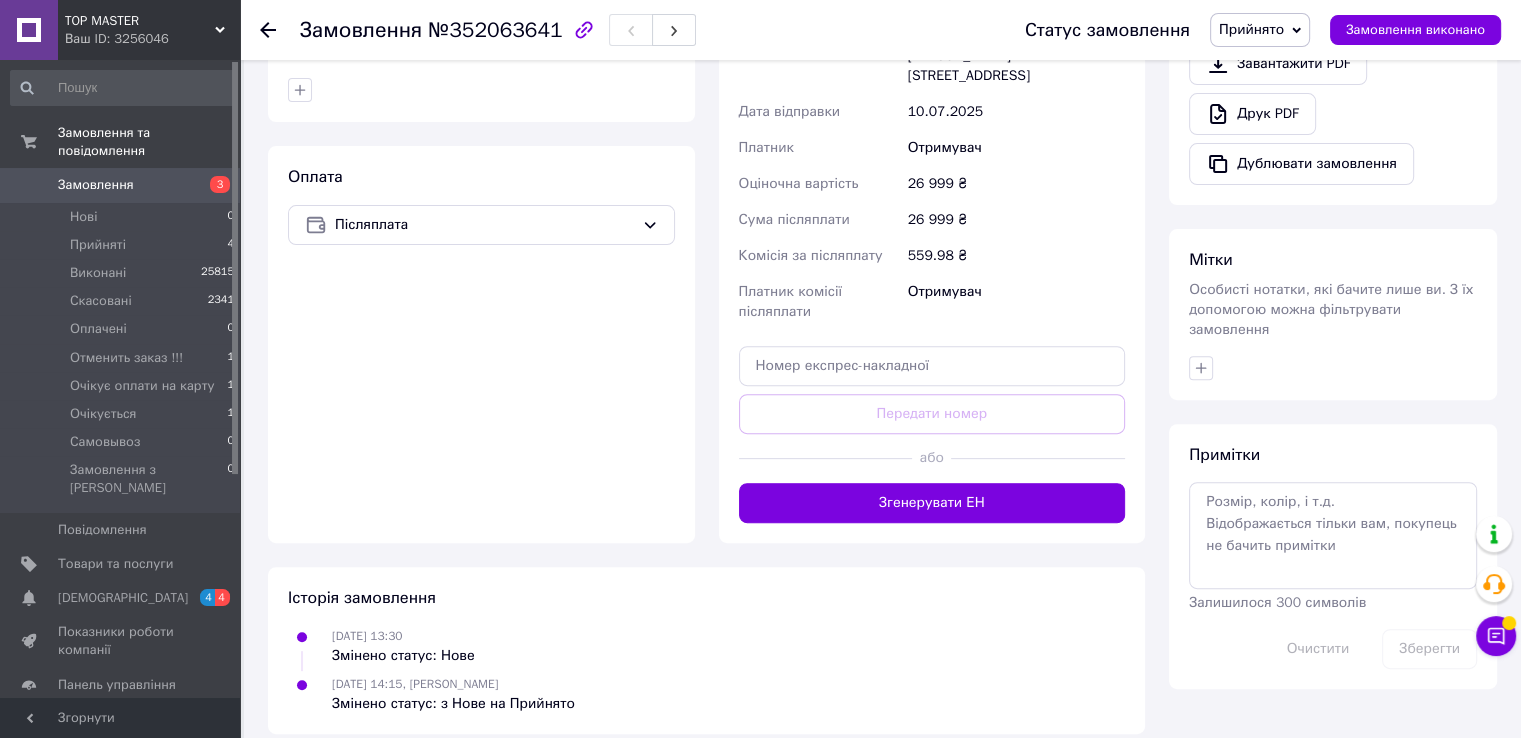 scroll, scrollTop: 124, scrollLeft: 0, axis: vertical 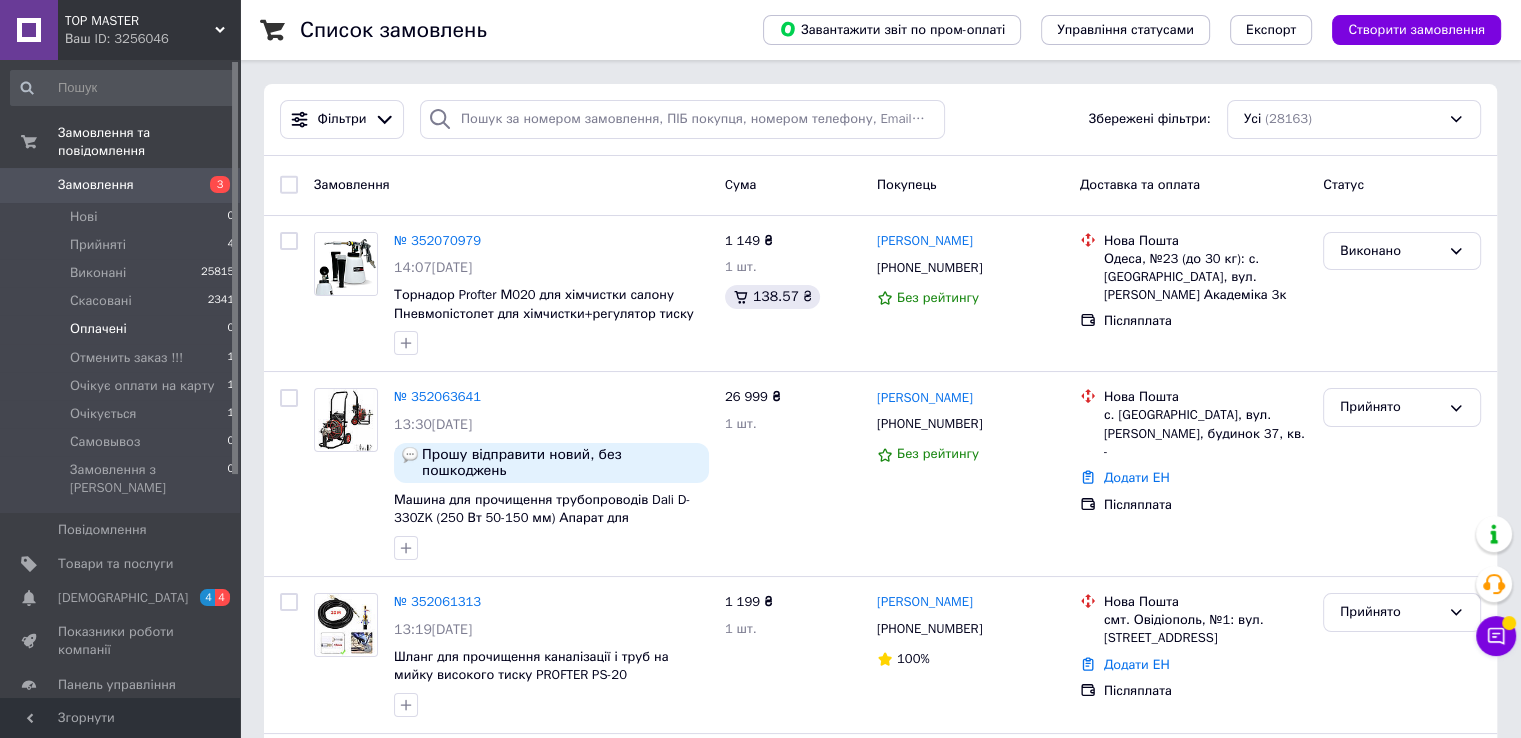 click on "Оплачені 0" at bounding box center [123, 329] 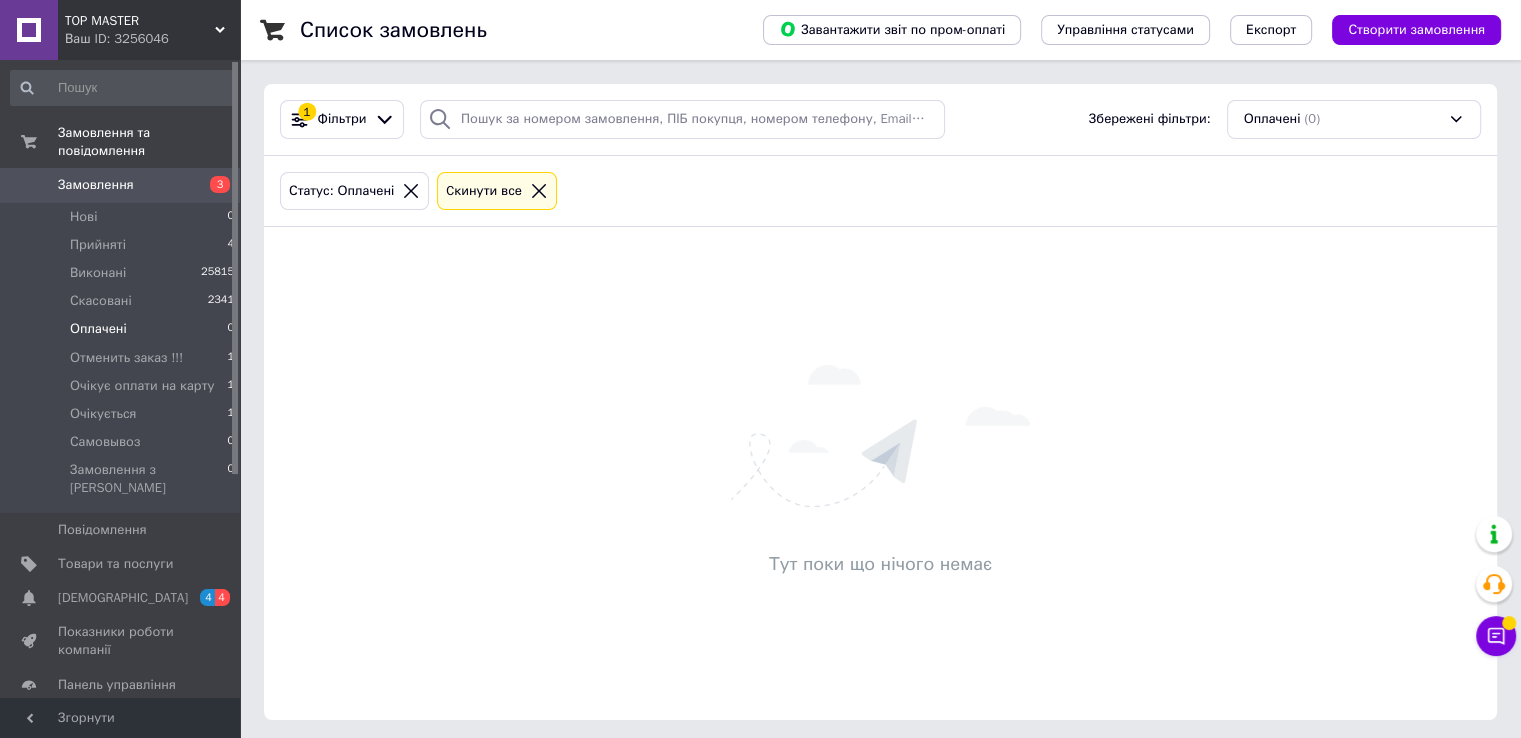 click at bounding box center (235, 268) 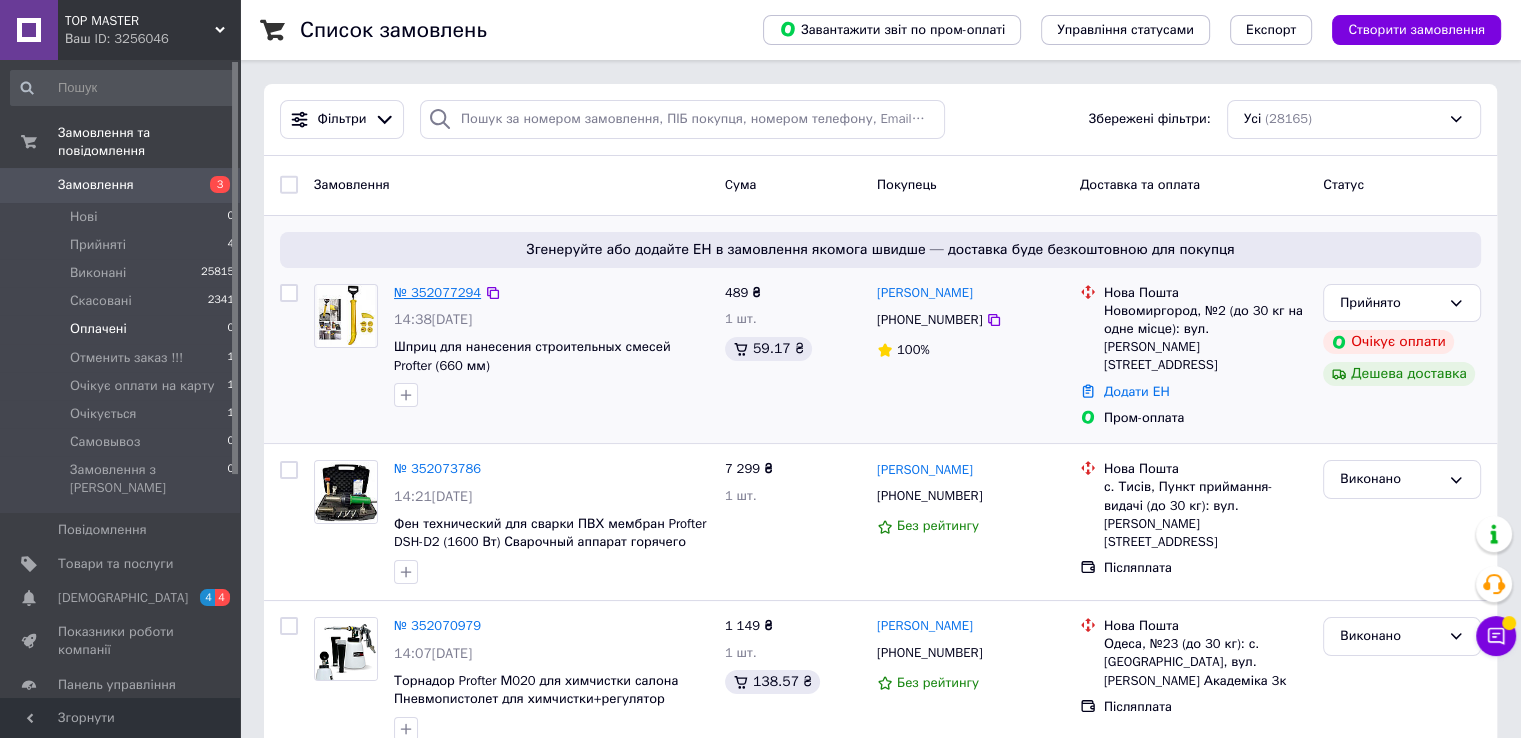 click on "№ 352077294" at bounding box center [437, 292] 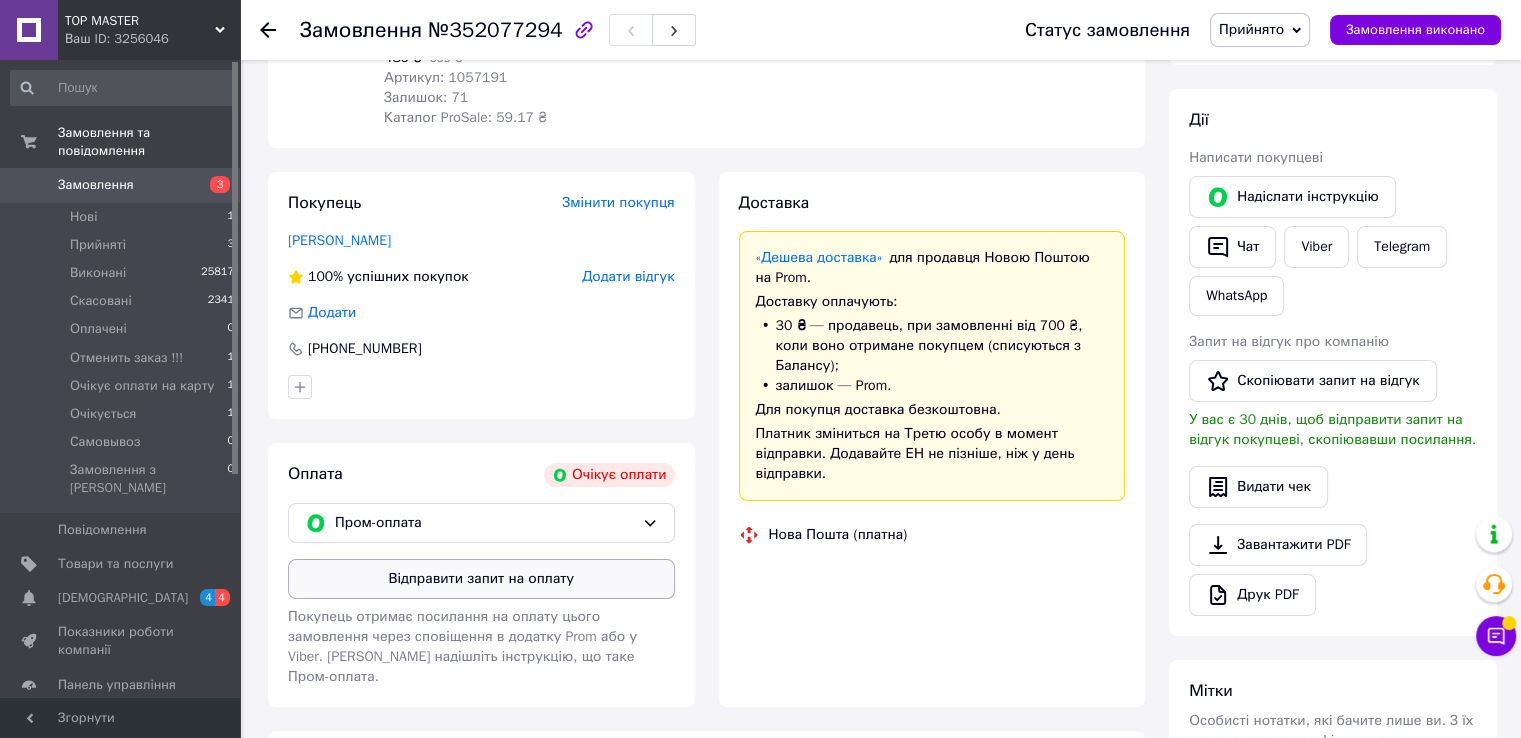 scroll, scrollTop: 377, scrollLeft: 0, axis: vertical 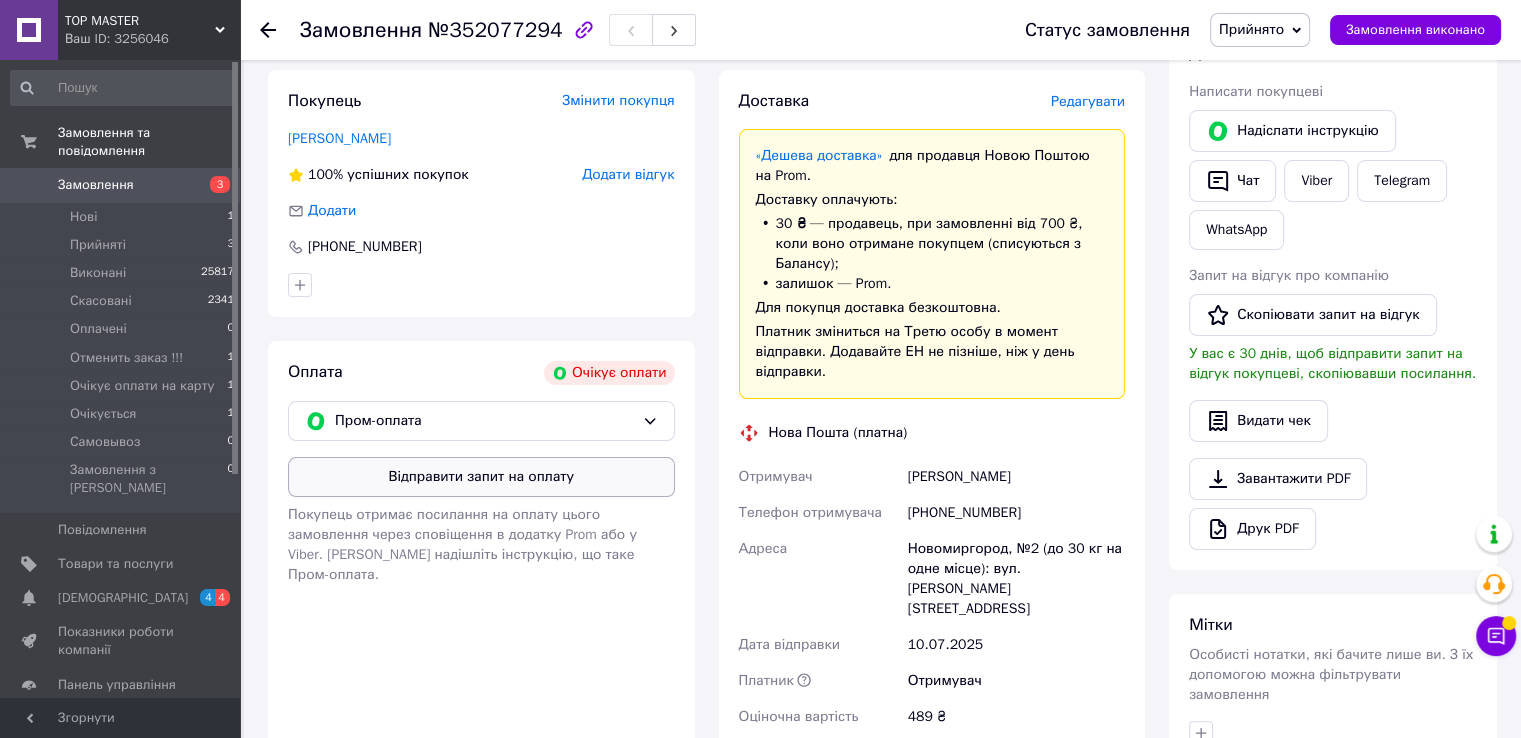 click on "Відправити запит на оплату" at bounding box center [481, 477] 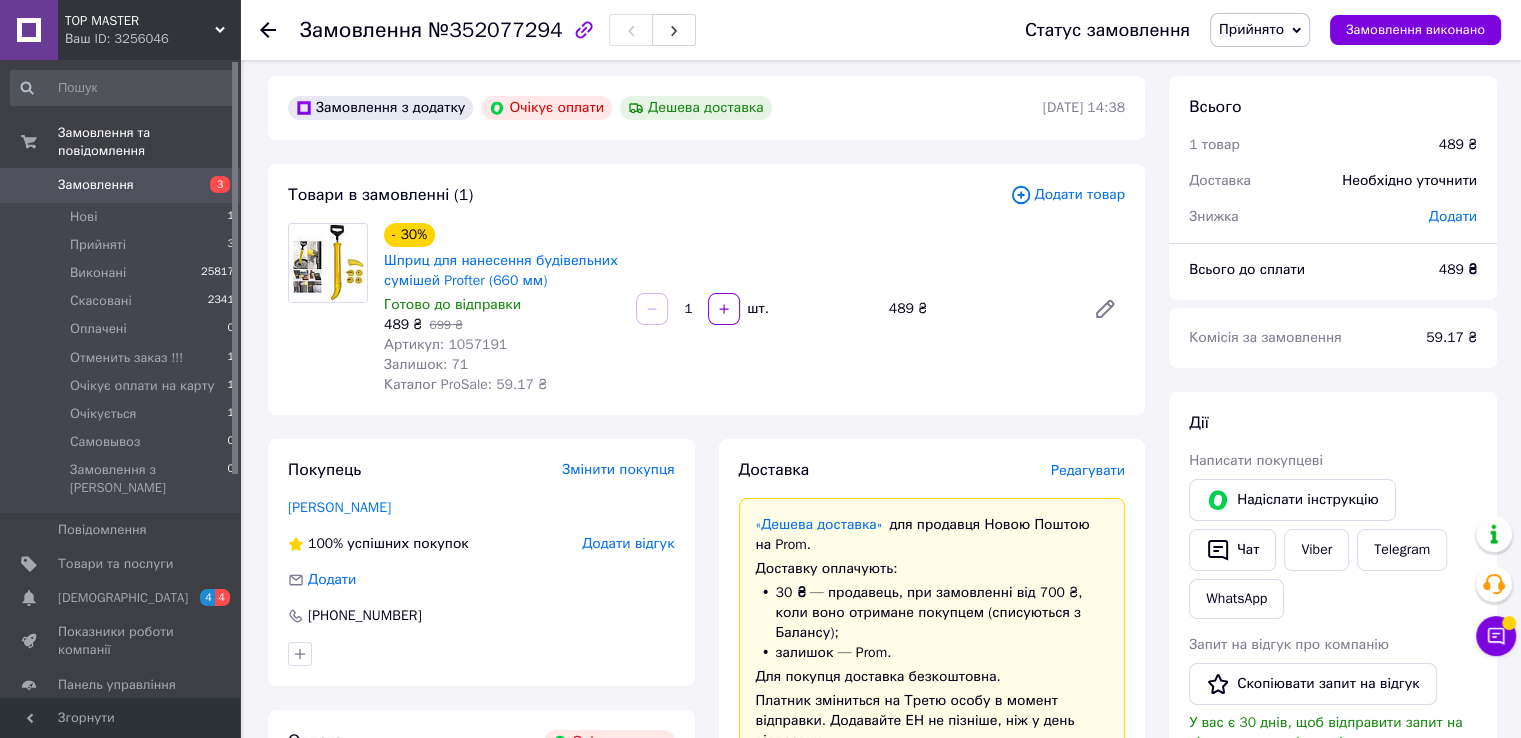 scroll, scrollTop: 0, scrollLeft: 0, axis: both 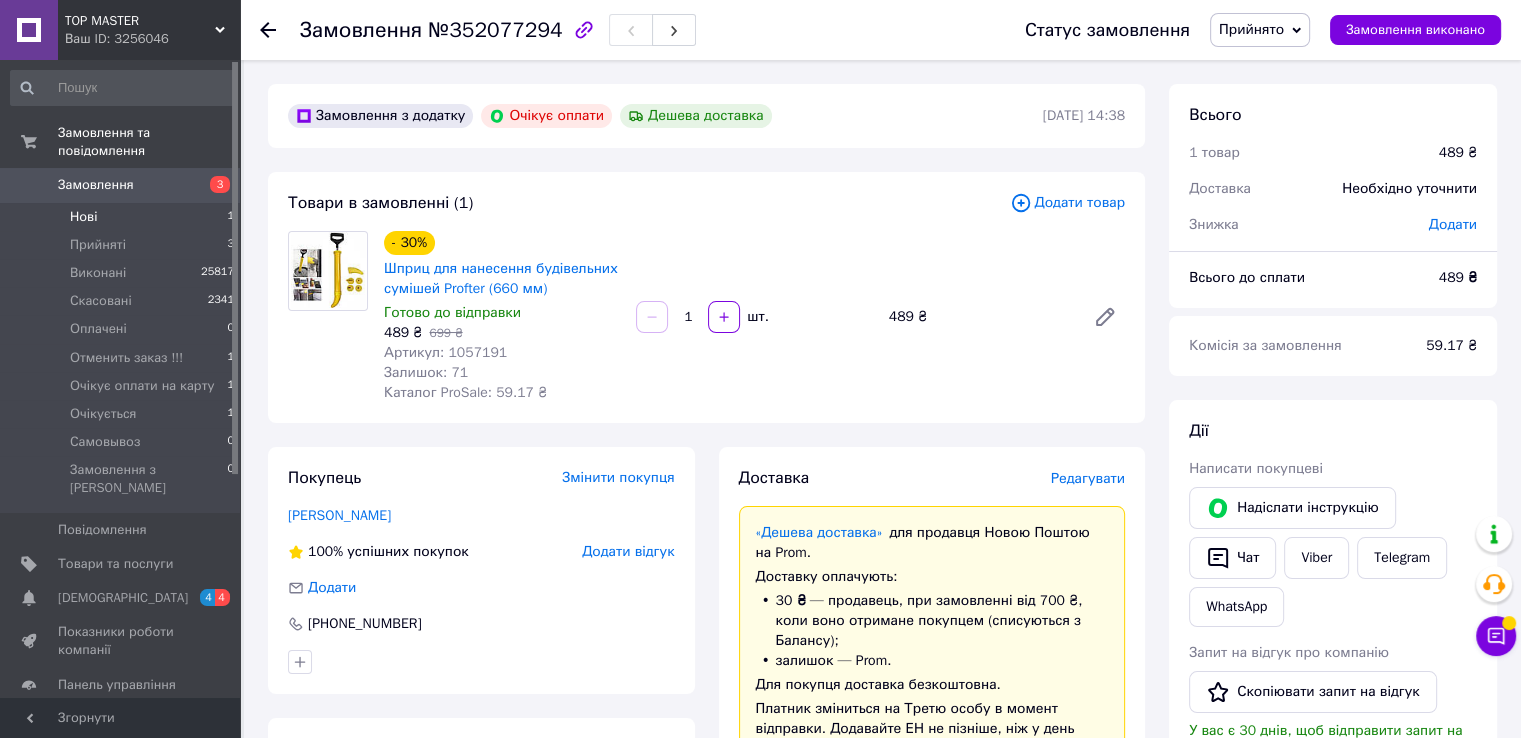 click on "Нові 1" at bounding box center [123, 217] 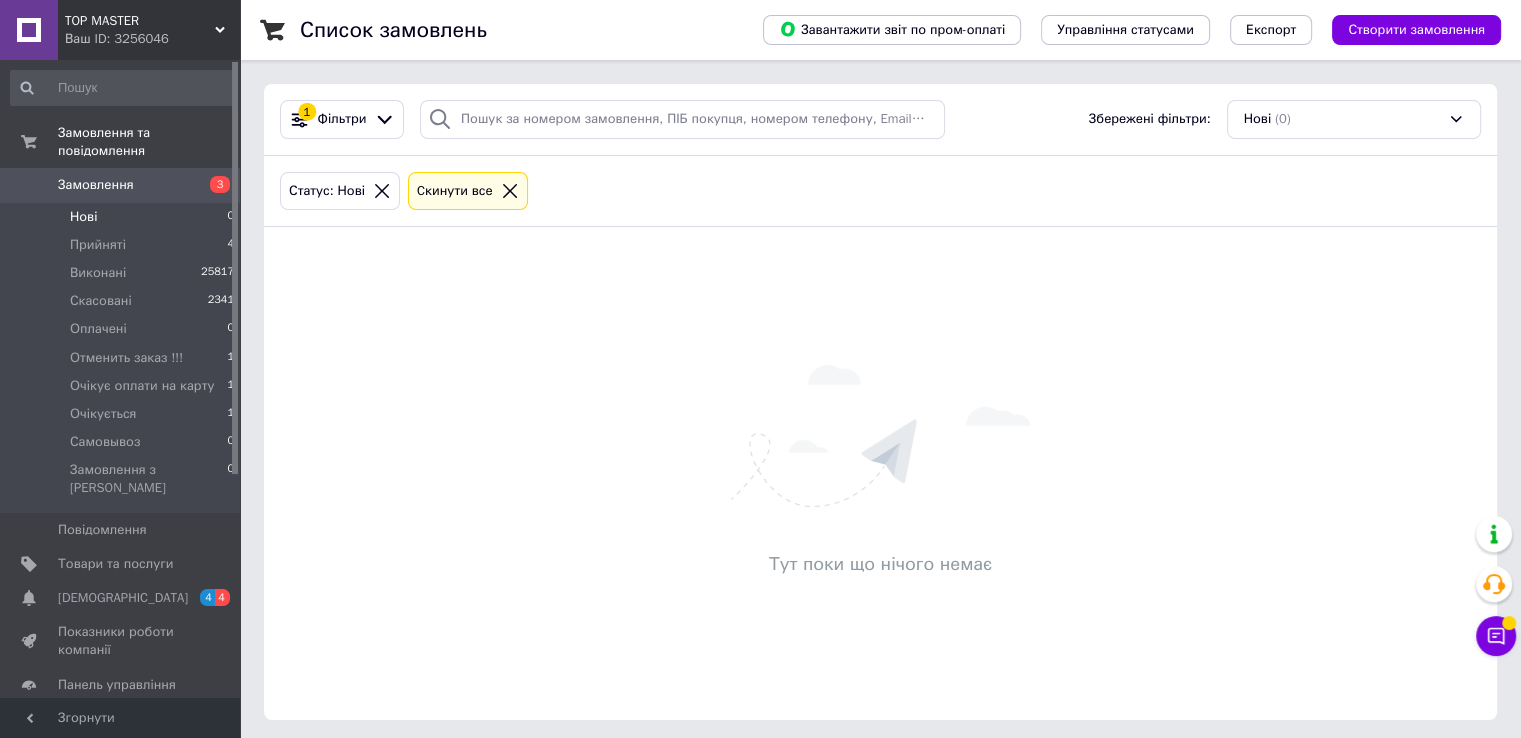 click on "Нові 0" at bounding box center (123, 217) 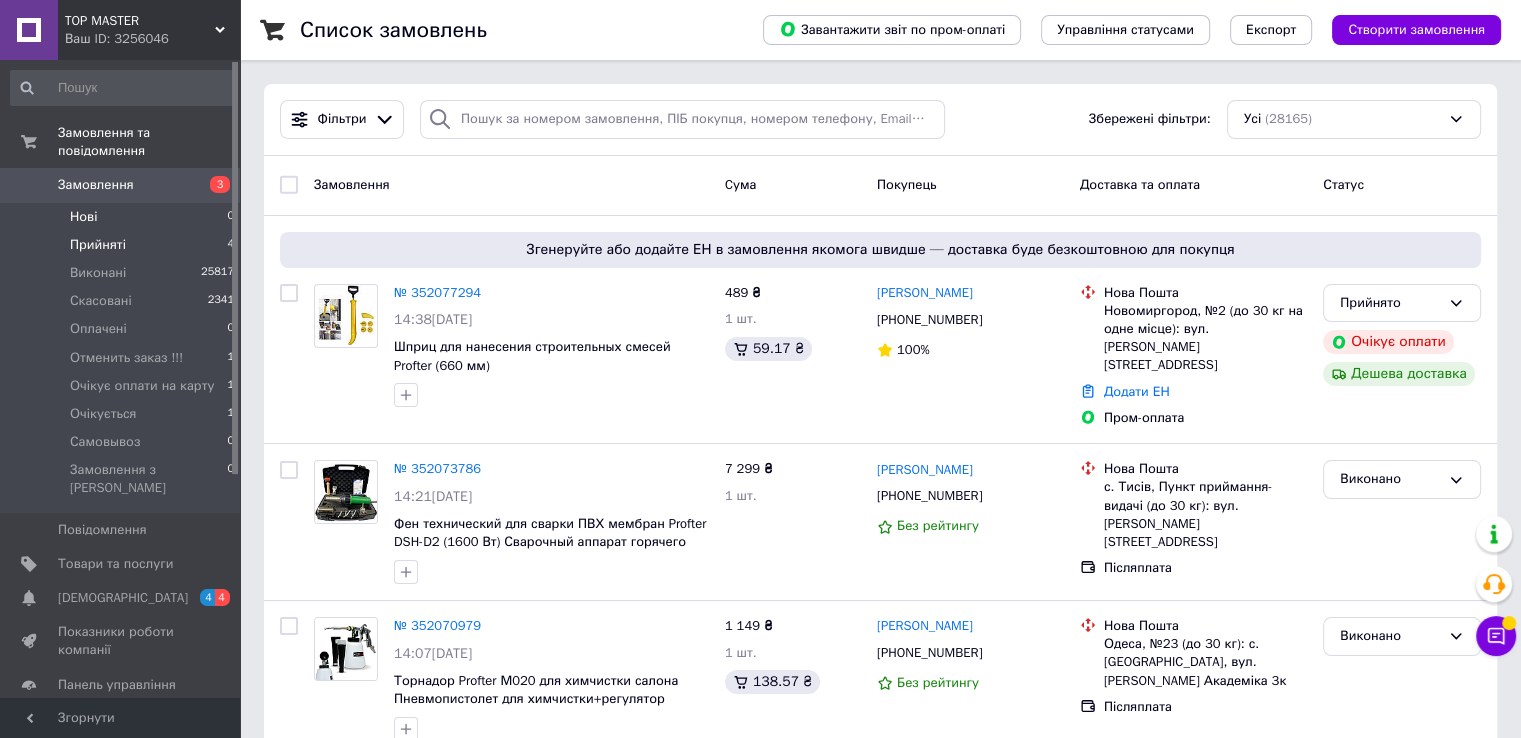 click on "Прийняті 4" at bounding box center (123, 245) 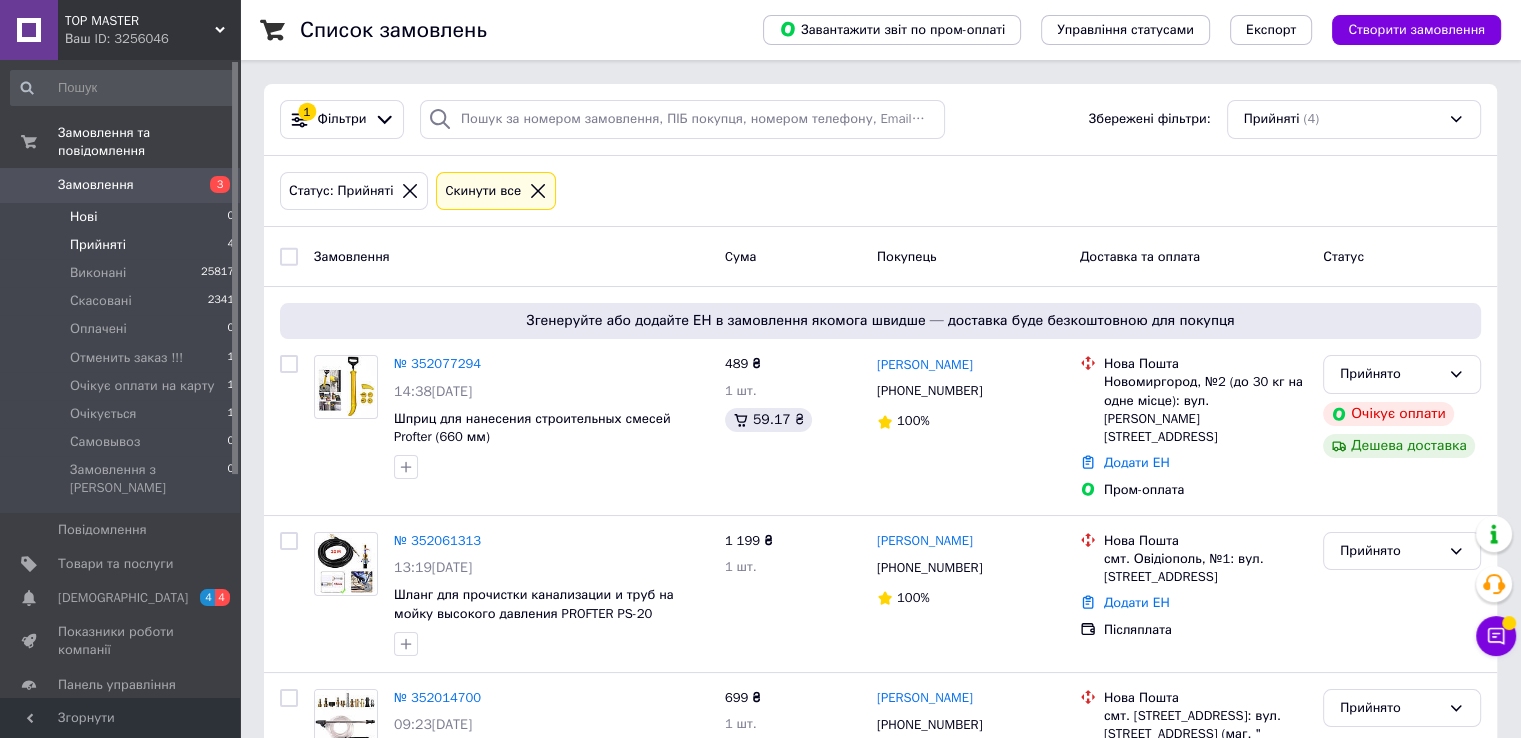 click on "Нові 0" at bounding box center [123, 217] 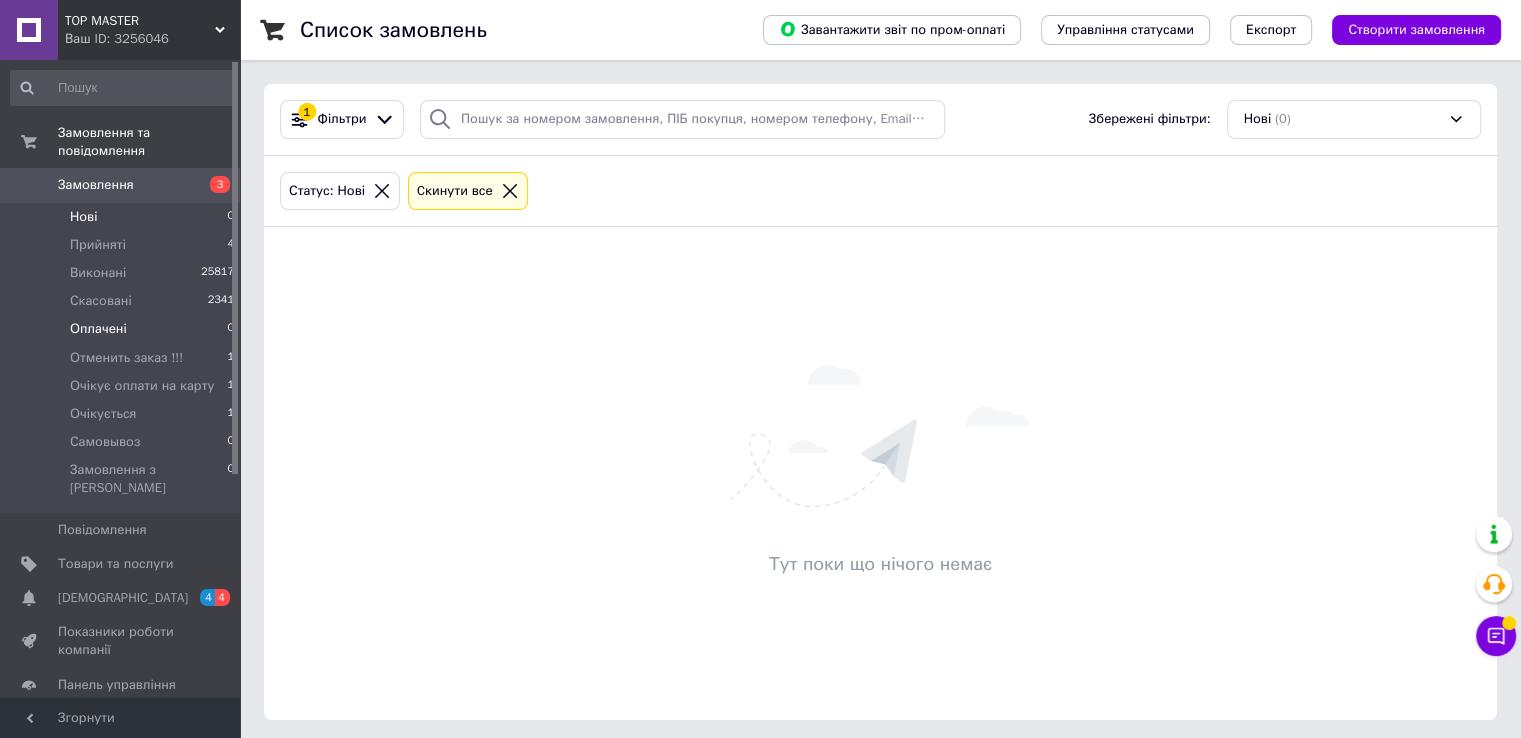 click on "Оплачені 0" at bounding box center [123, 329] 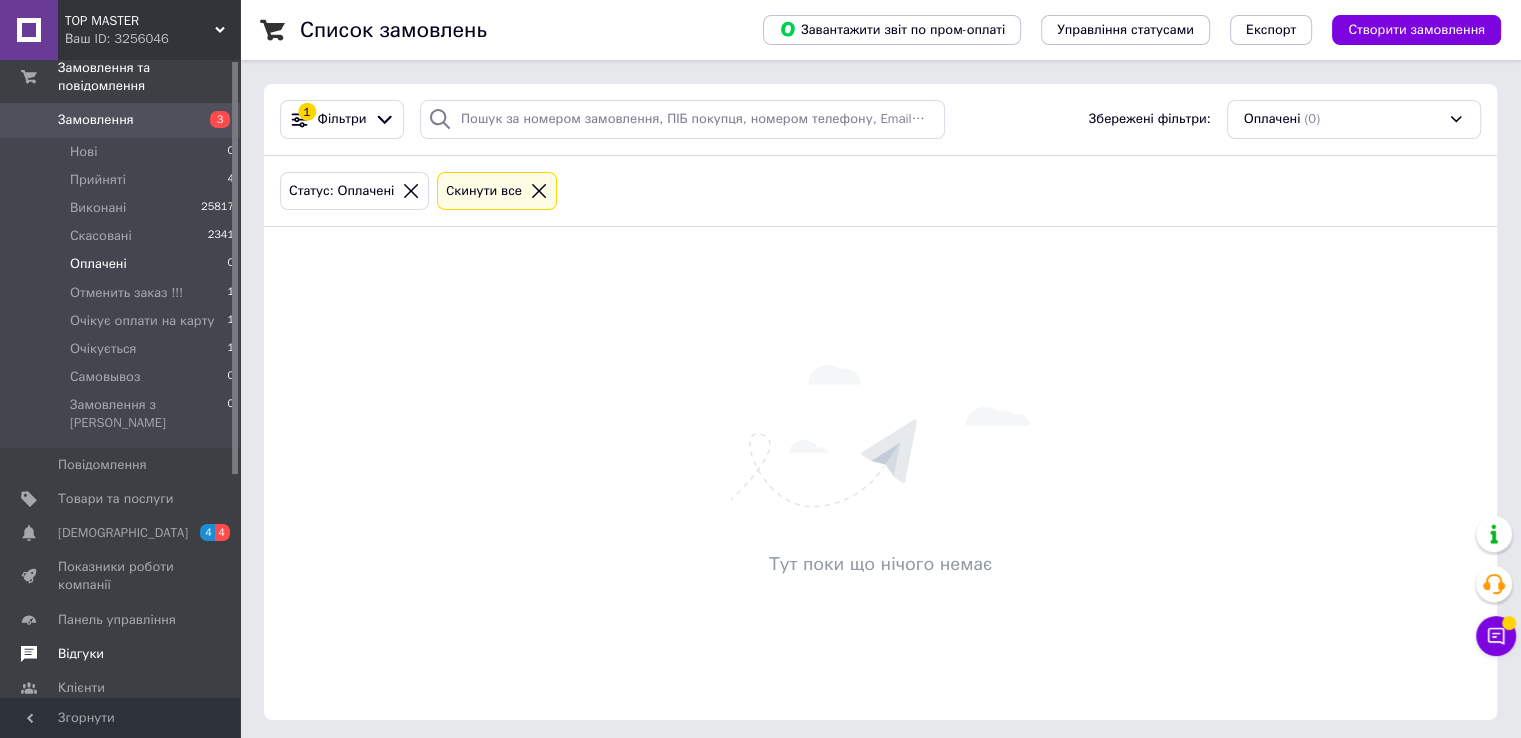 scroll, scrollTop: 100, scrollLeft: 0, axis: vertical 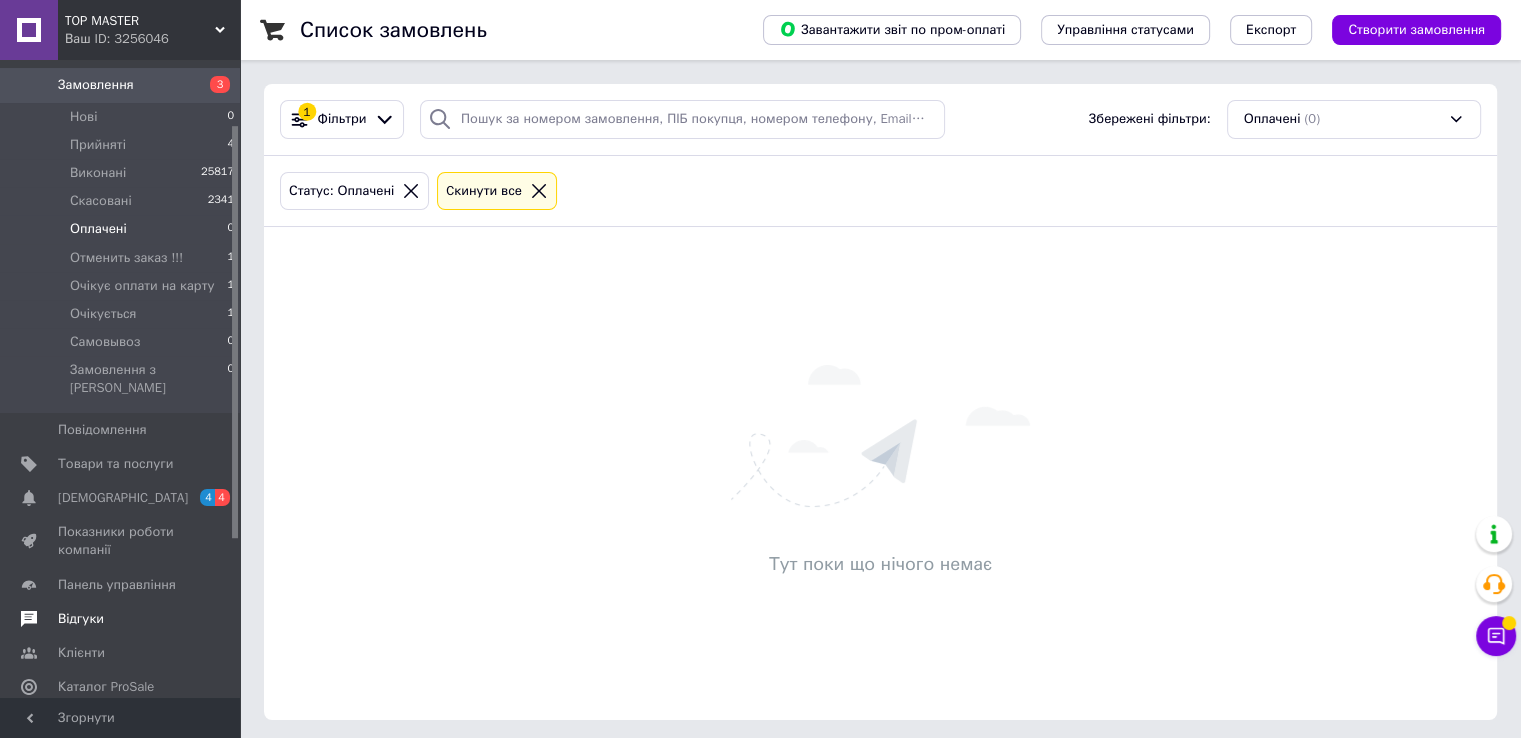 click on "Відгуки" at bounding box center [121, 619] 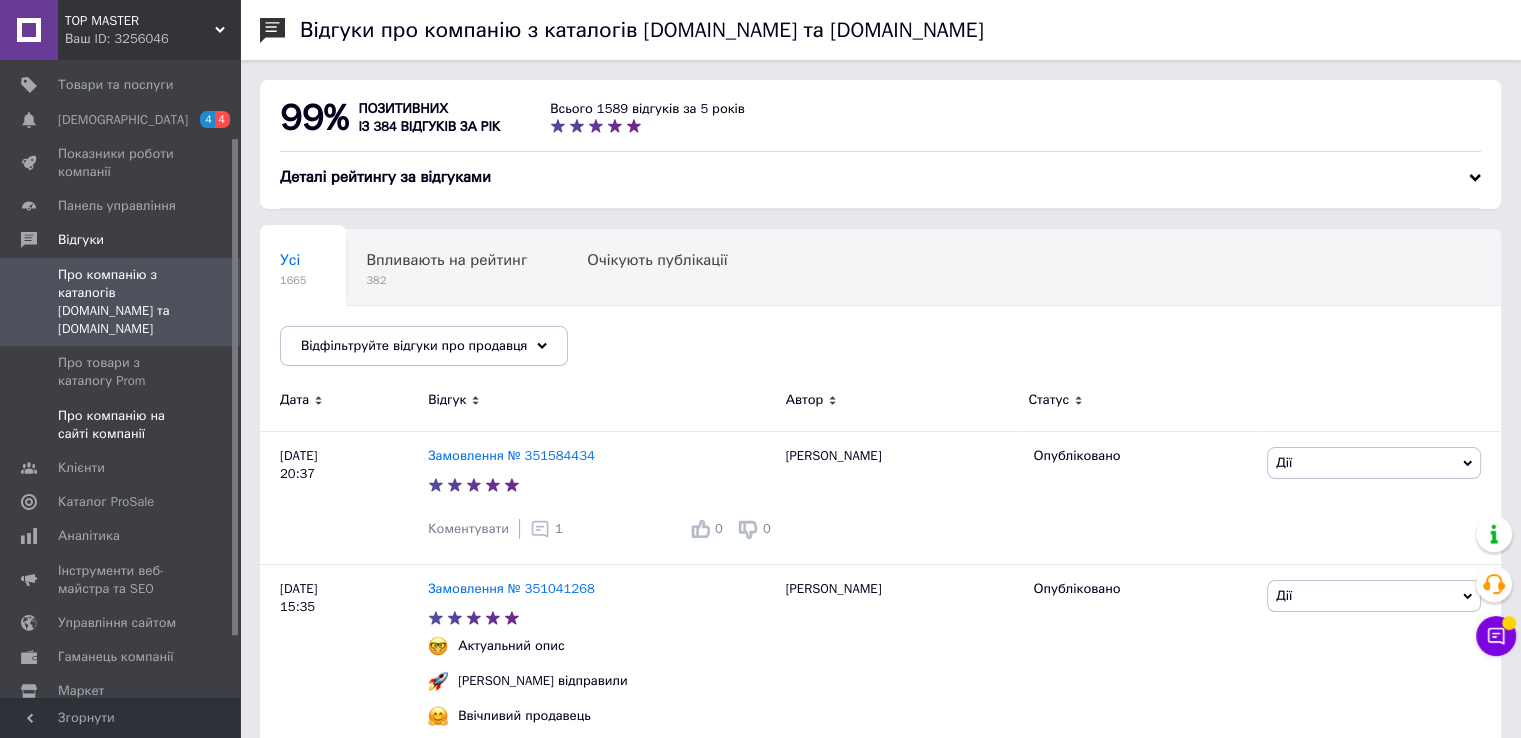 click on "Про компанію на сайті компанії" at bounding box center (123, 425) 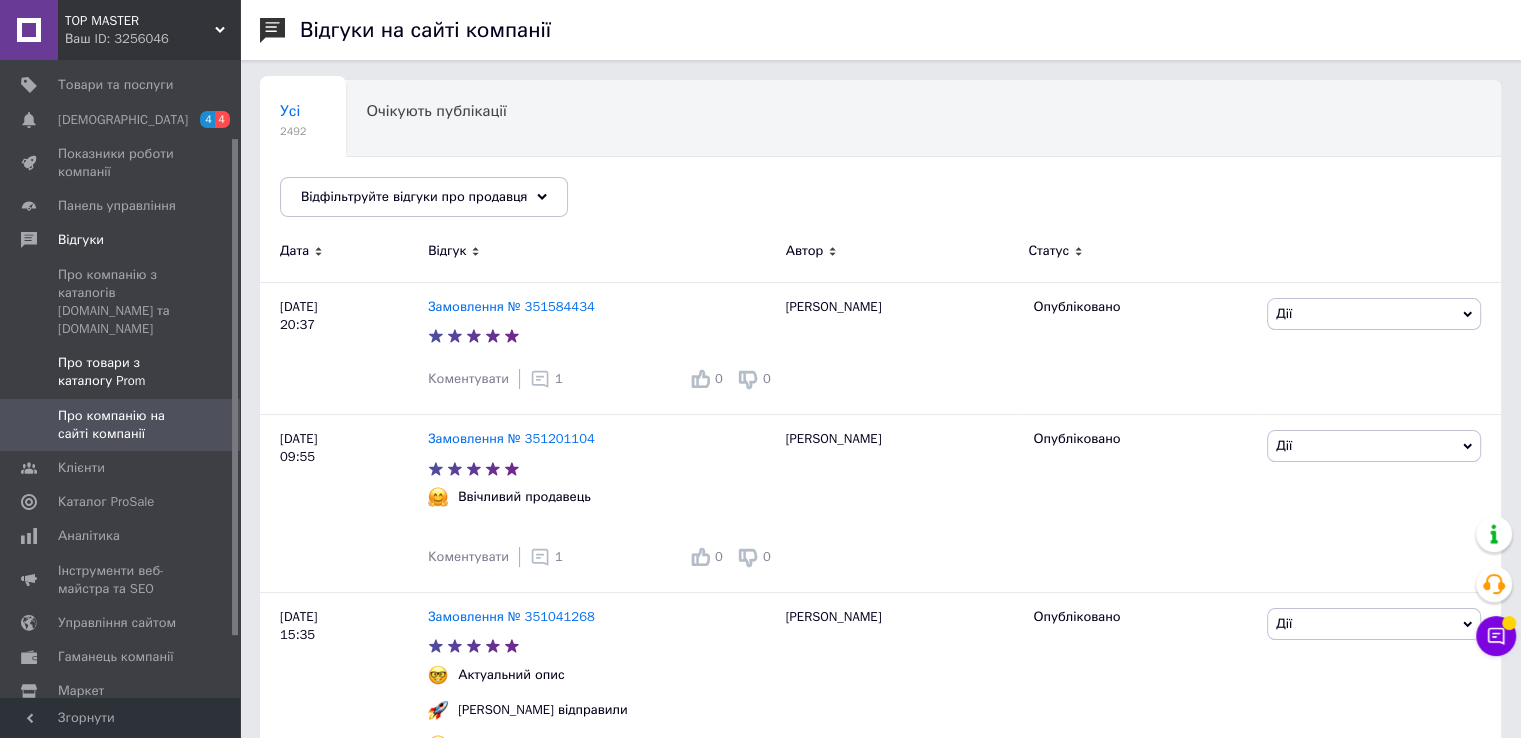 click on "Про товари з каталогу Prom" at bounding box center (121, 372) 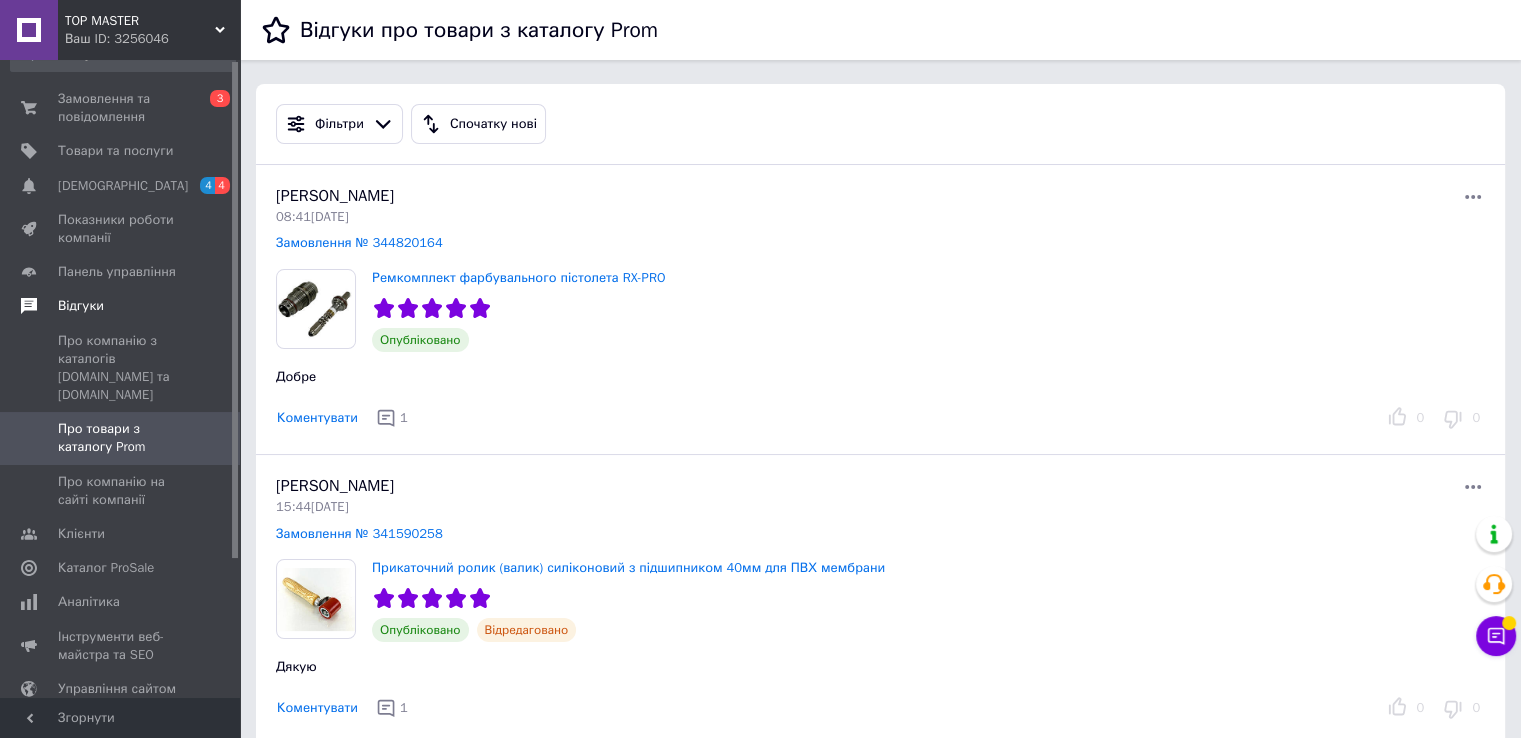 scroll, scrollTop: 0, scrollLeft: 0, axis: both 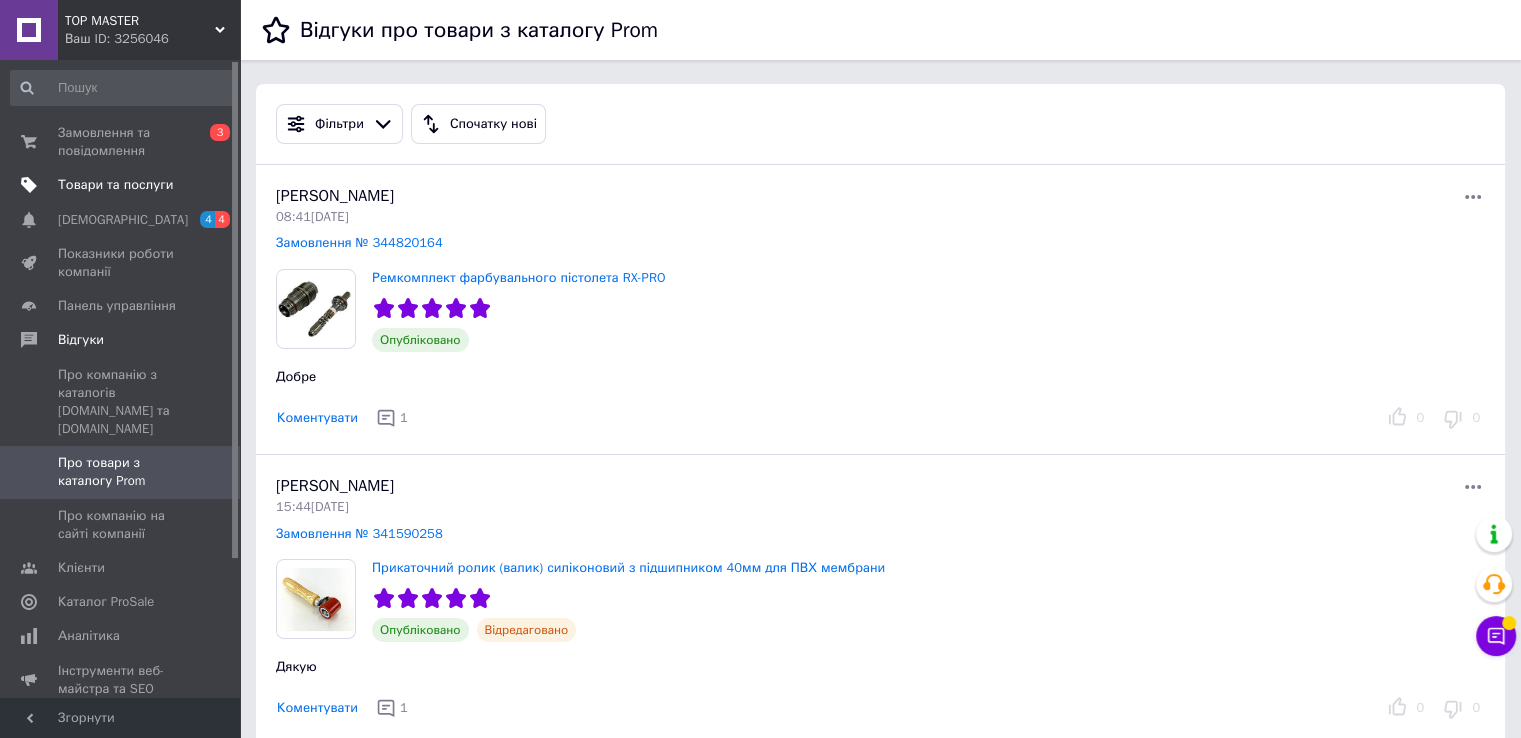 click on "Товари та послуги" at bounding box center [123, 185] 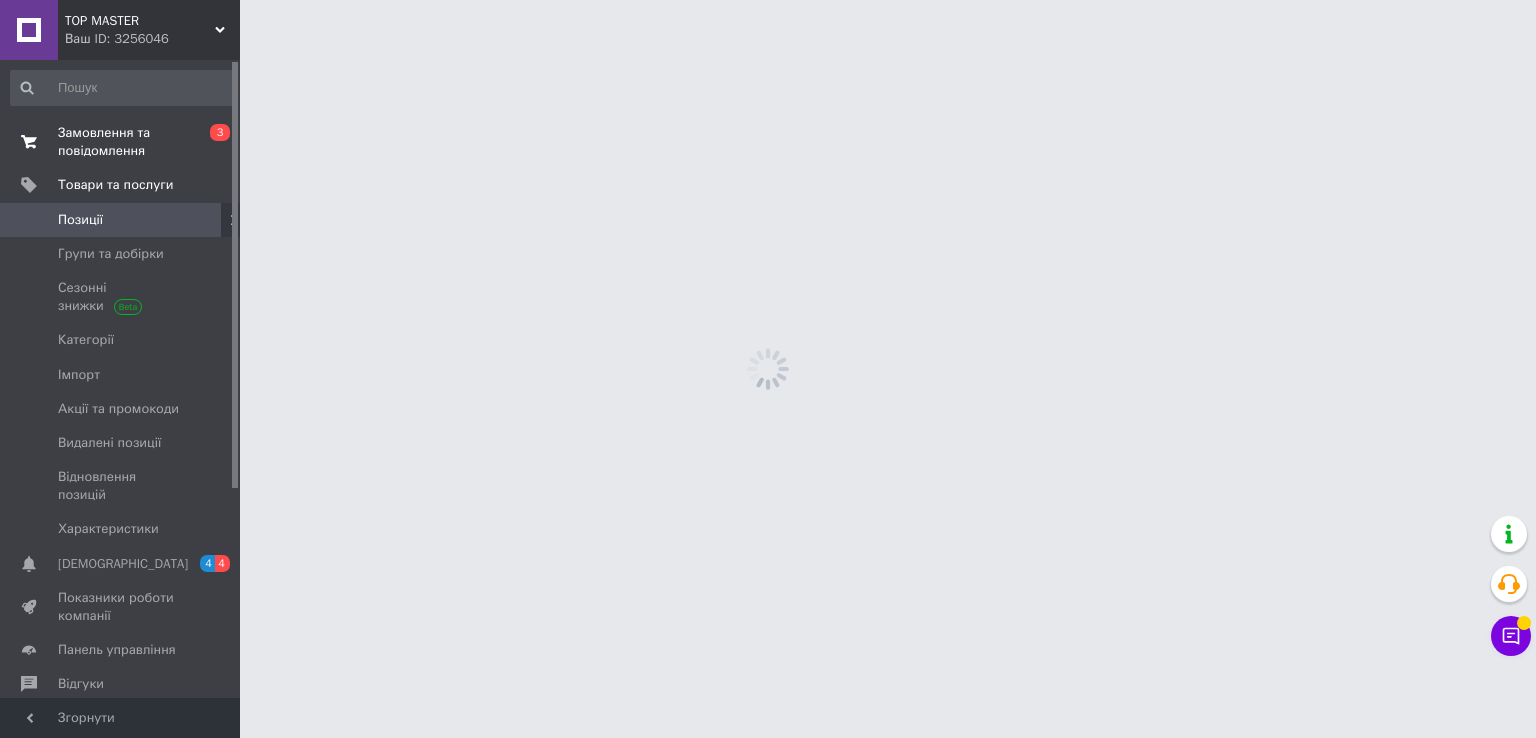 click on "Замовлення та повідомлення" at bounding box center (121, 142) 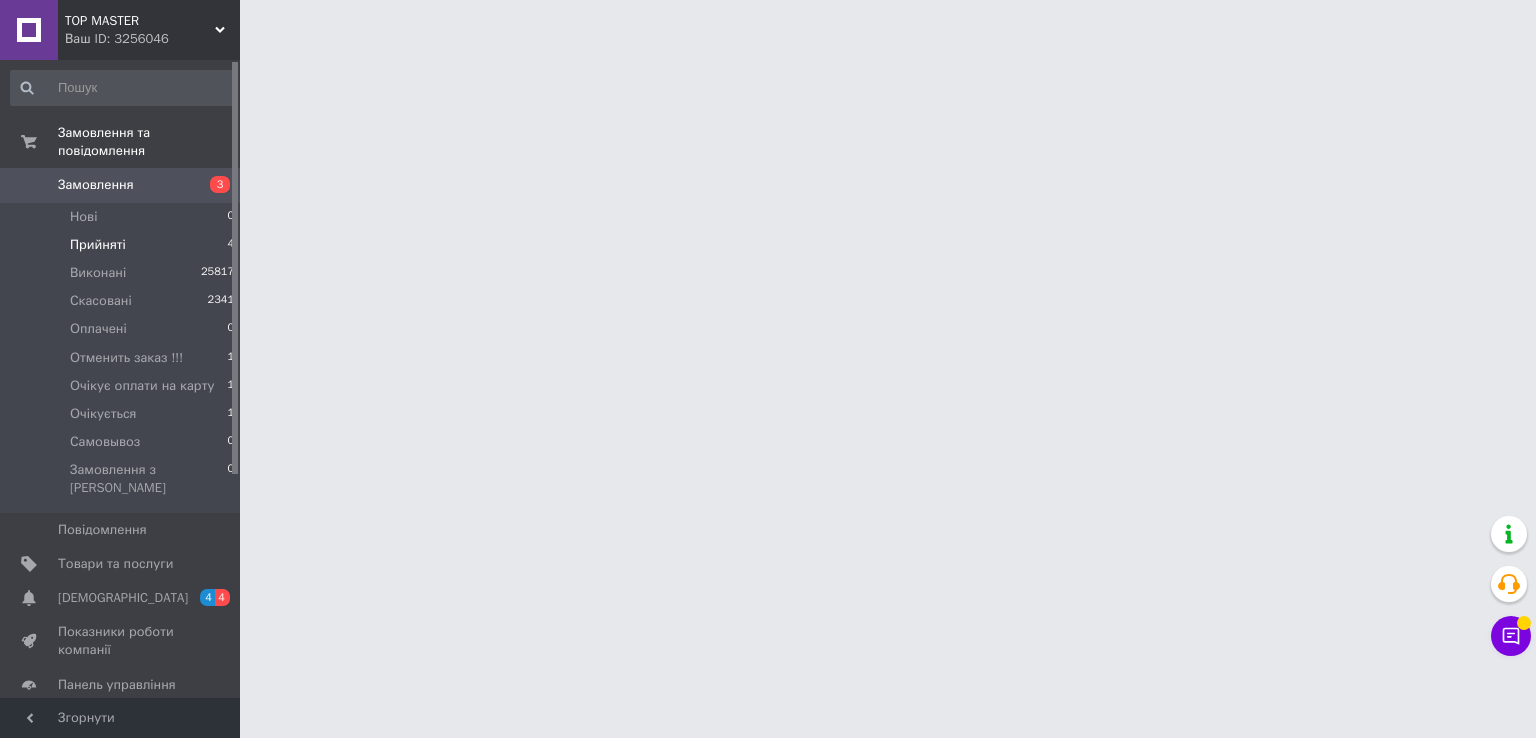 click on "Прийняті 4" at bounding box center (123, 245) 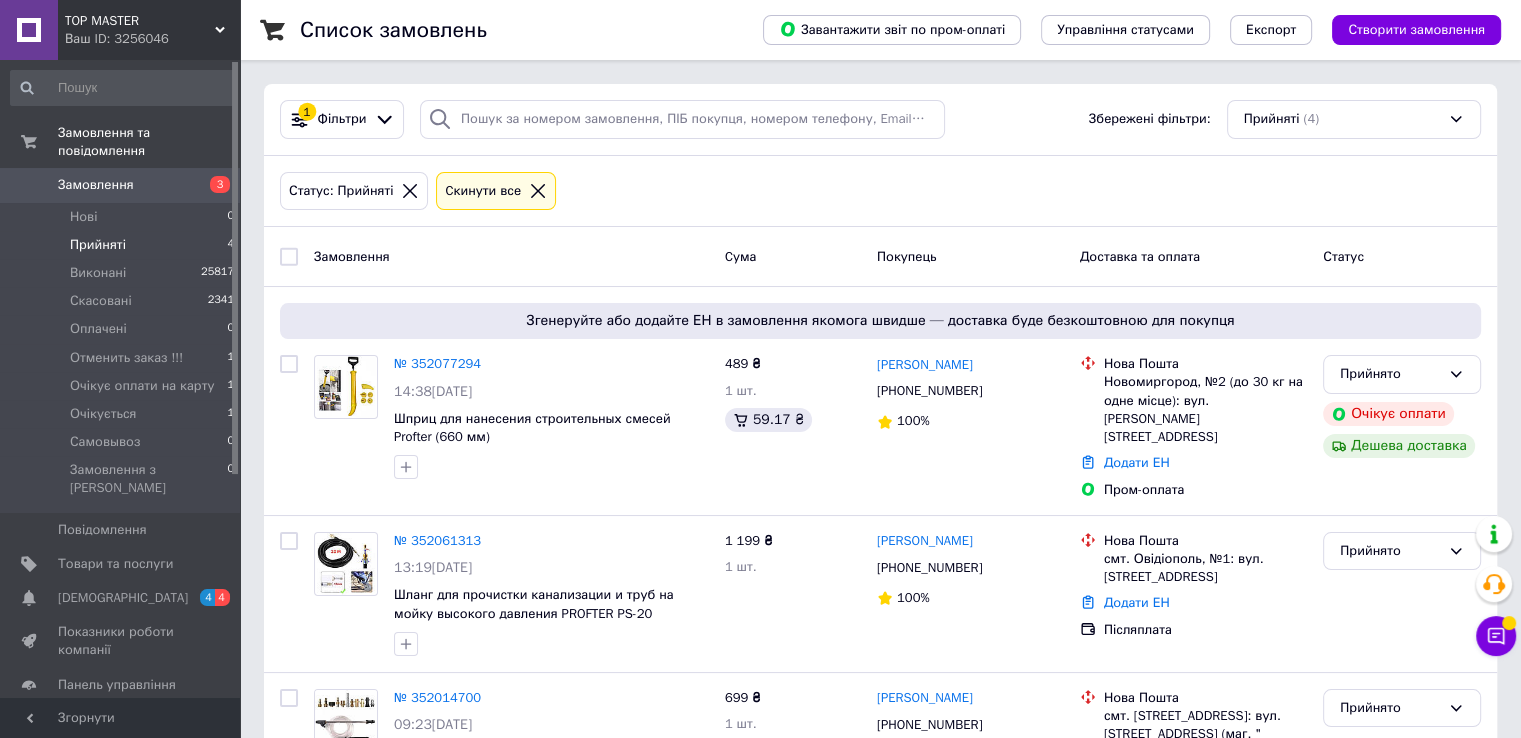 click 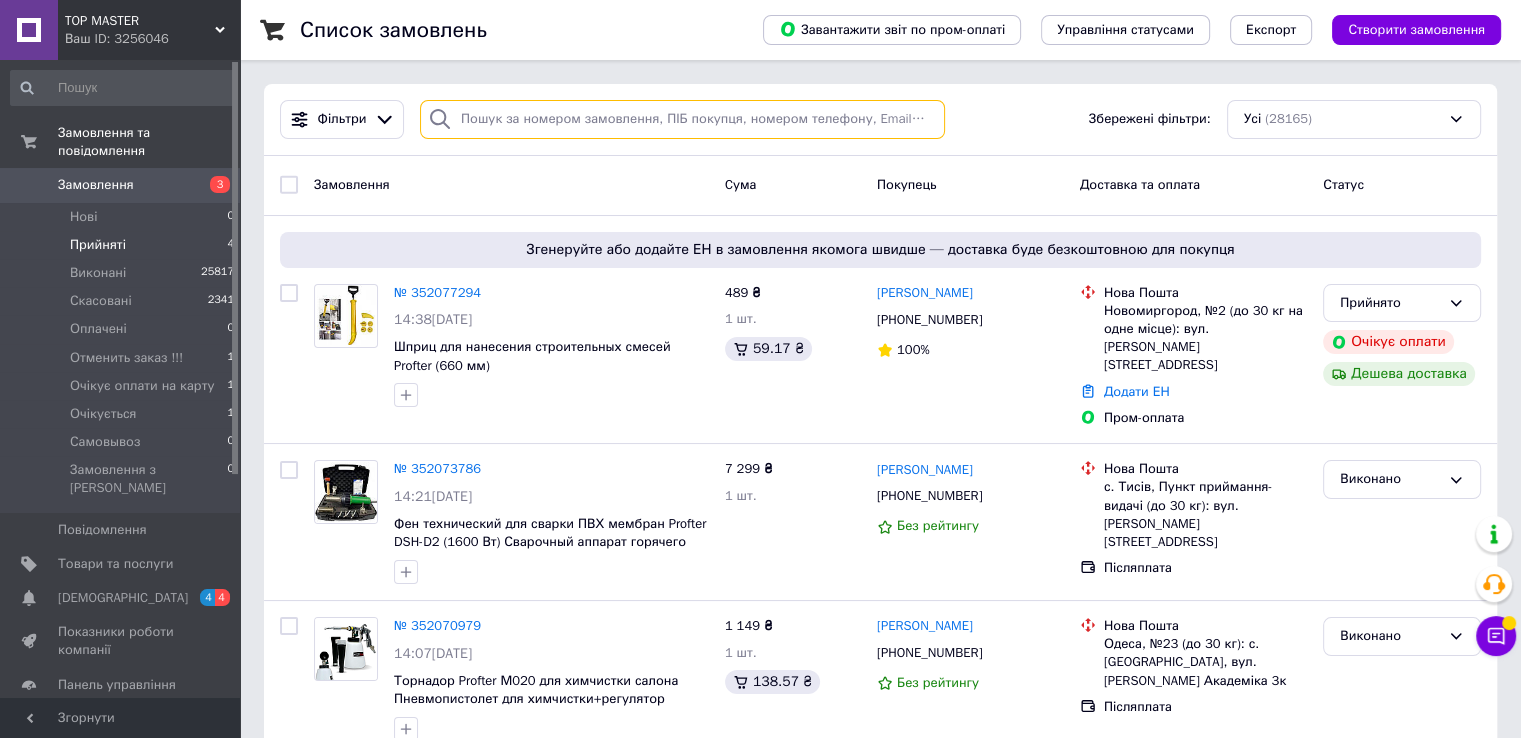 click at bounding box center [682, 119] 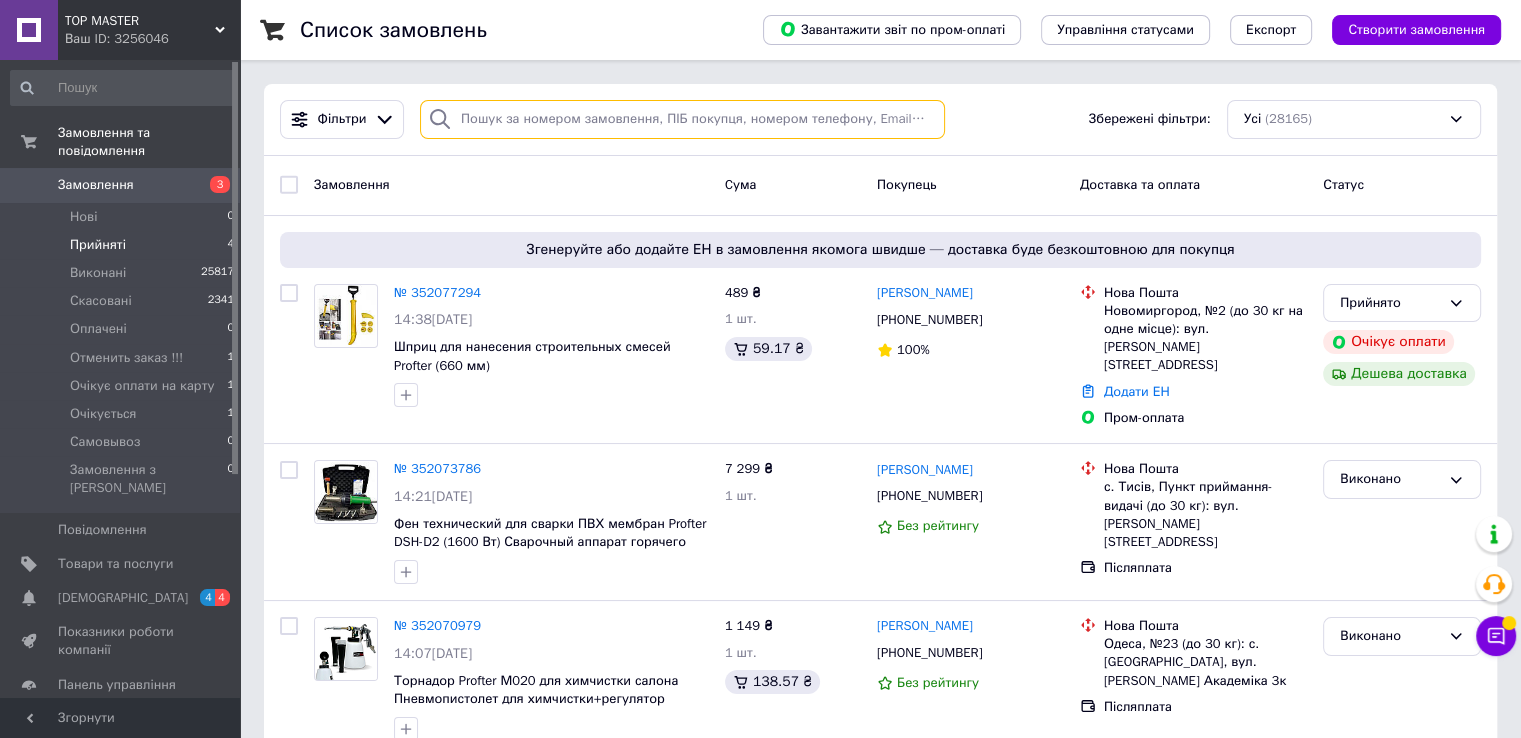 paste on "0683738190" 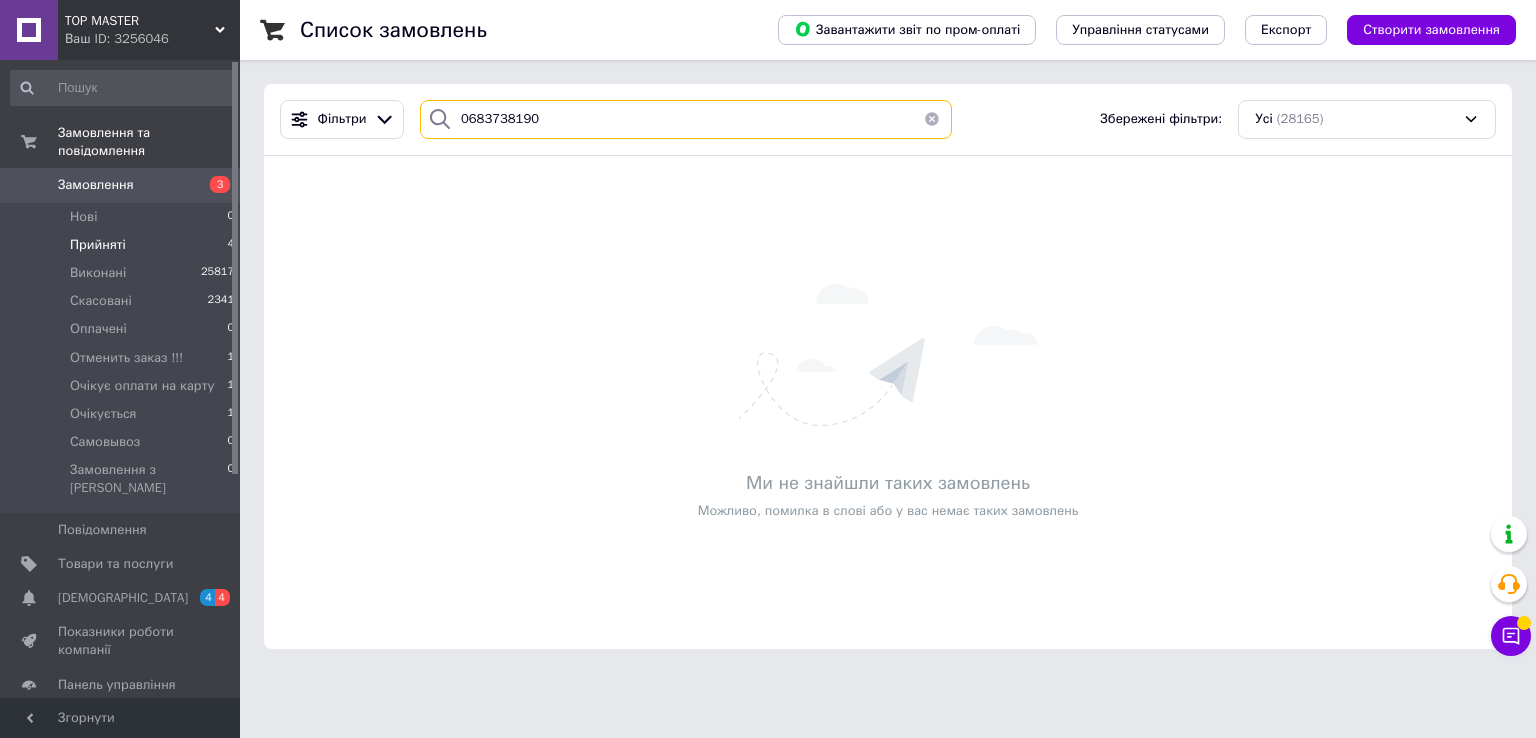 type on "0683738190" 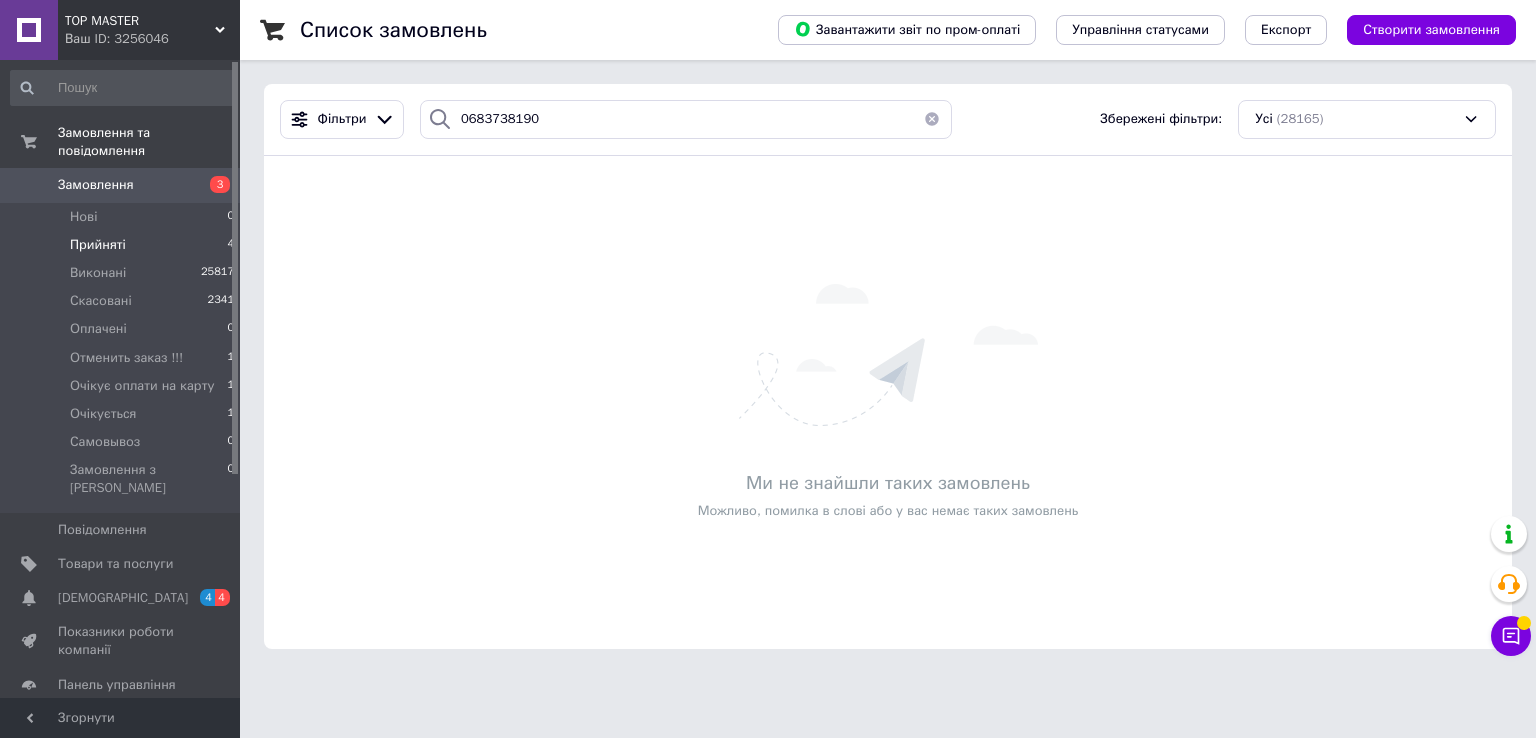 click at bounding box center [932, 119] 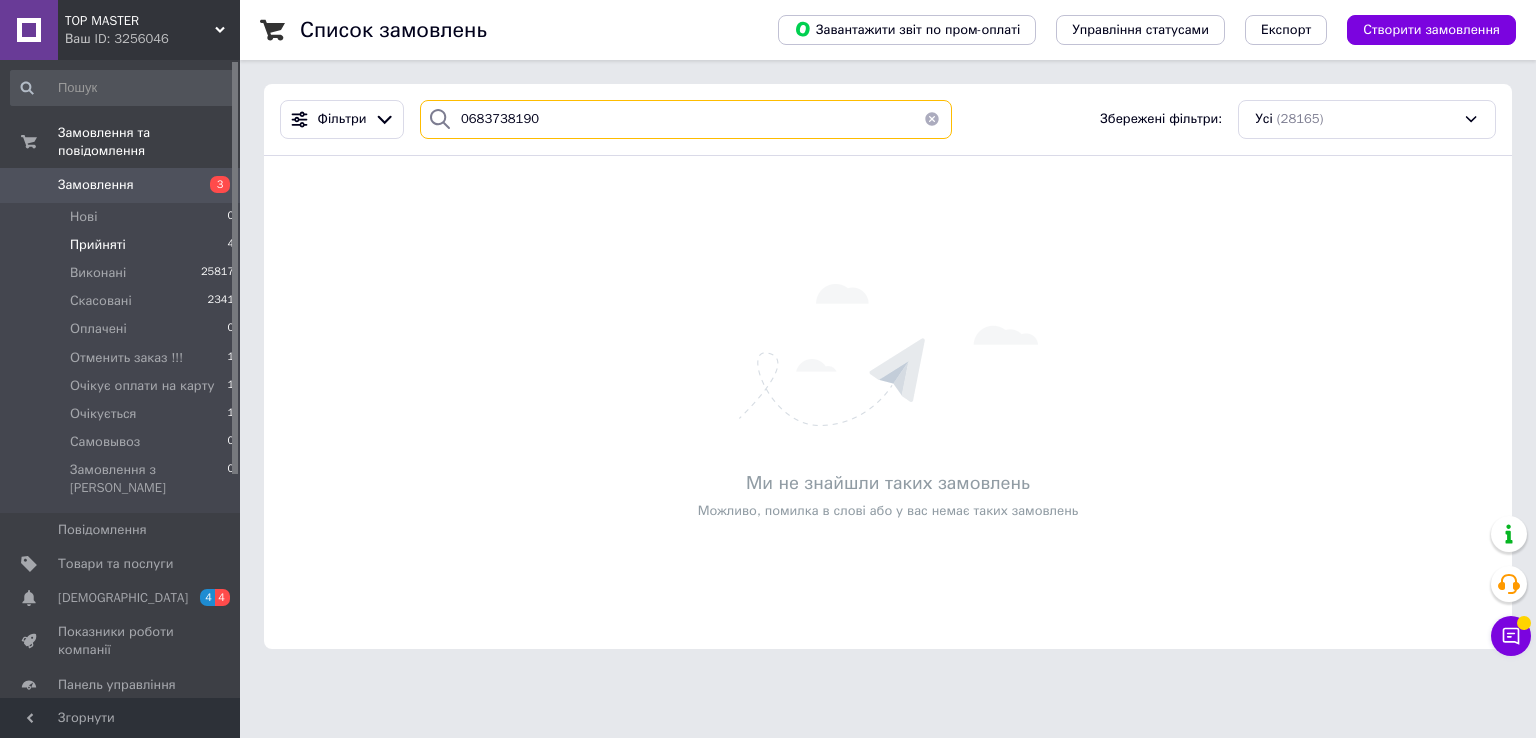 type 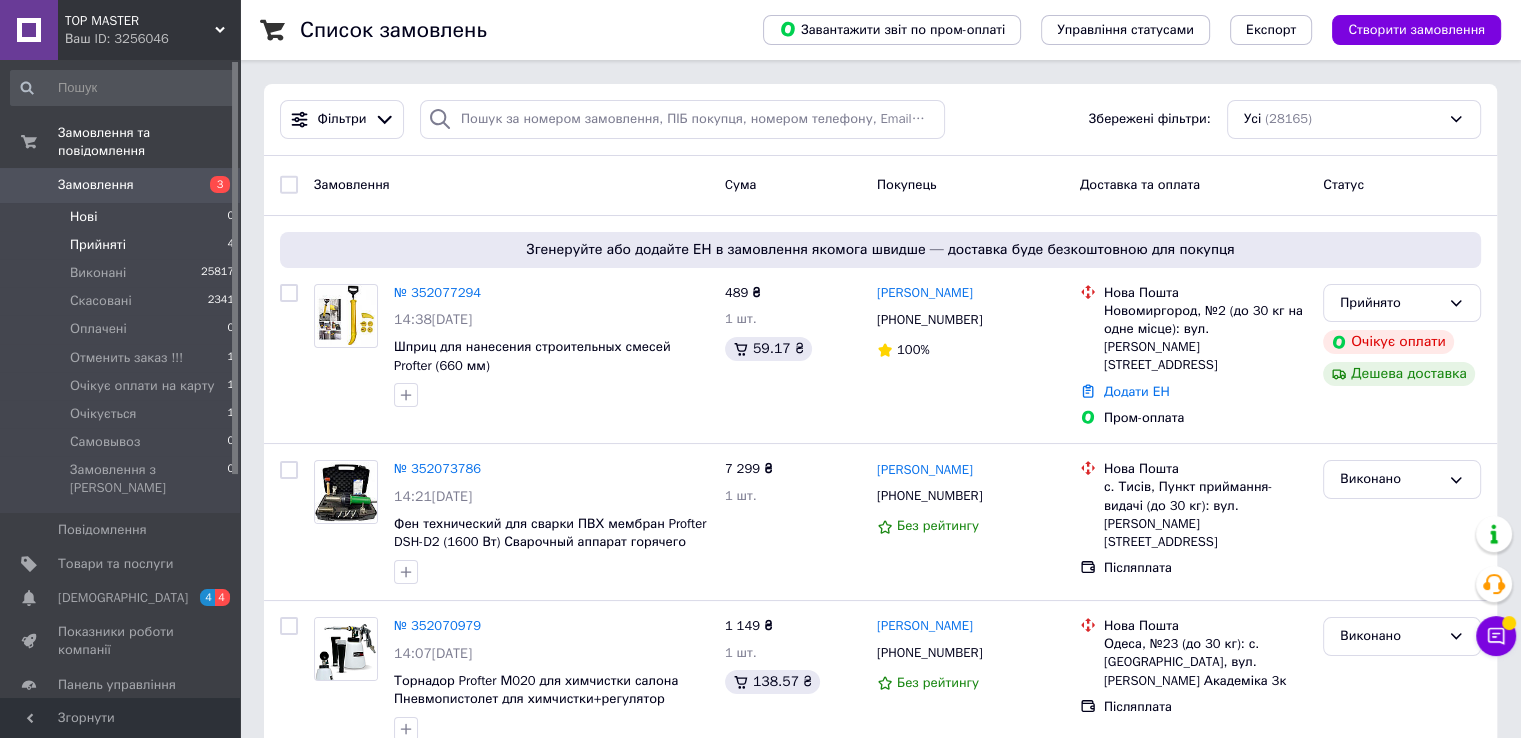 click on "Нові 0" at bounding box center [123, 217] 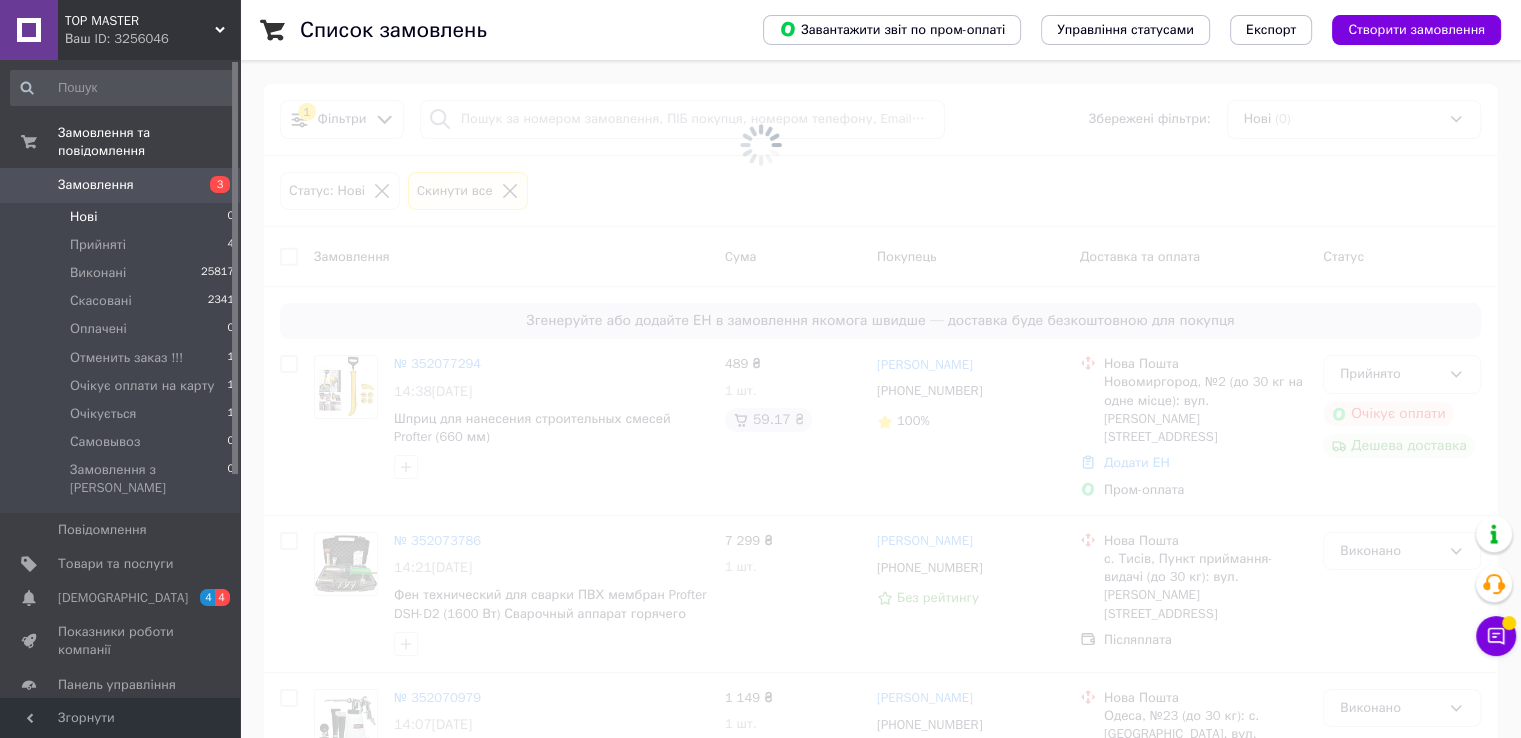 click on "Нові 0" at bounding box center (123, 217) 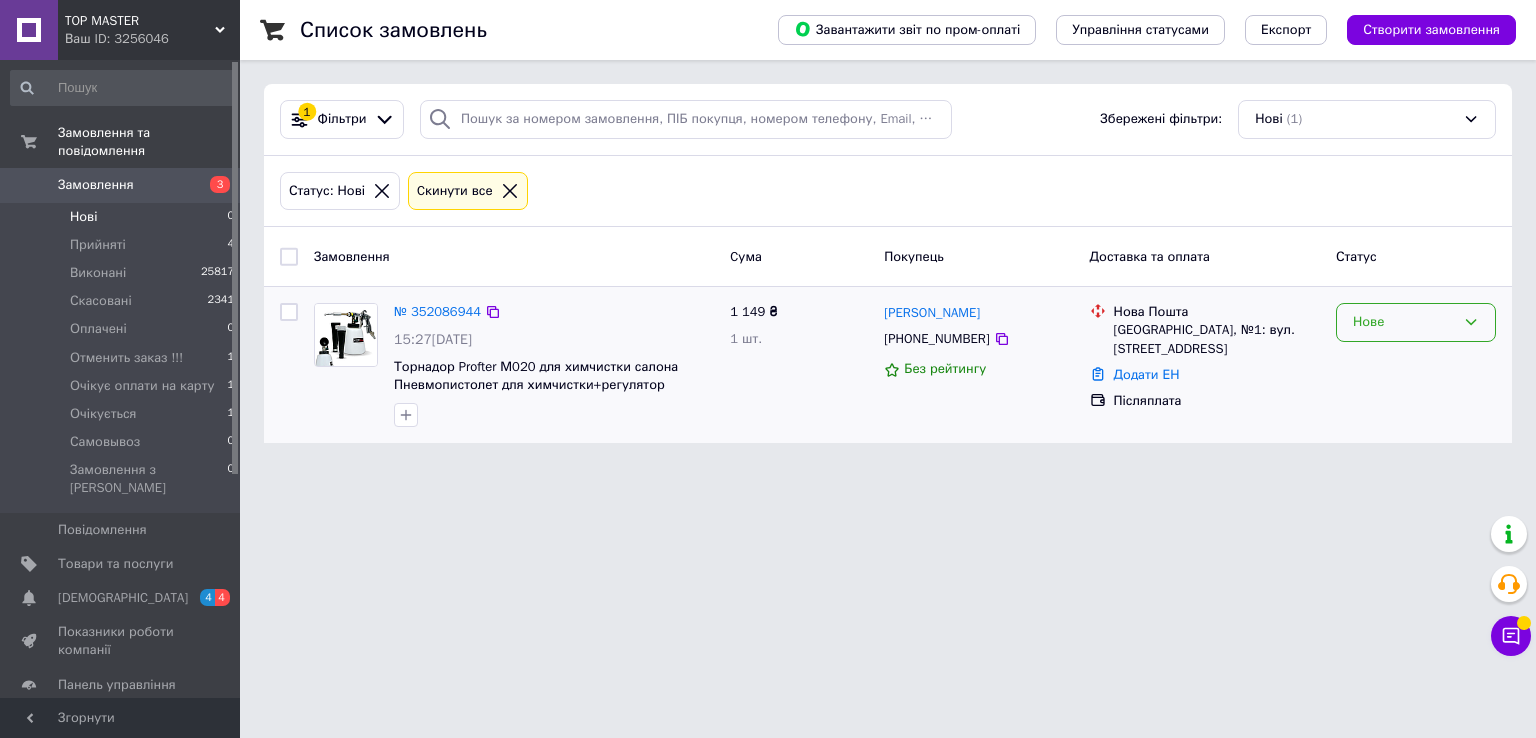 click on "Нове" at bounding box center [1404, 322] 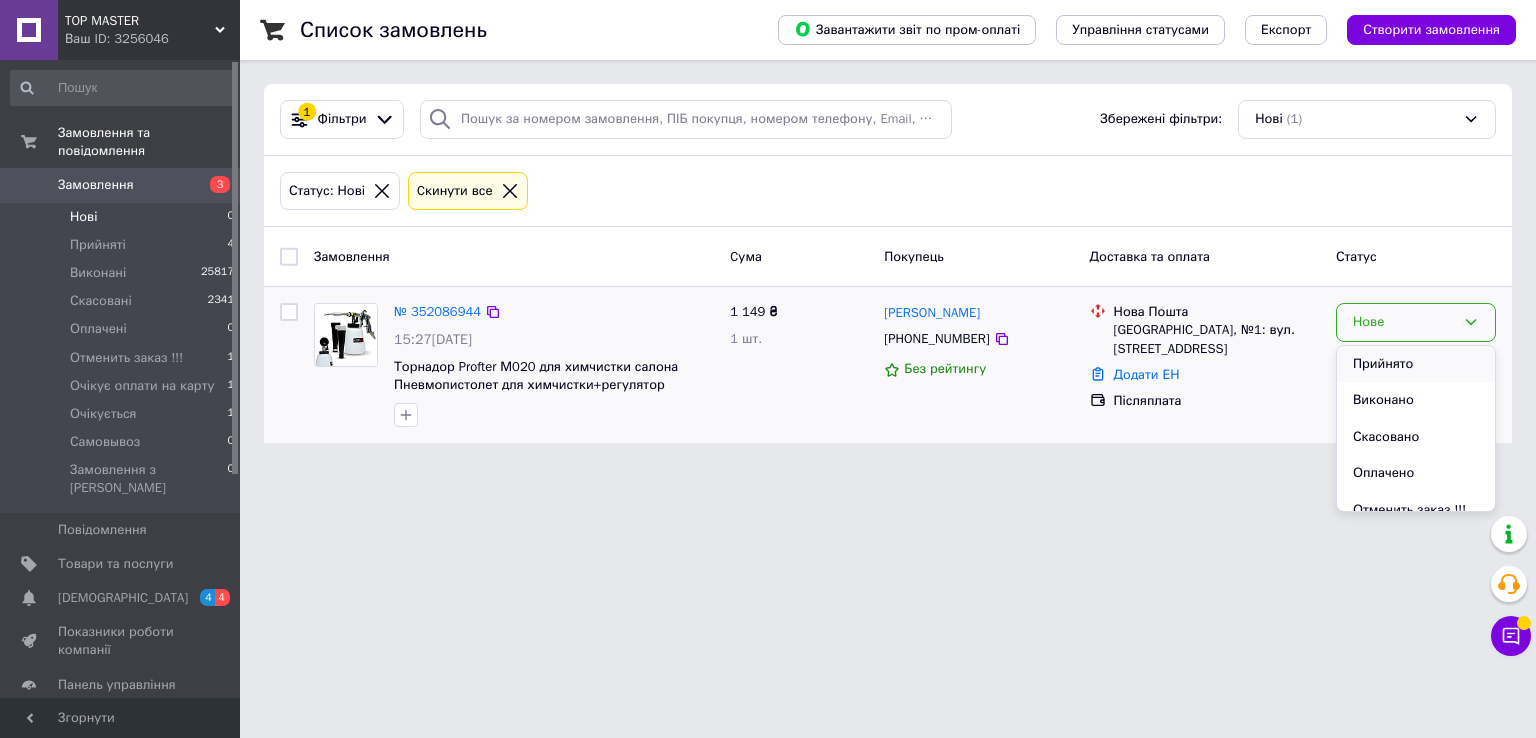 click on "Прийнято" at bounding box center (1416, 364) 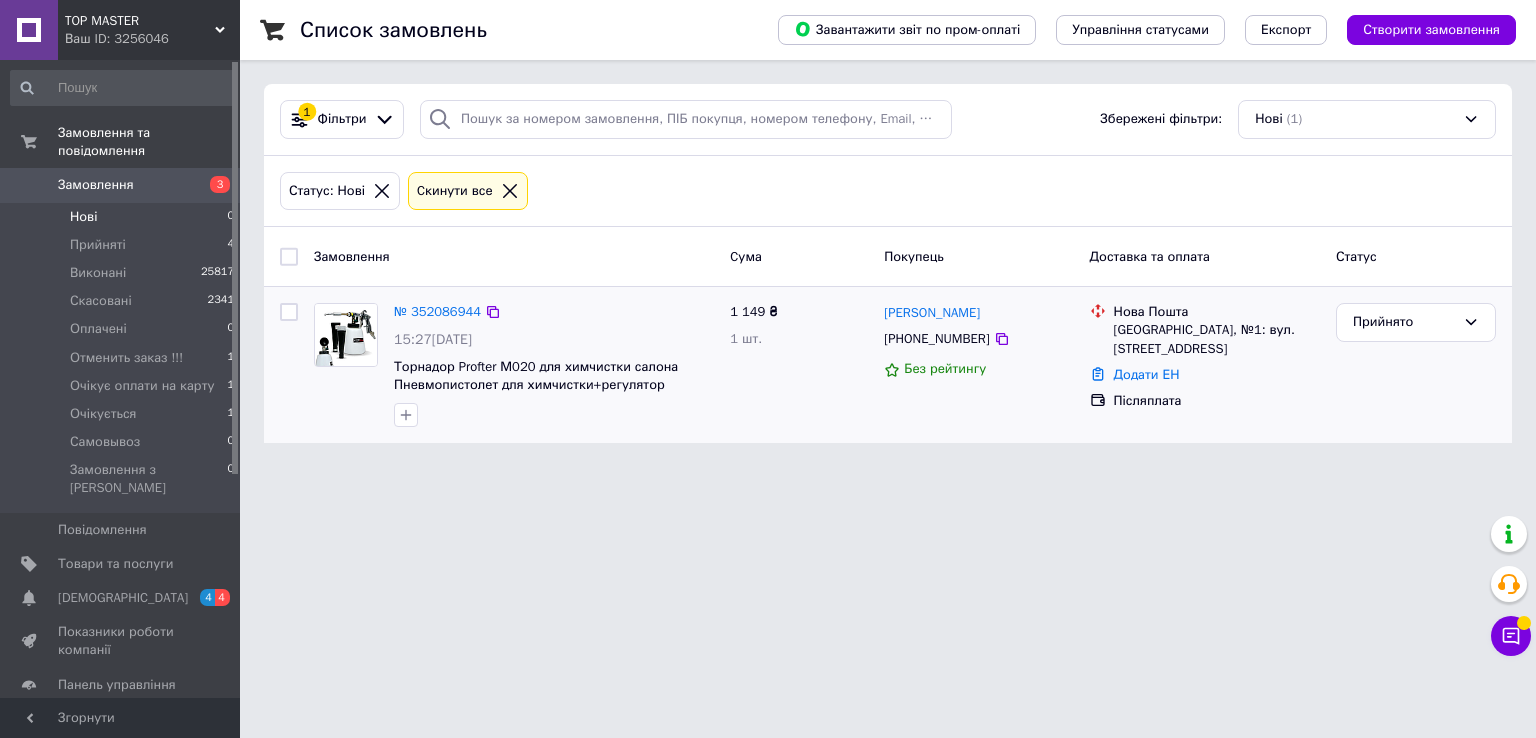 click on "Прийнято" at bounding box center [1416, 365] 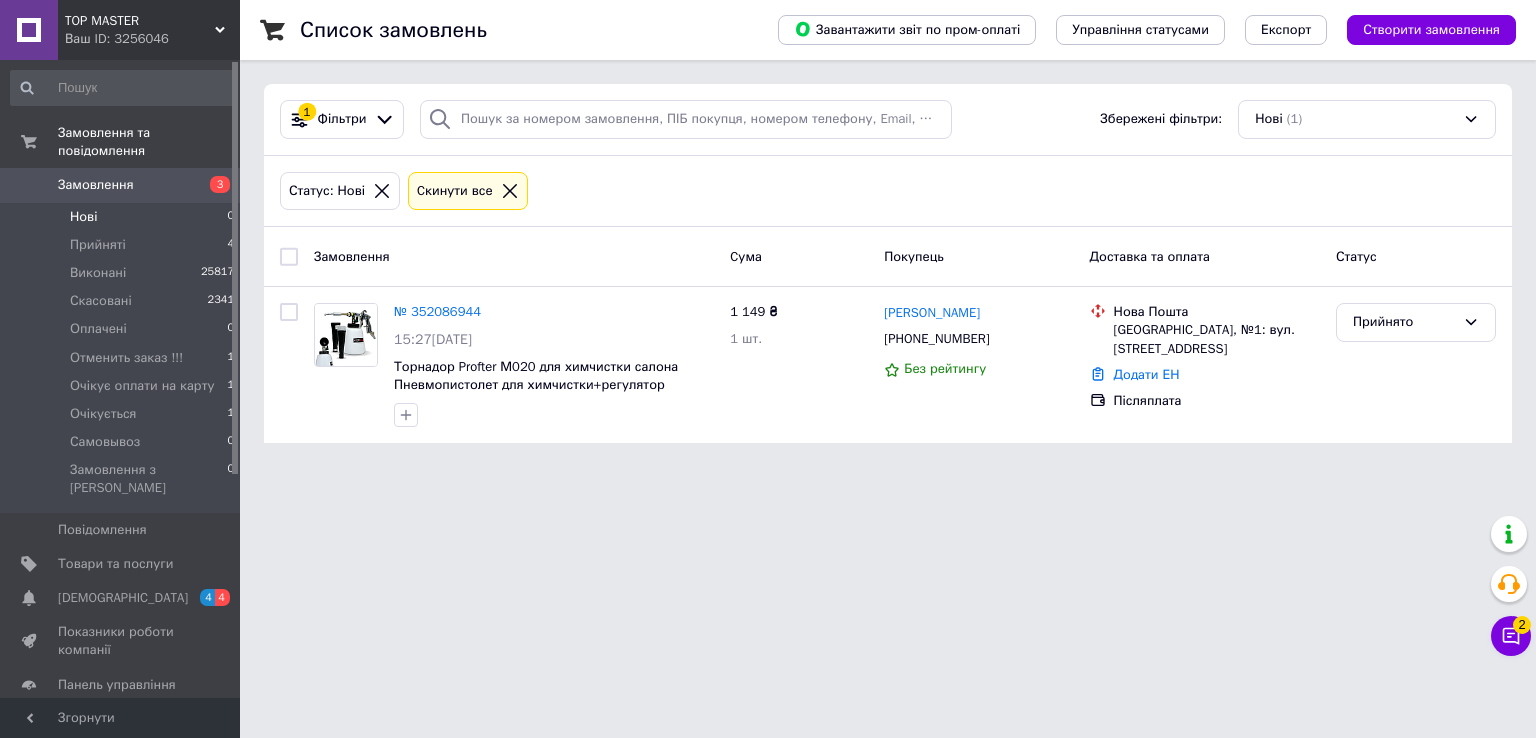 click on "Нові 0" at bounding box center (123, 217) 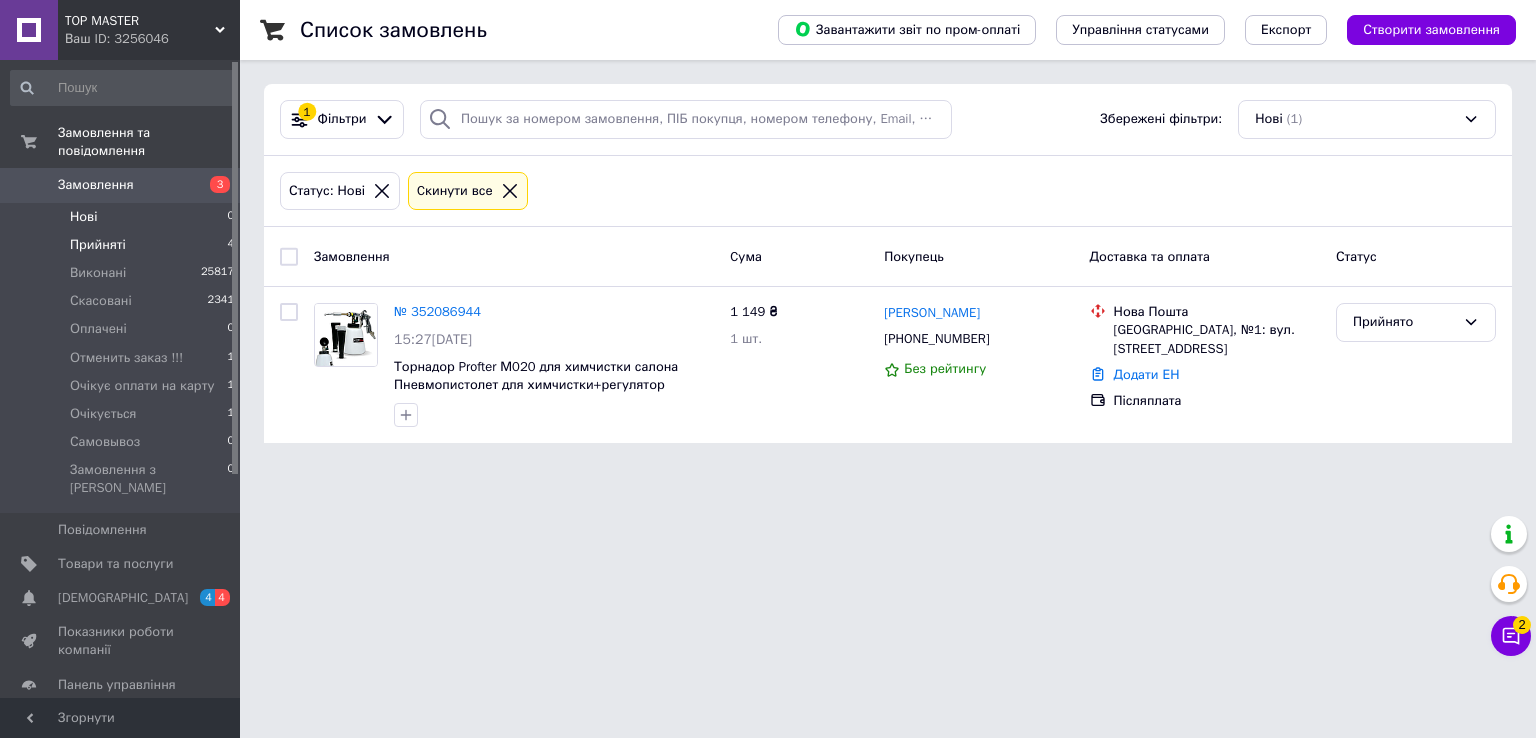 click on "Прийняті" at bounding box center (98, 245) 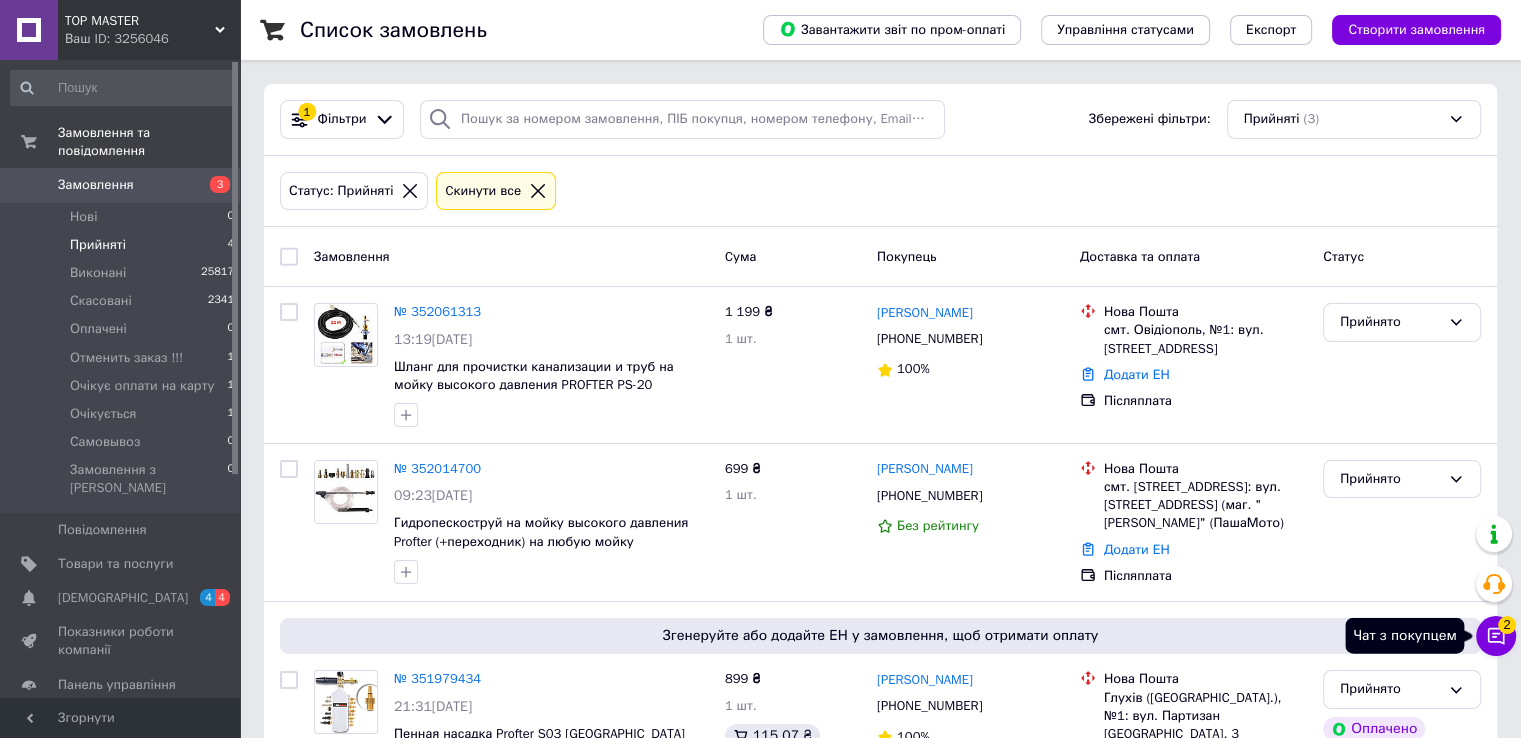 click 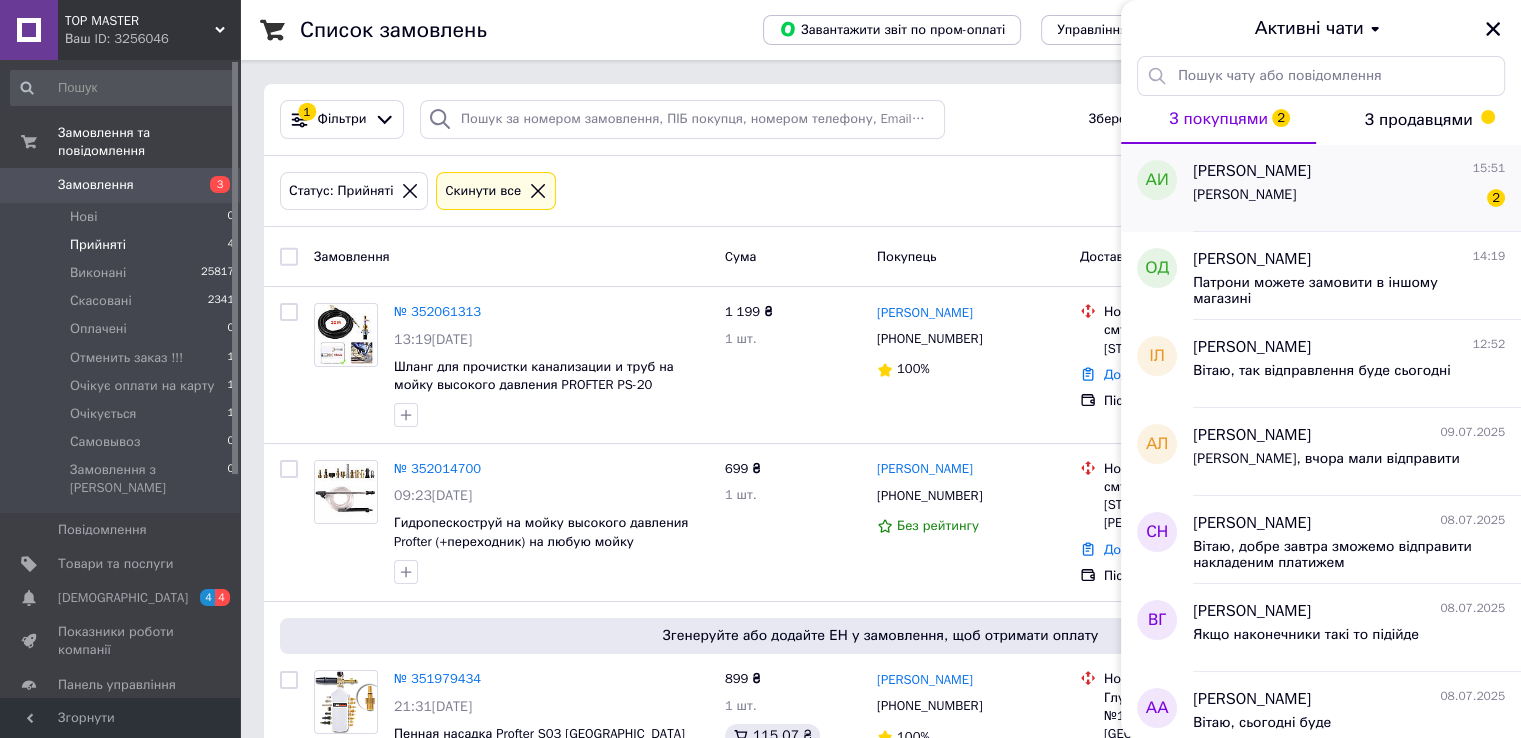 click on "Алексей Ищук 15:51" at bounding box center [1349, 171] 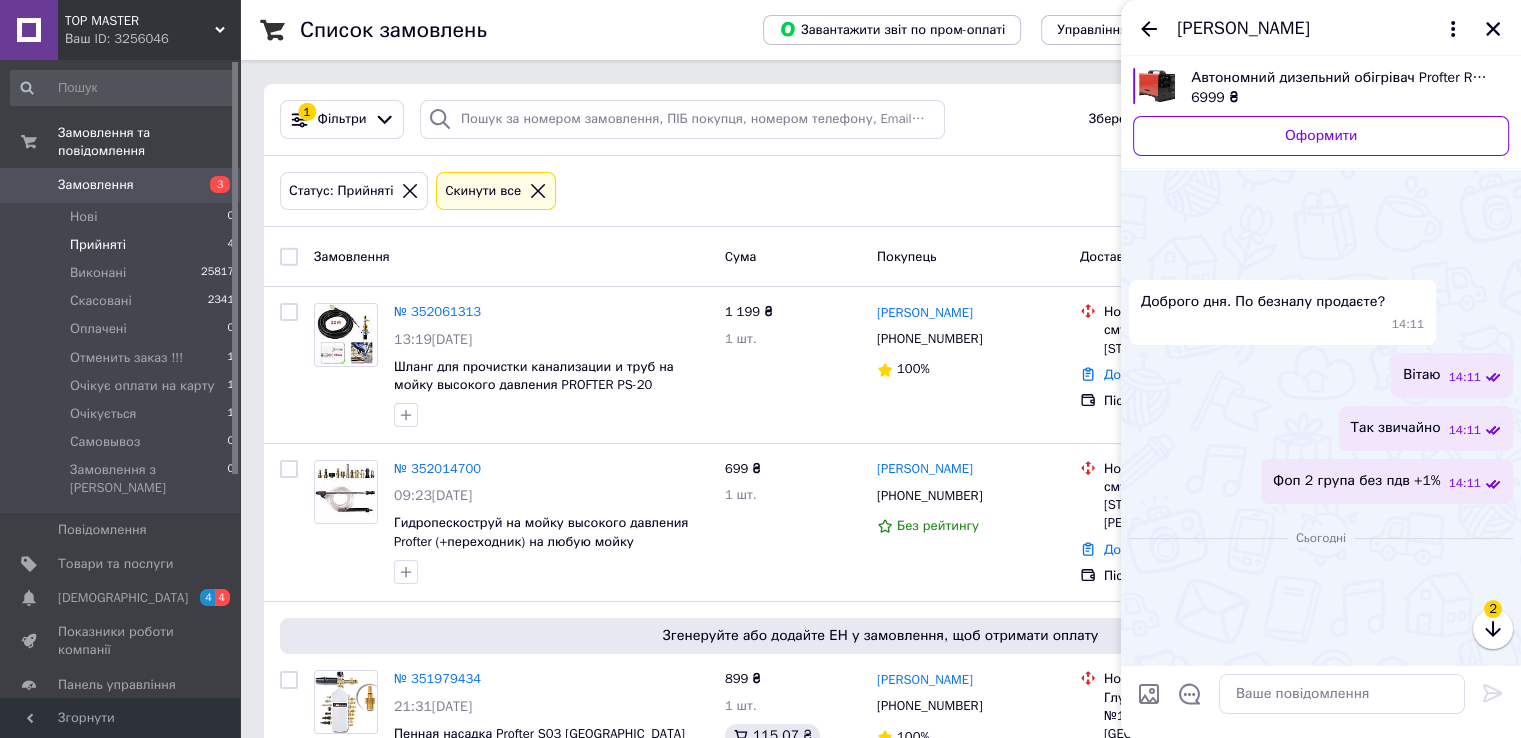 scroll, scrollTop: 536, scrollLeft: 0, axis: vertical 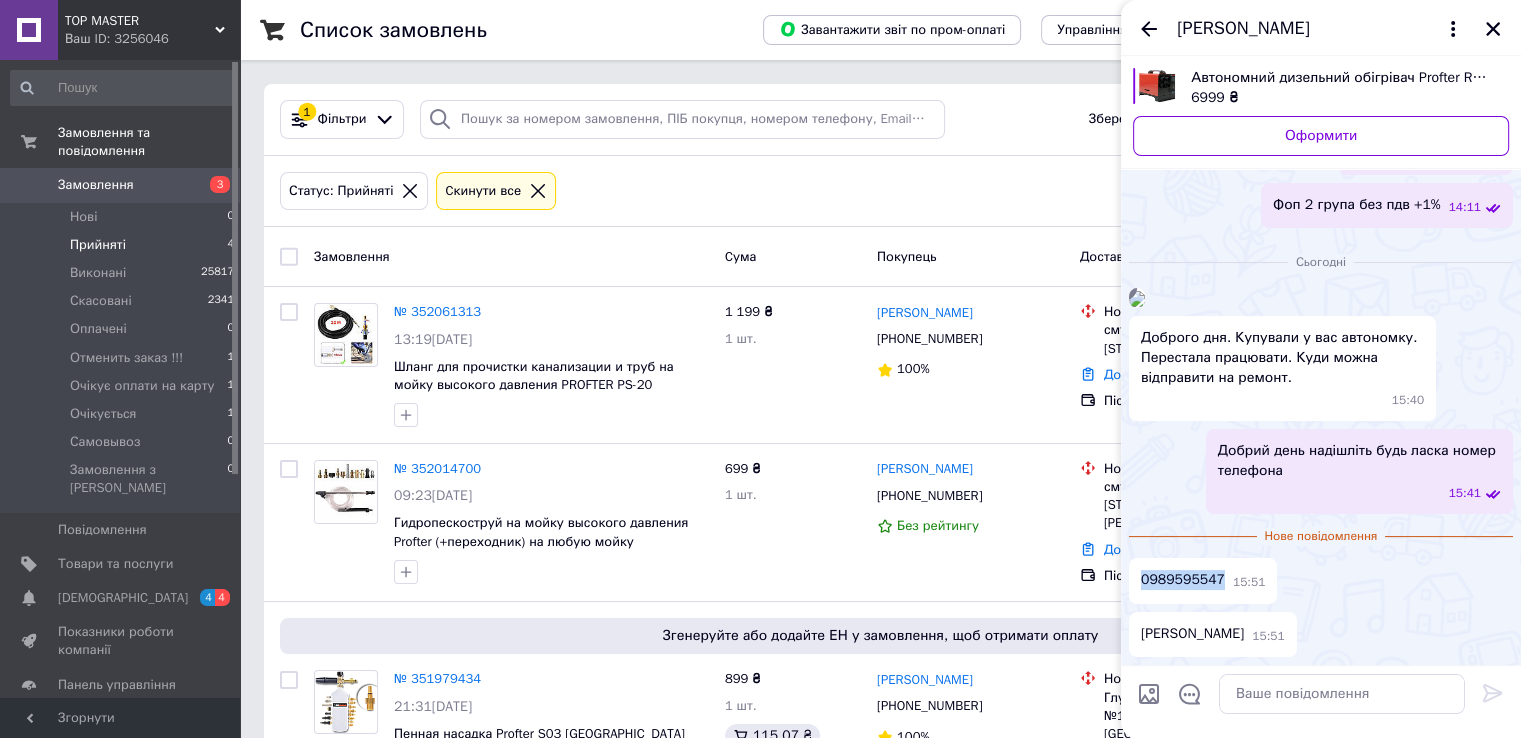 drag, startPoint x: 1140, startPoint y: 581, endPoint x: 1219, endPoint y: 586, distance: 79.15807 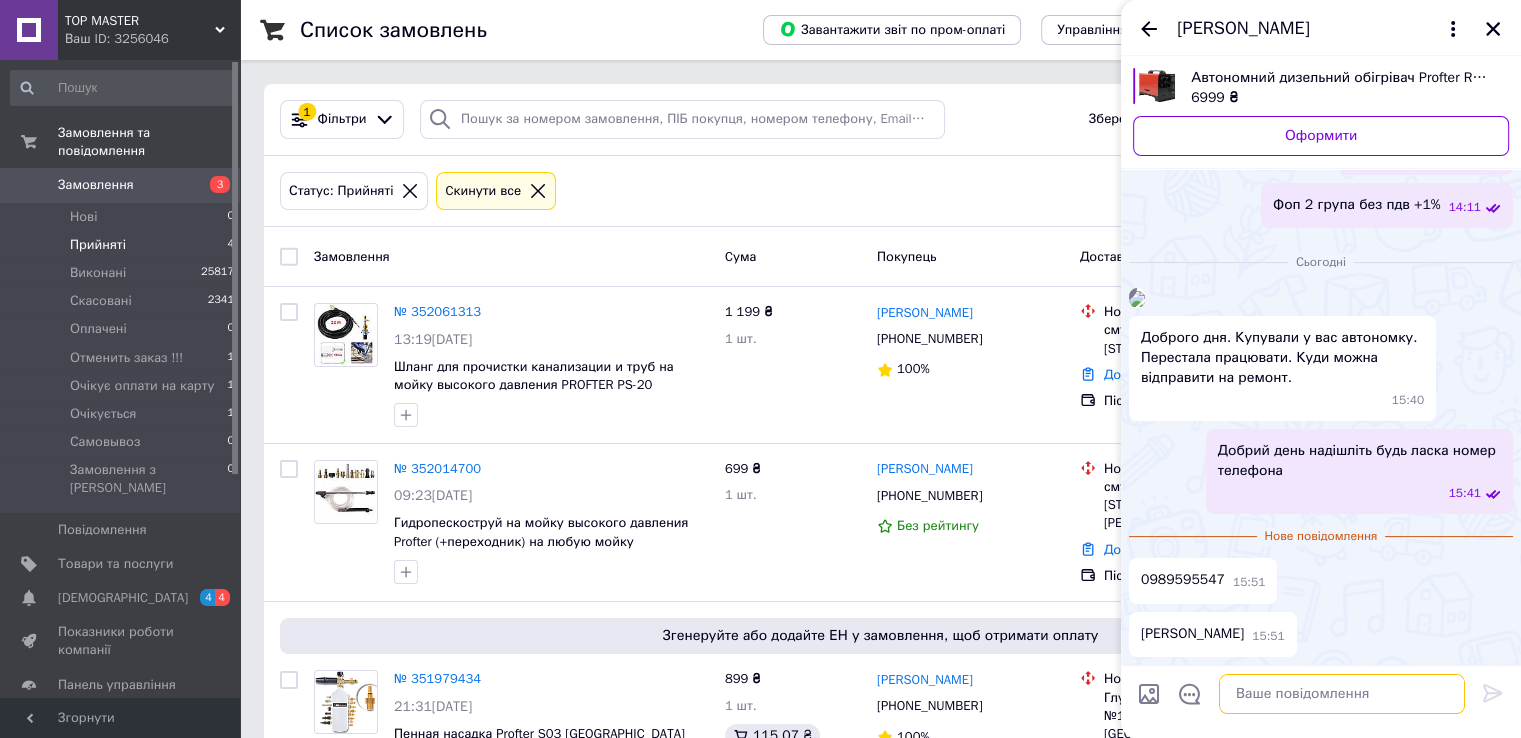 click at bounding box center [1342, 694] 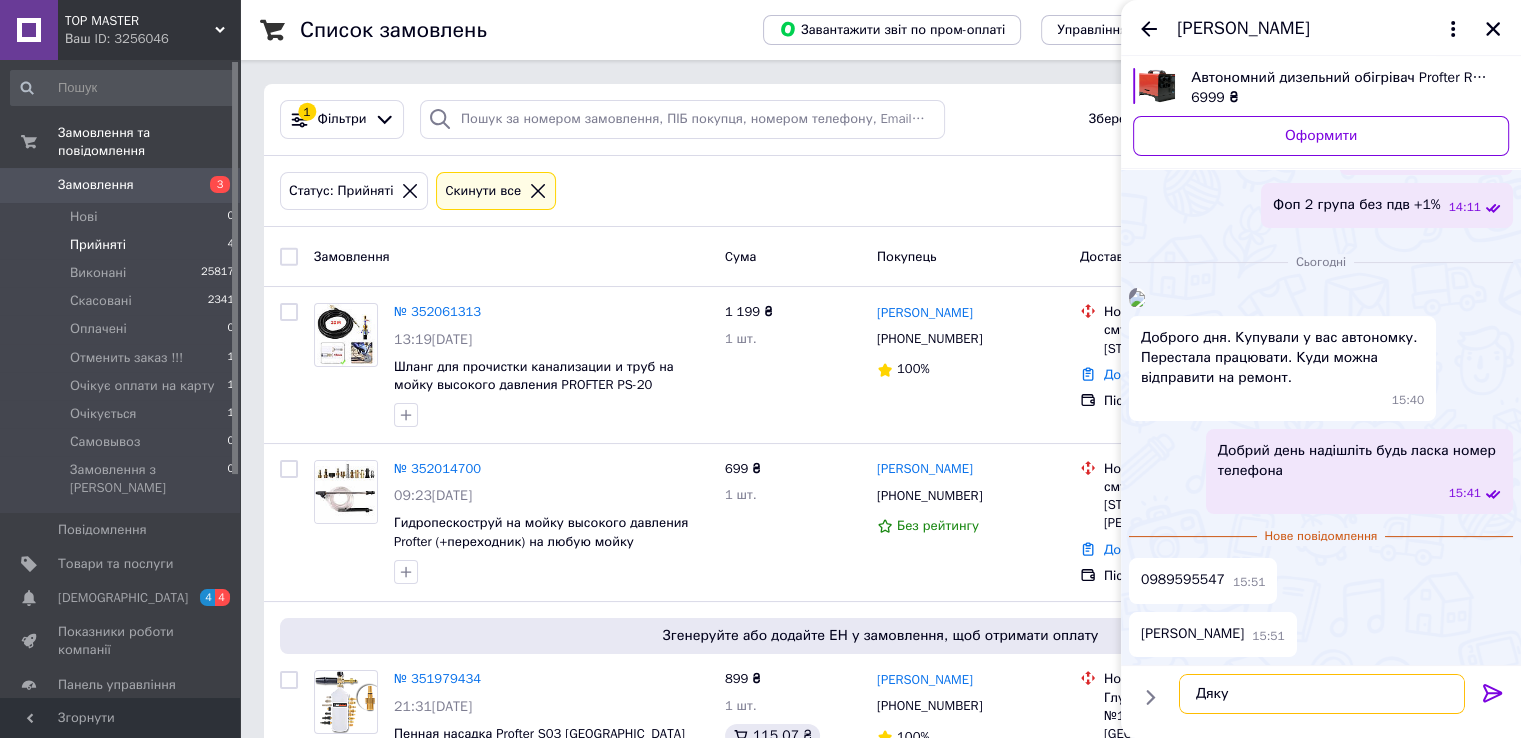 type on "Дякую" 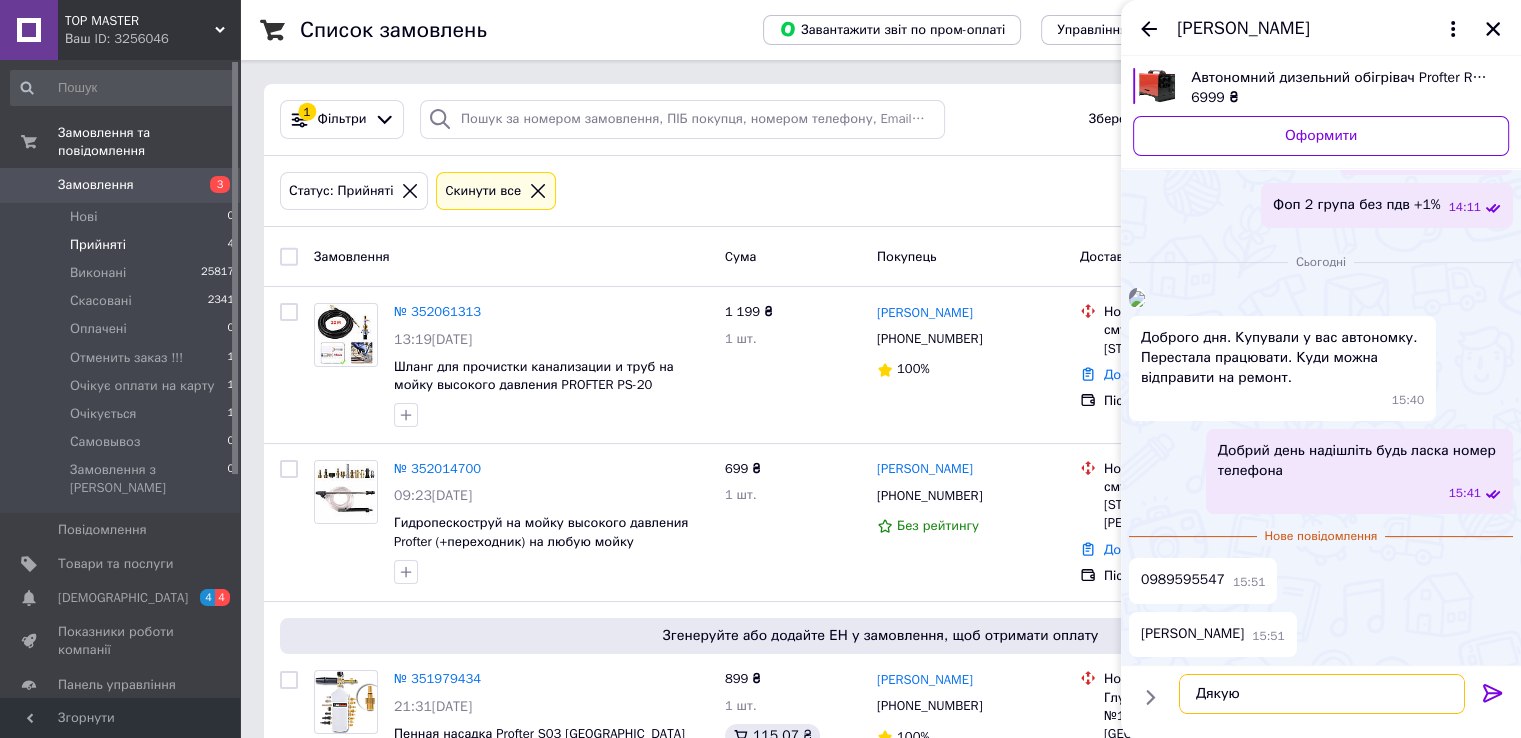 type 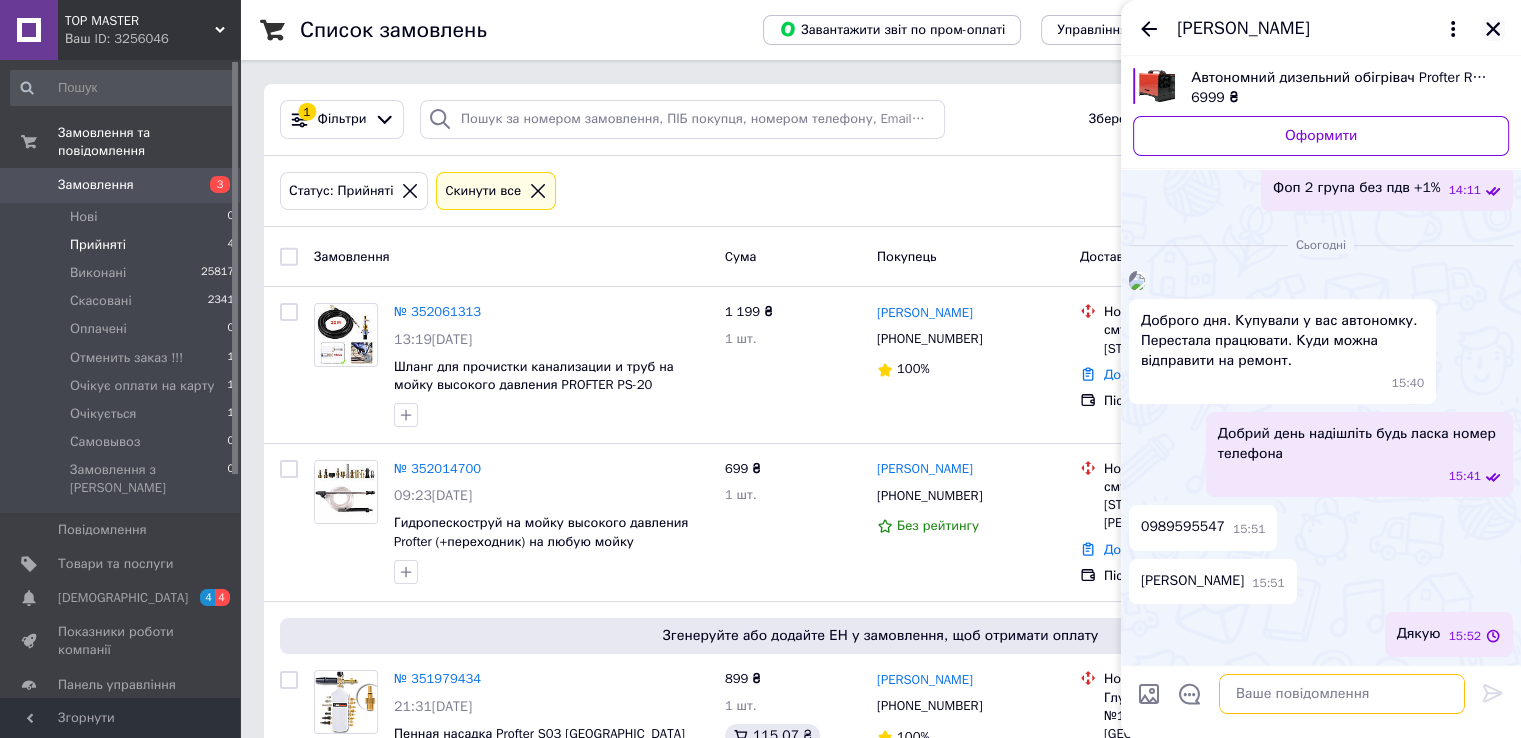 scroll, scrollTop: 502, scrollLeft: 0, axis: vertical 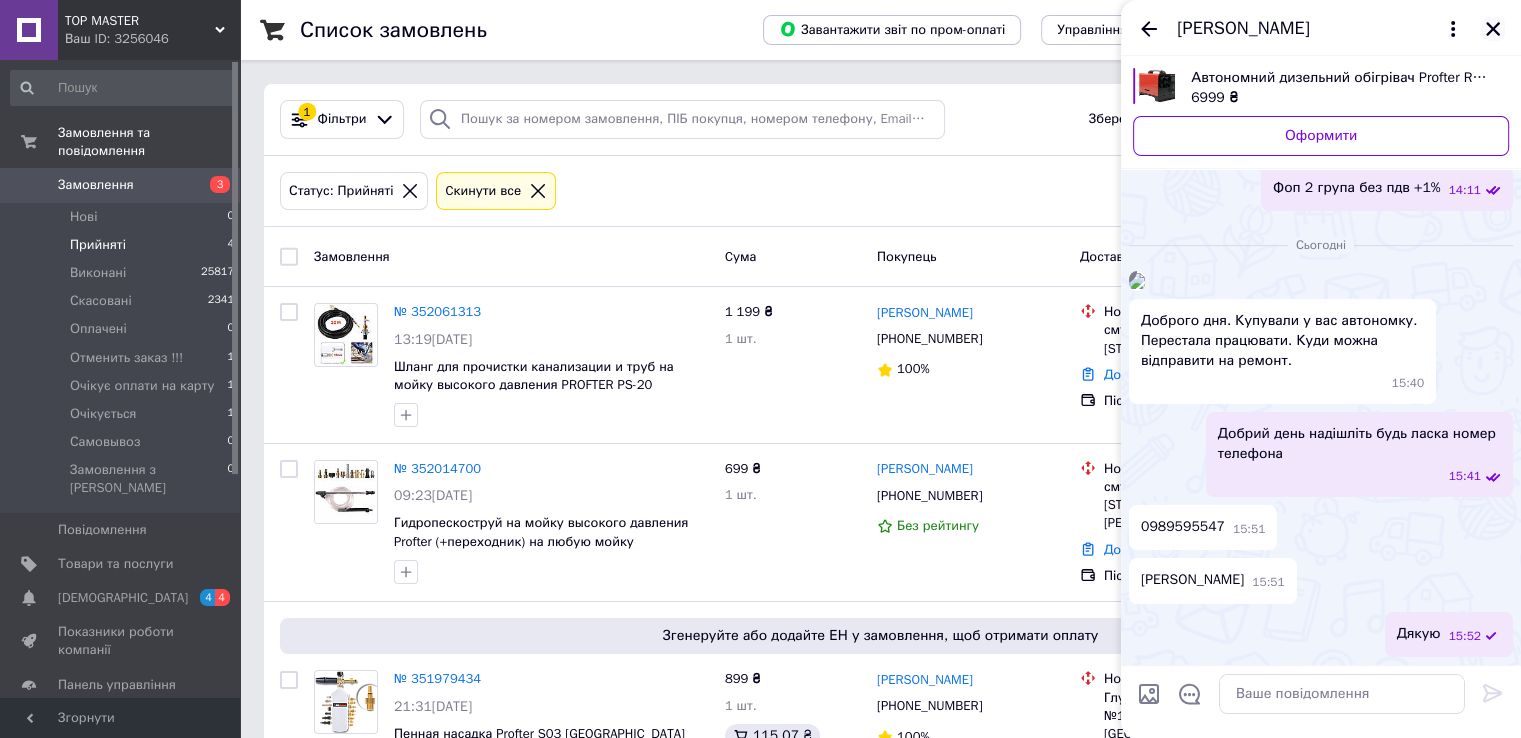click 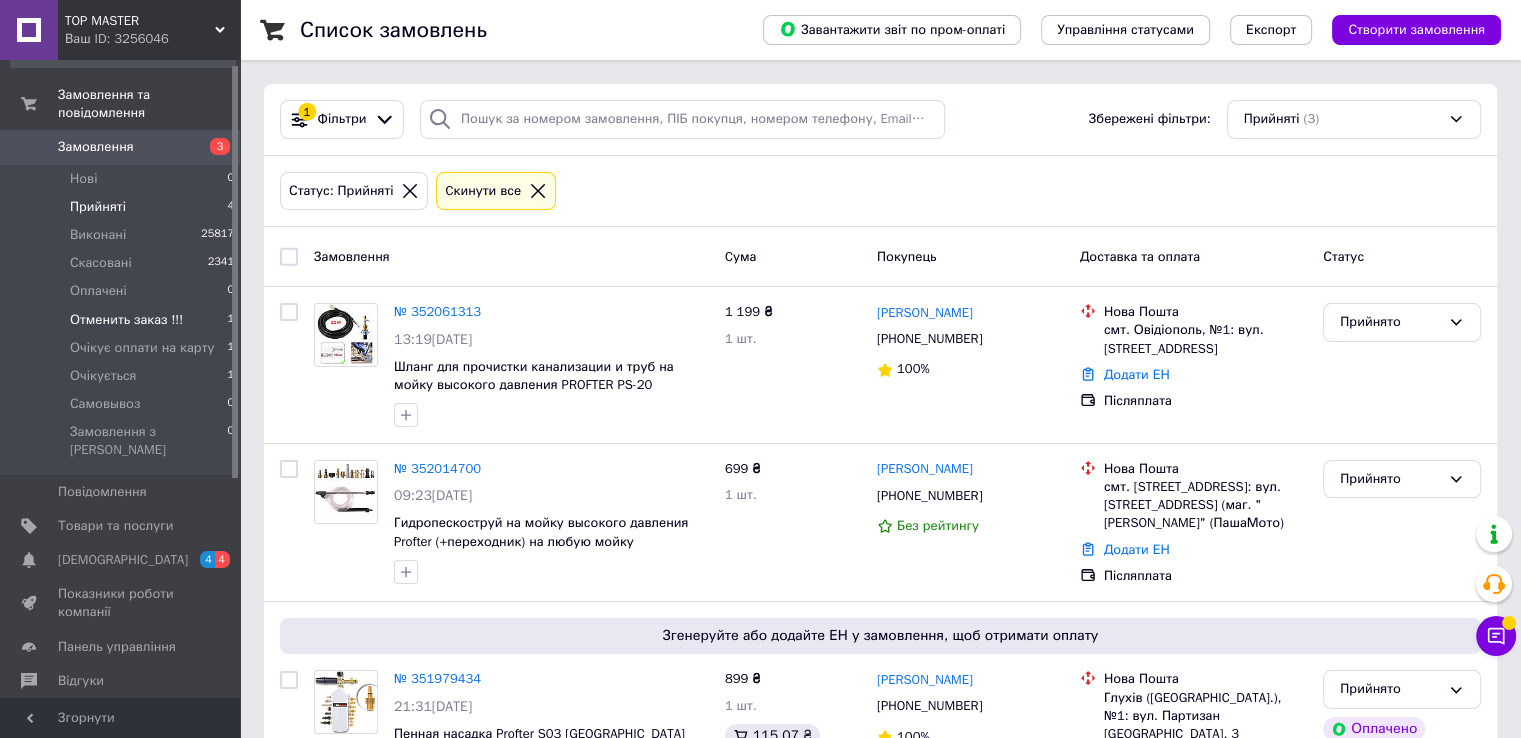 scroll, scrollTop: 100, scrollLeft: 0, axis: vertical 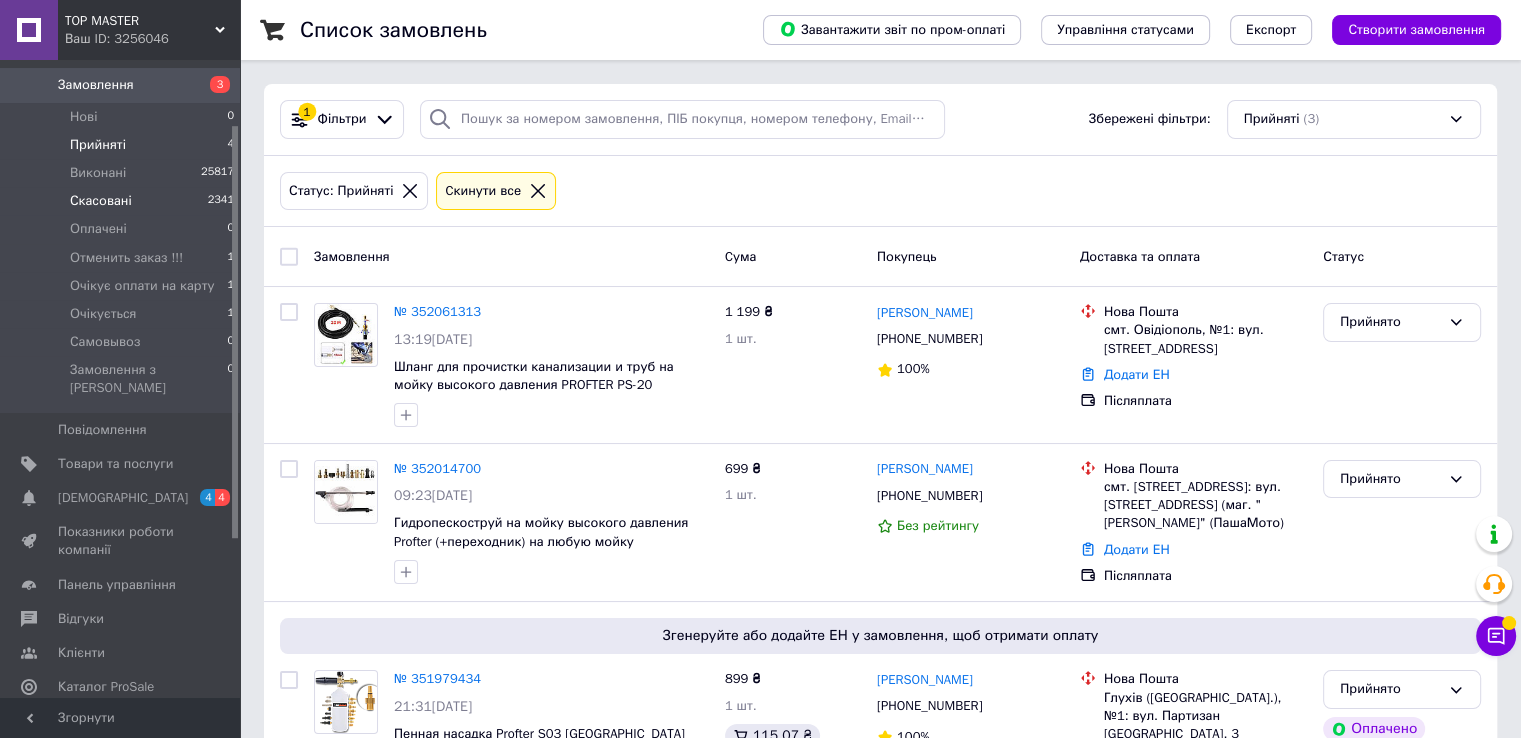 click on "Скасовані 2341" at bounding box center (123, 201) 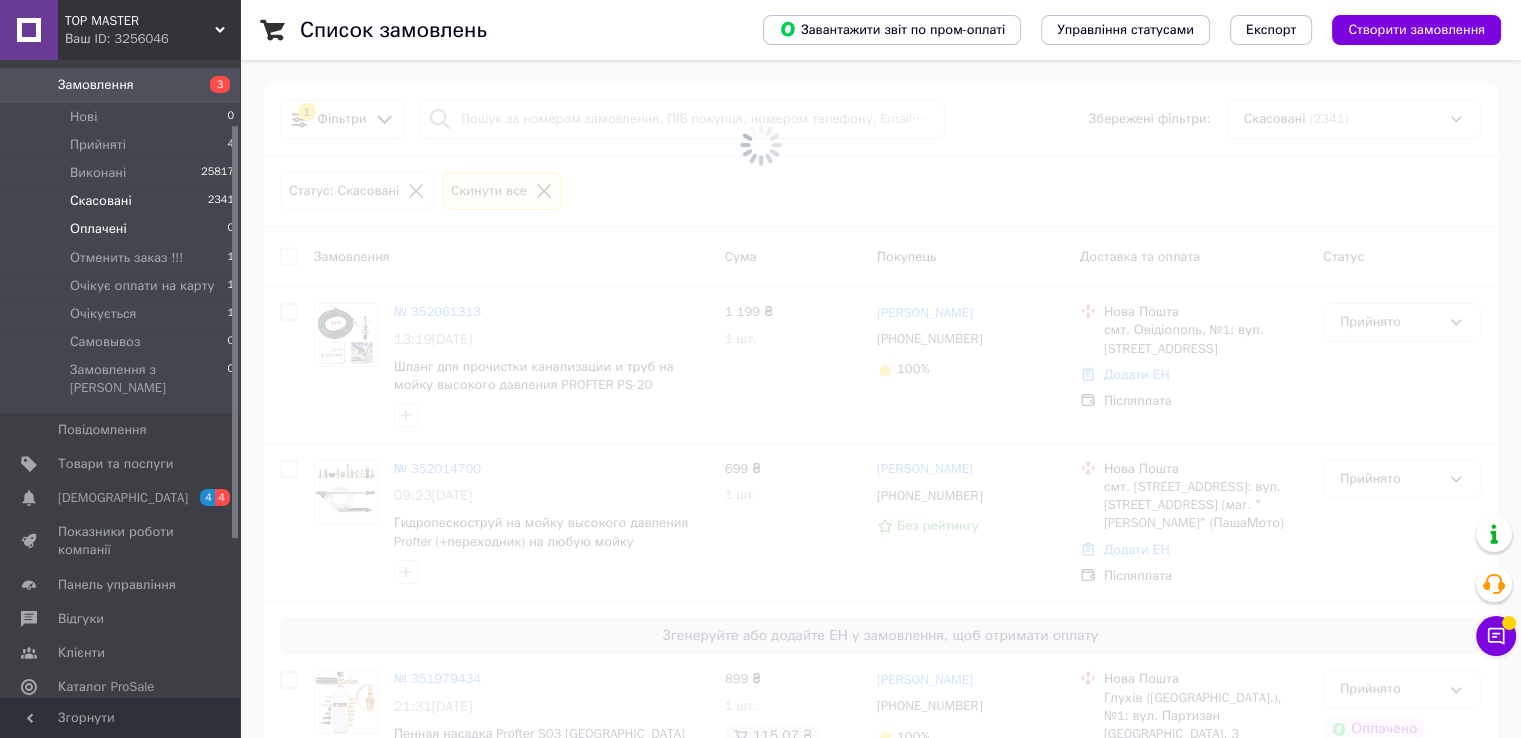 click on "Оплачені" at bounding box center (98, 229) 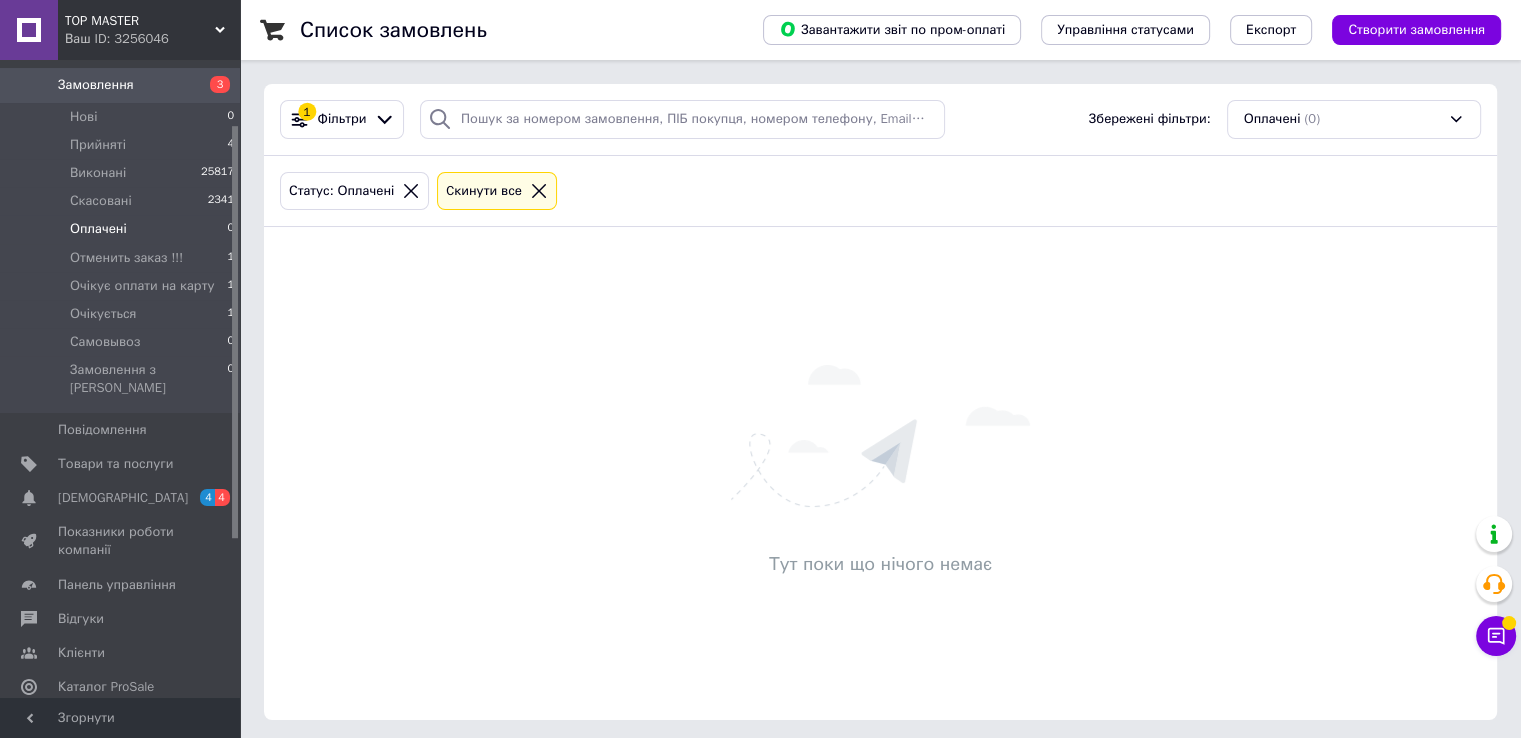 click on "Оплачені" at bounding box center (98, 229) 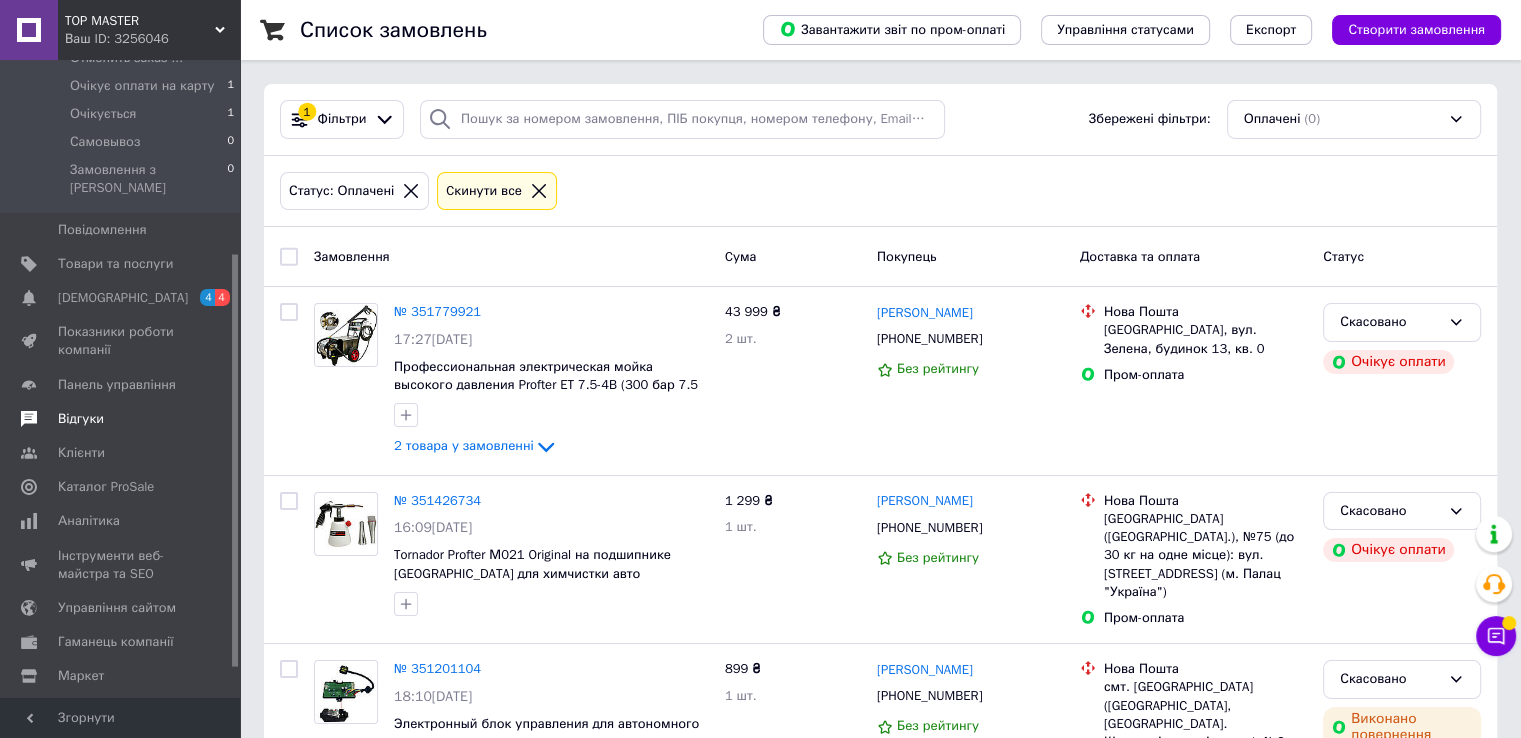 click on "Відгуки" at bounding box center (123, 419) 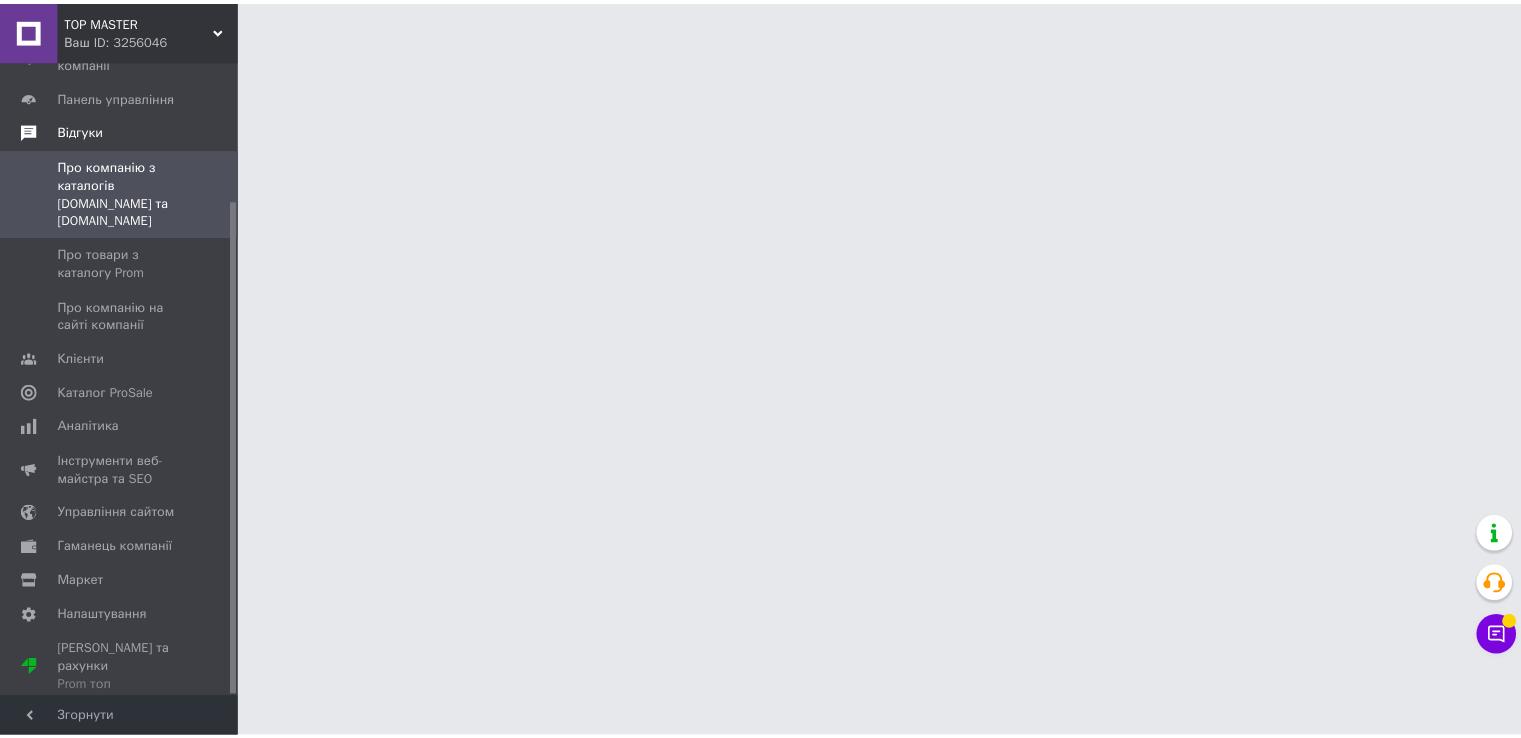 scroll, scrollTop: 179, scrollLeft: 0, axis: vertical 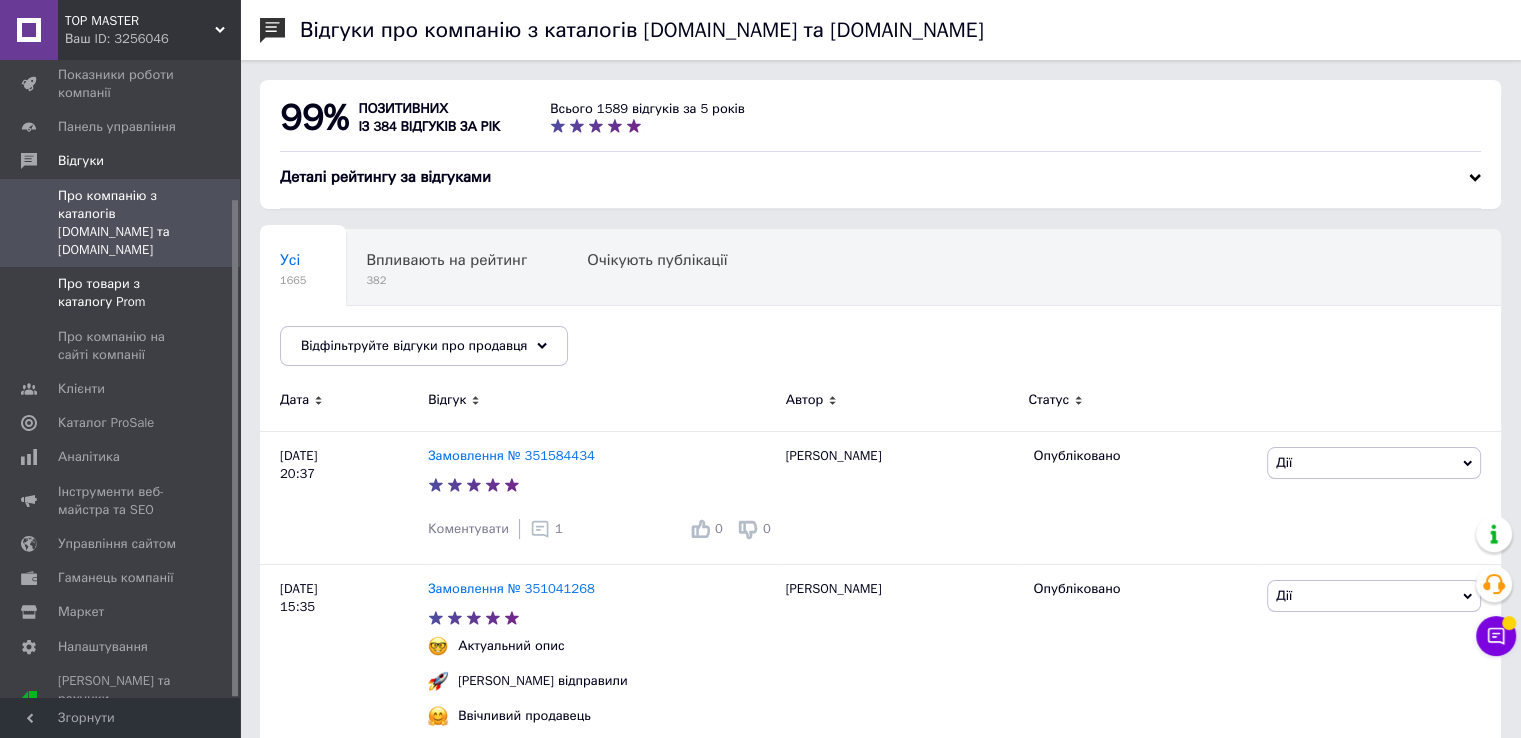 click on "Про товари з каталогу Prom" at bounding box center [121, 293] 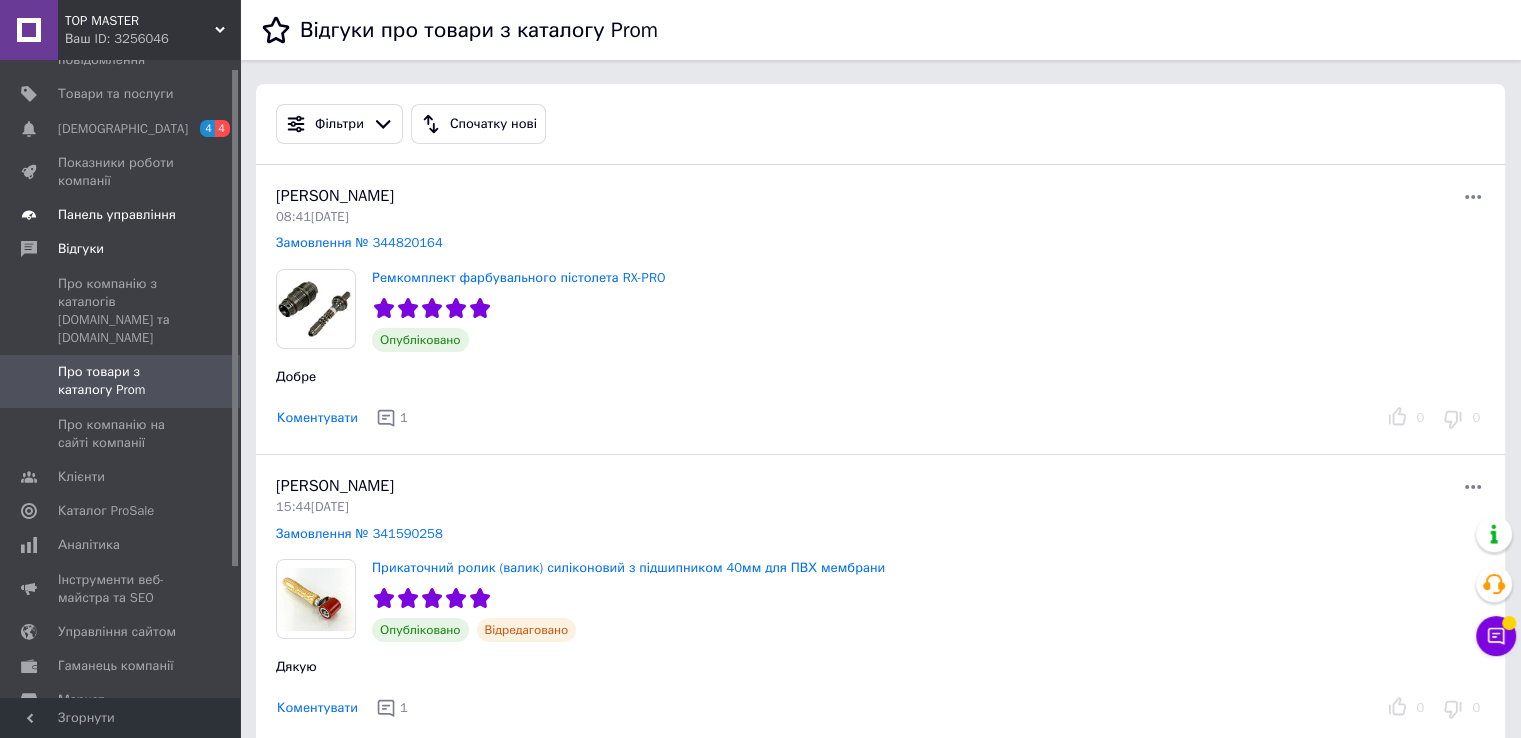 scroll, scrollTop: 0, scrollLeft: 0, axis: both 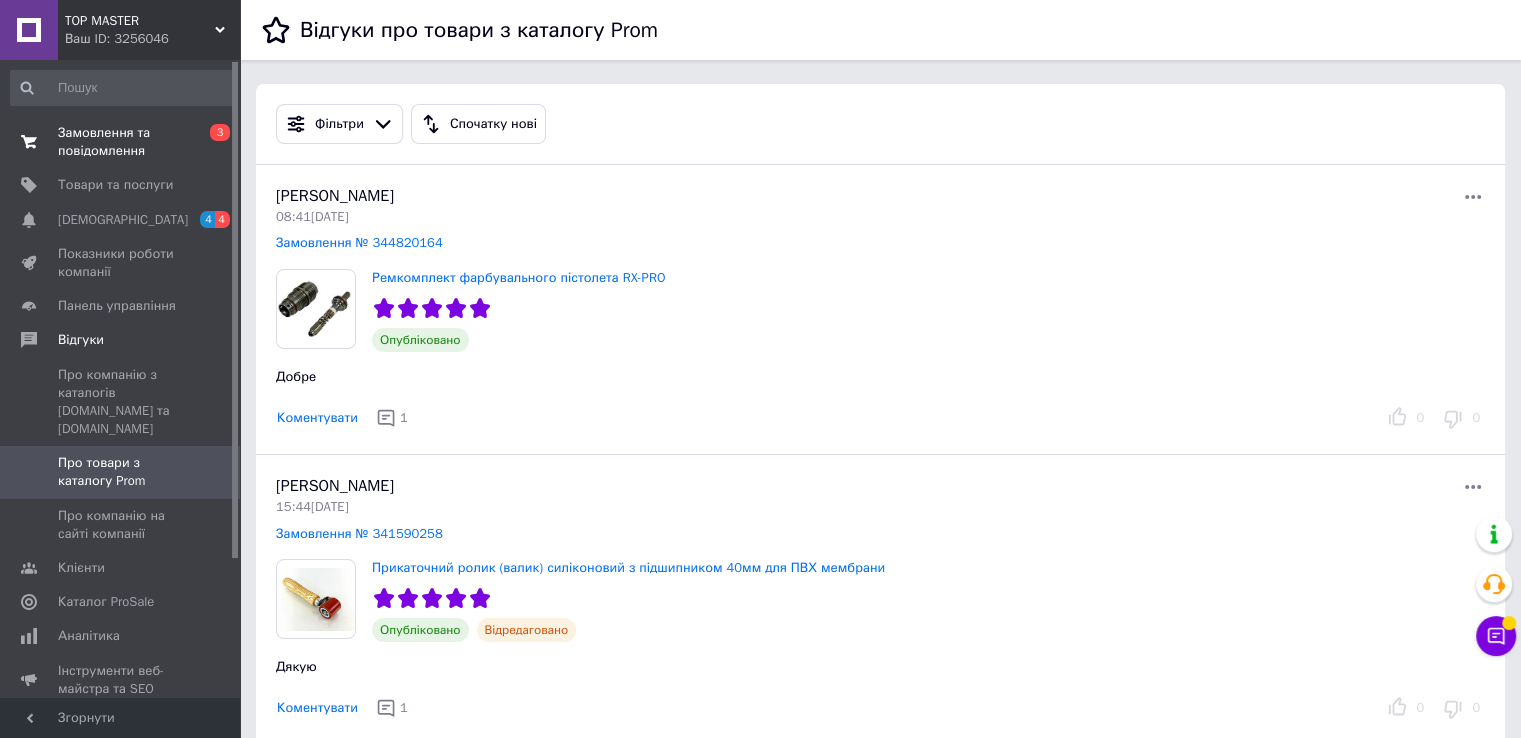 click on "Замовлення та повідомлення" at bounding box center (121, 142) 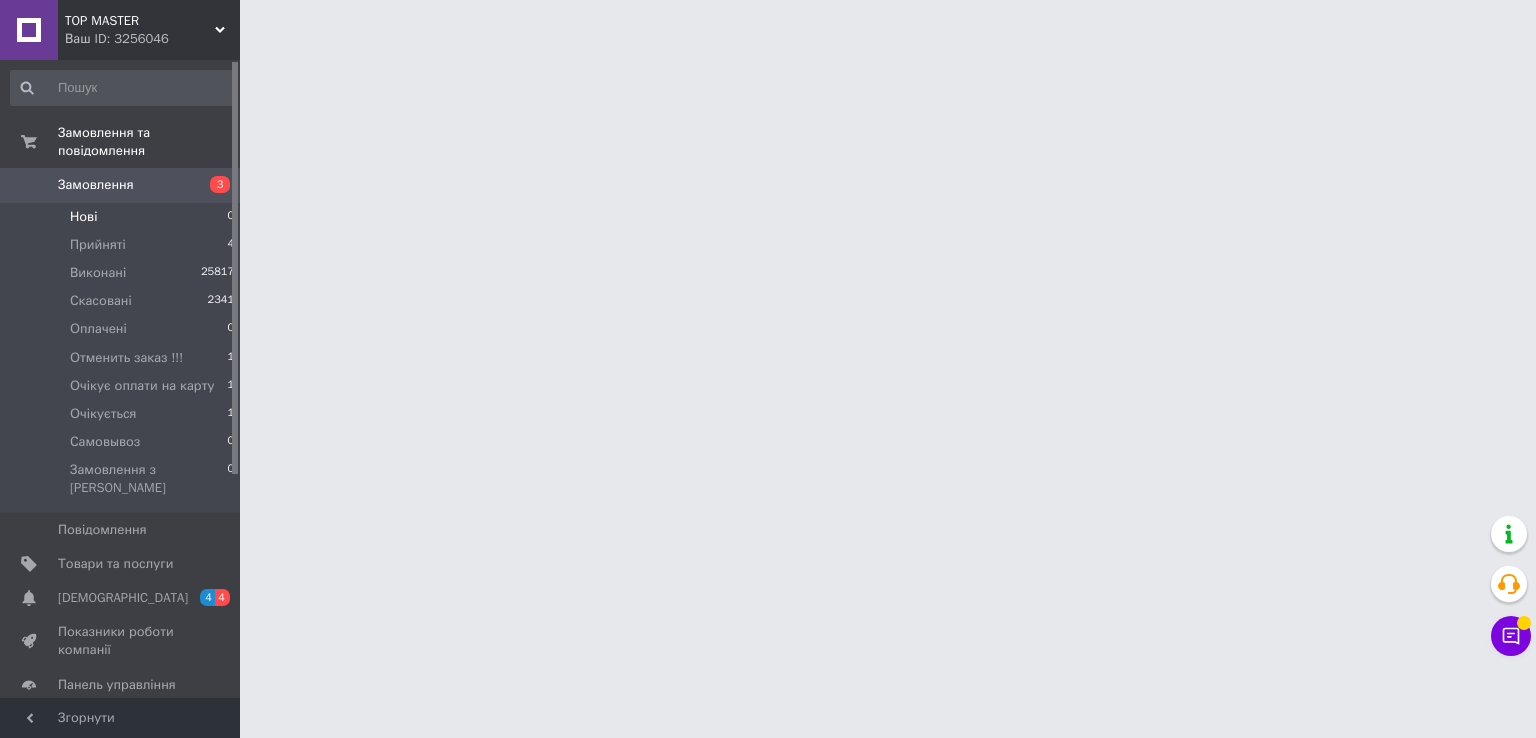 drag, startPoint x: 133, startPoint y: 212, endPoint x: 145, endPoint y: 189, distance: 25.942244 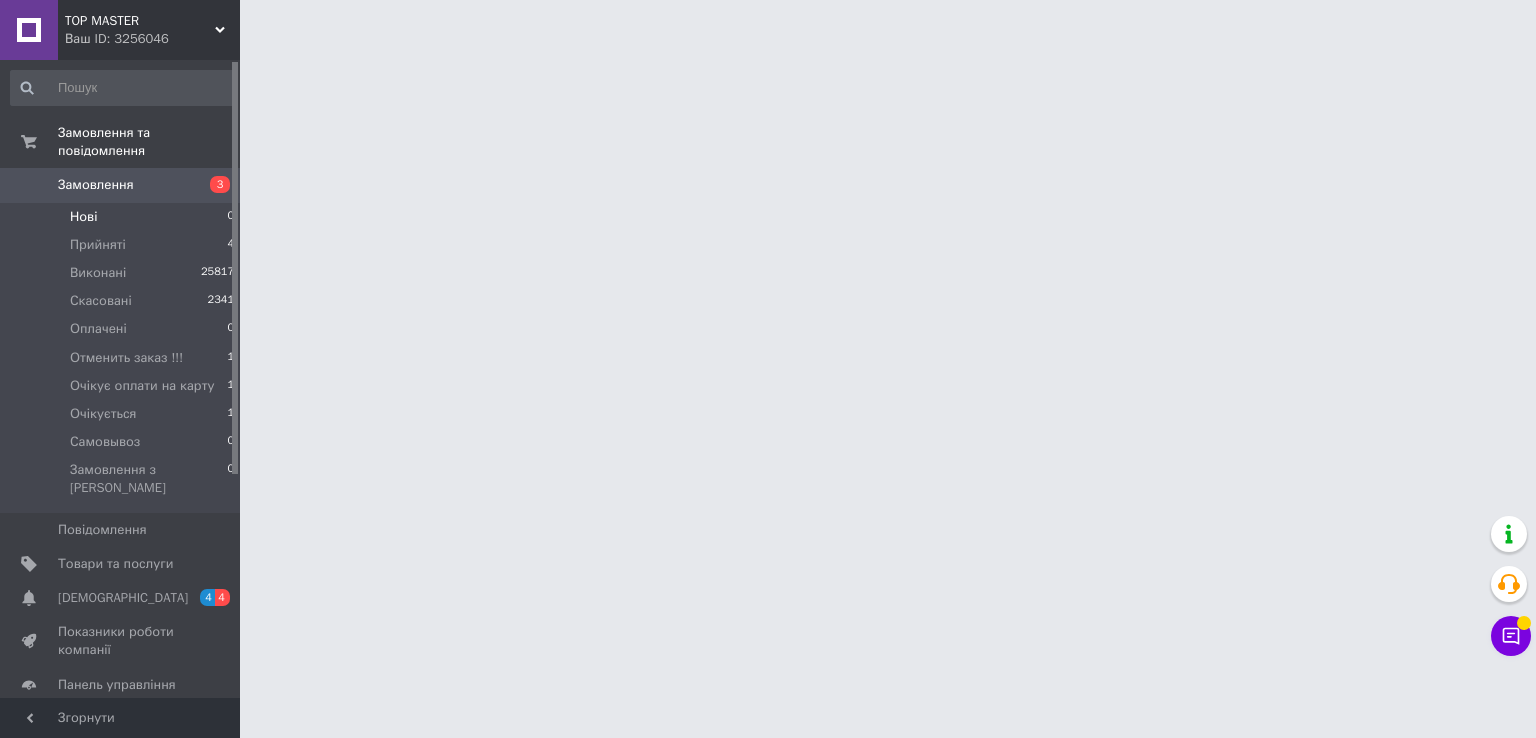 click on "Прийняті 4" at bounding box center [123, 245] 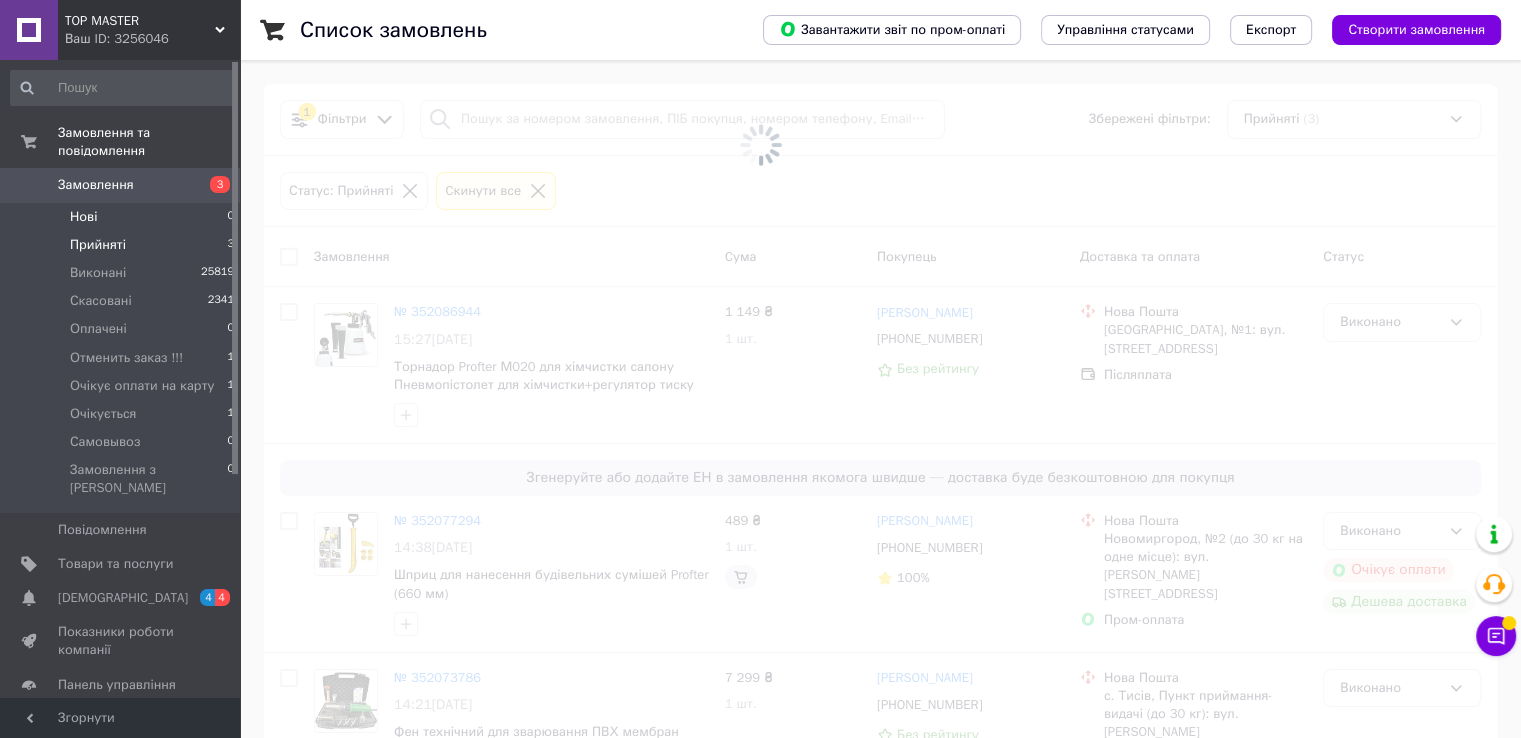 click on "Нові 0" at bounding box center (123, 217) 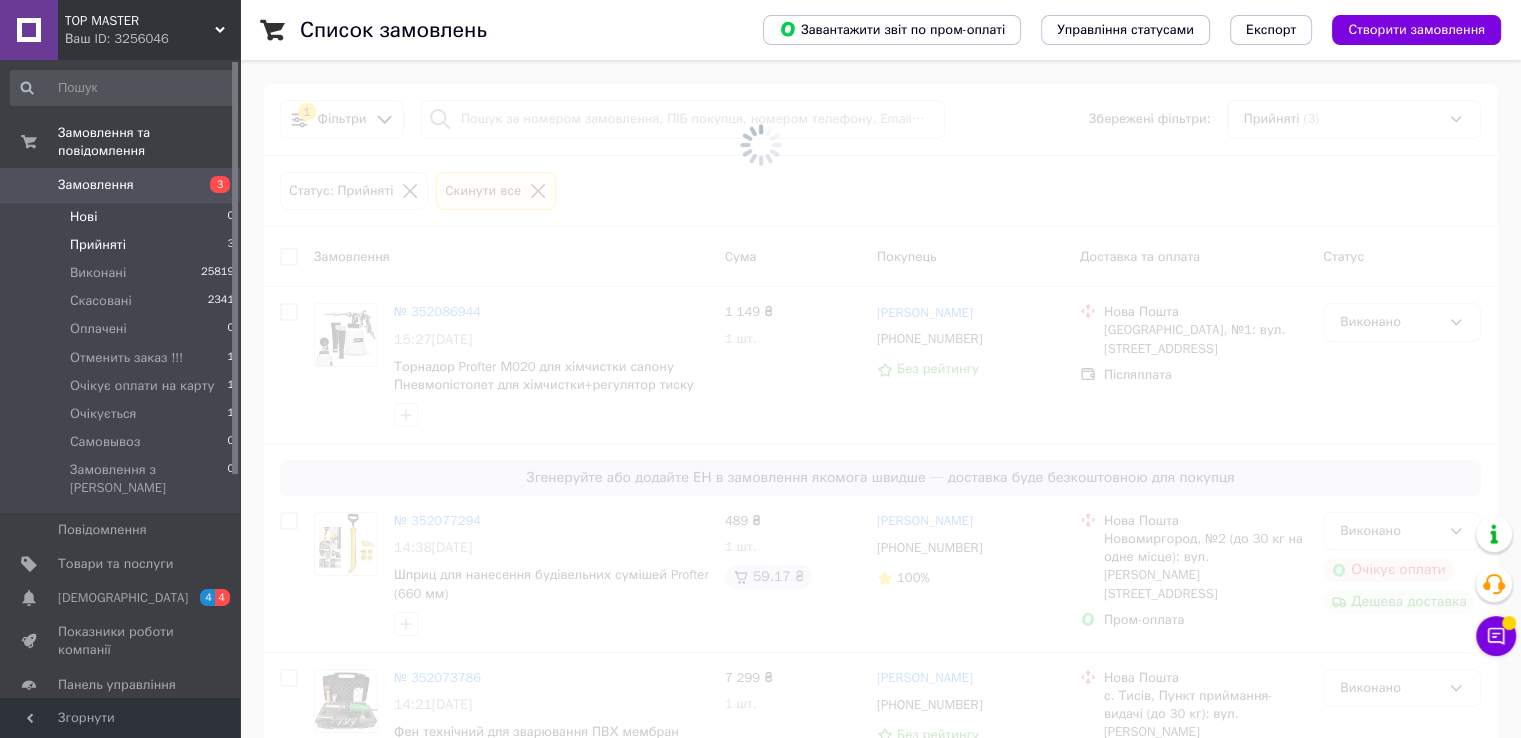 click on "Нові 0" at bounding box center (123, 217) 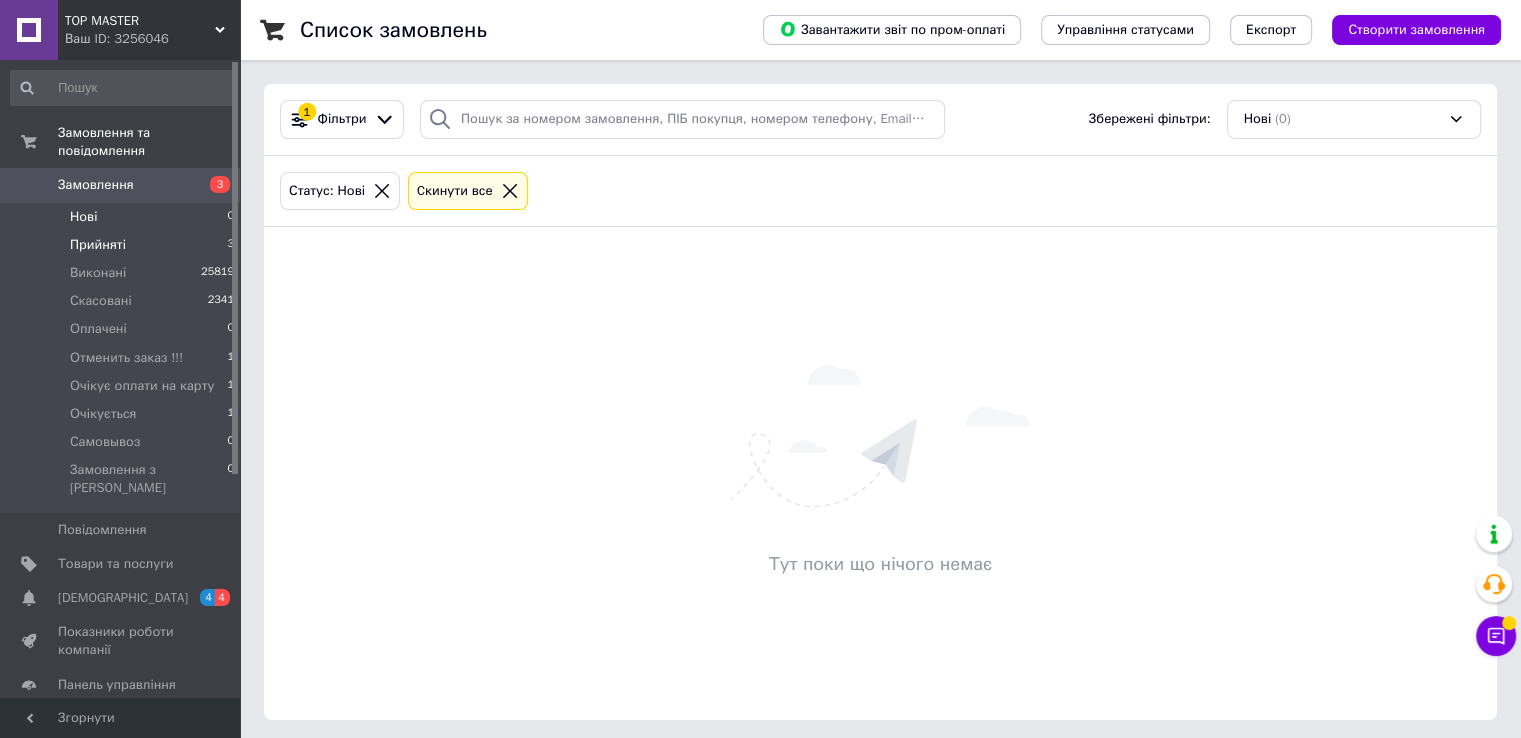 click on "Прийняті" at bounding box center [98, 245] 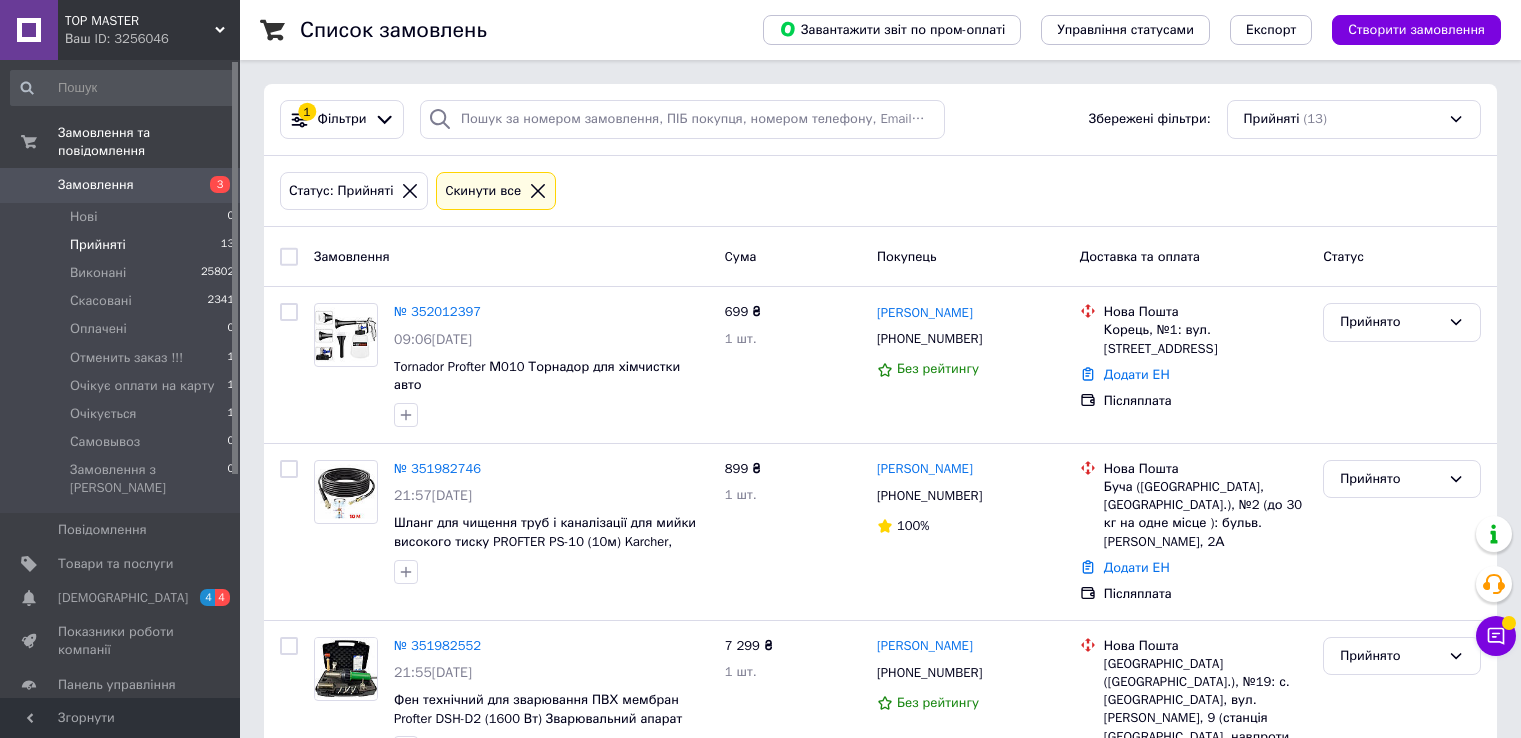 scroll, scrollTop: 0, scrollLeft: 0, axis: both 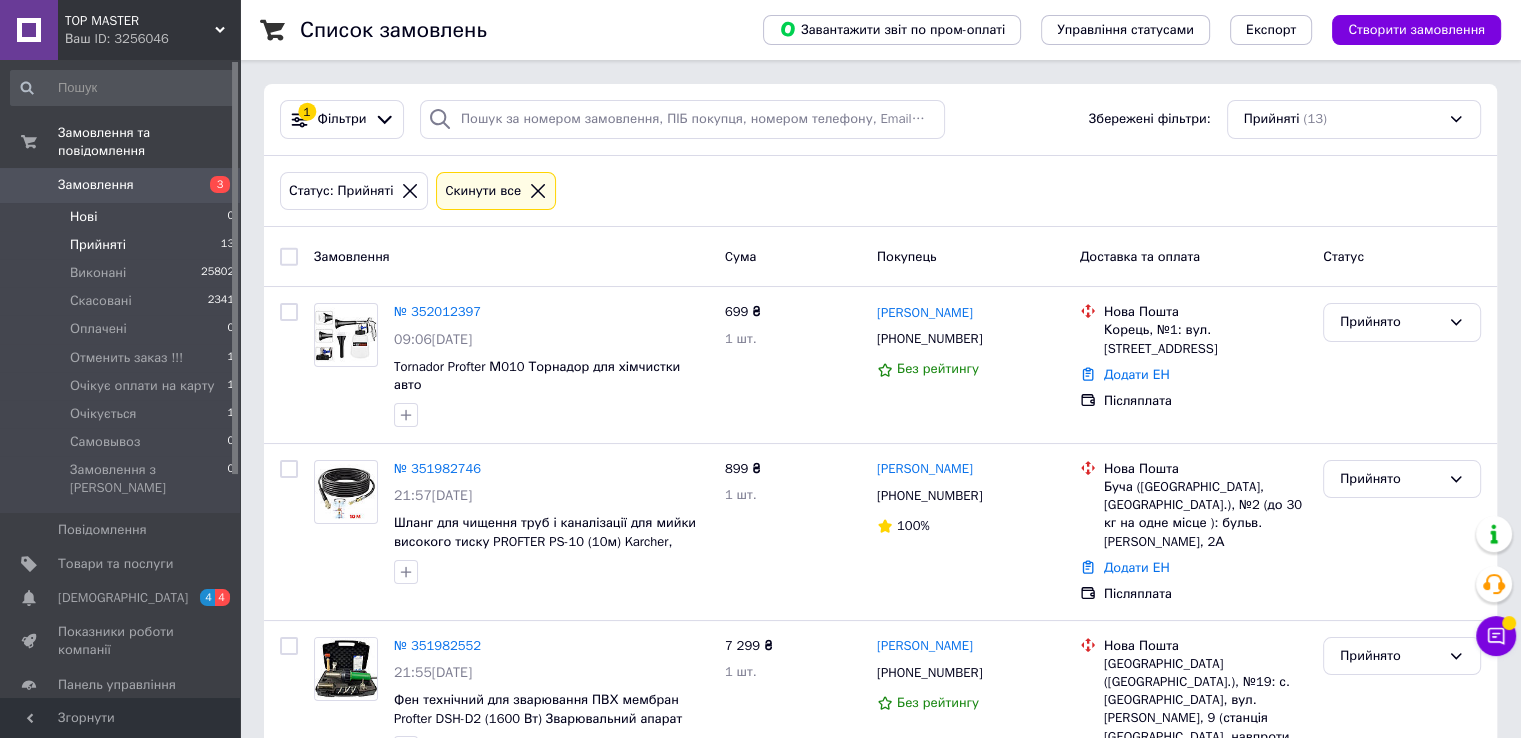 click on "Нові 0" at bounding box center [123, 217] 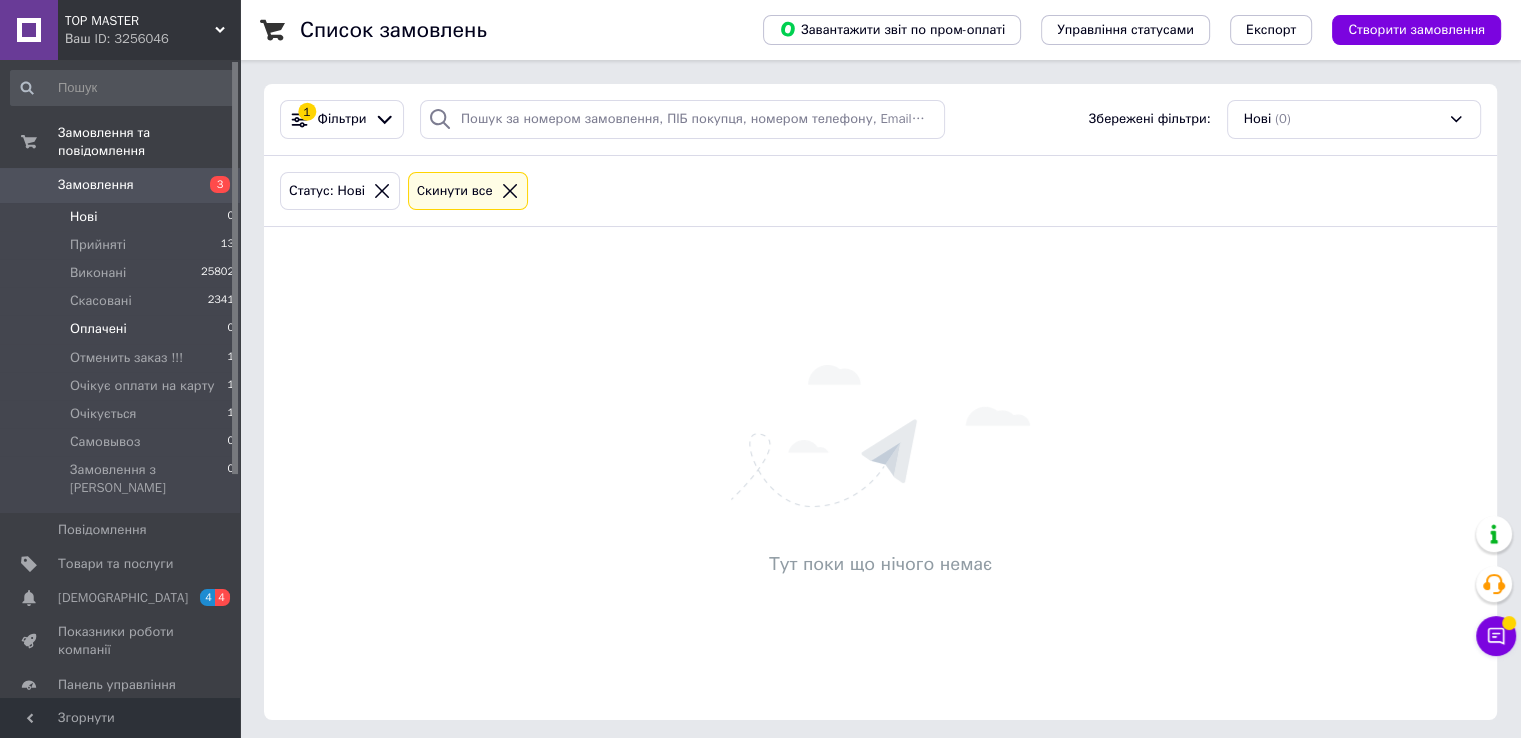 click on "Оплачені 0" at bounding box center (123, 329) 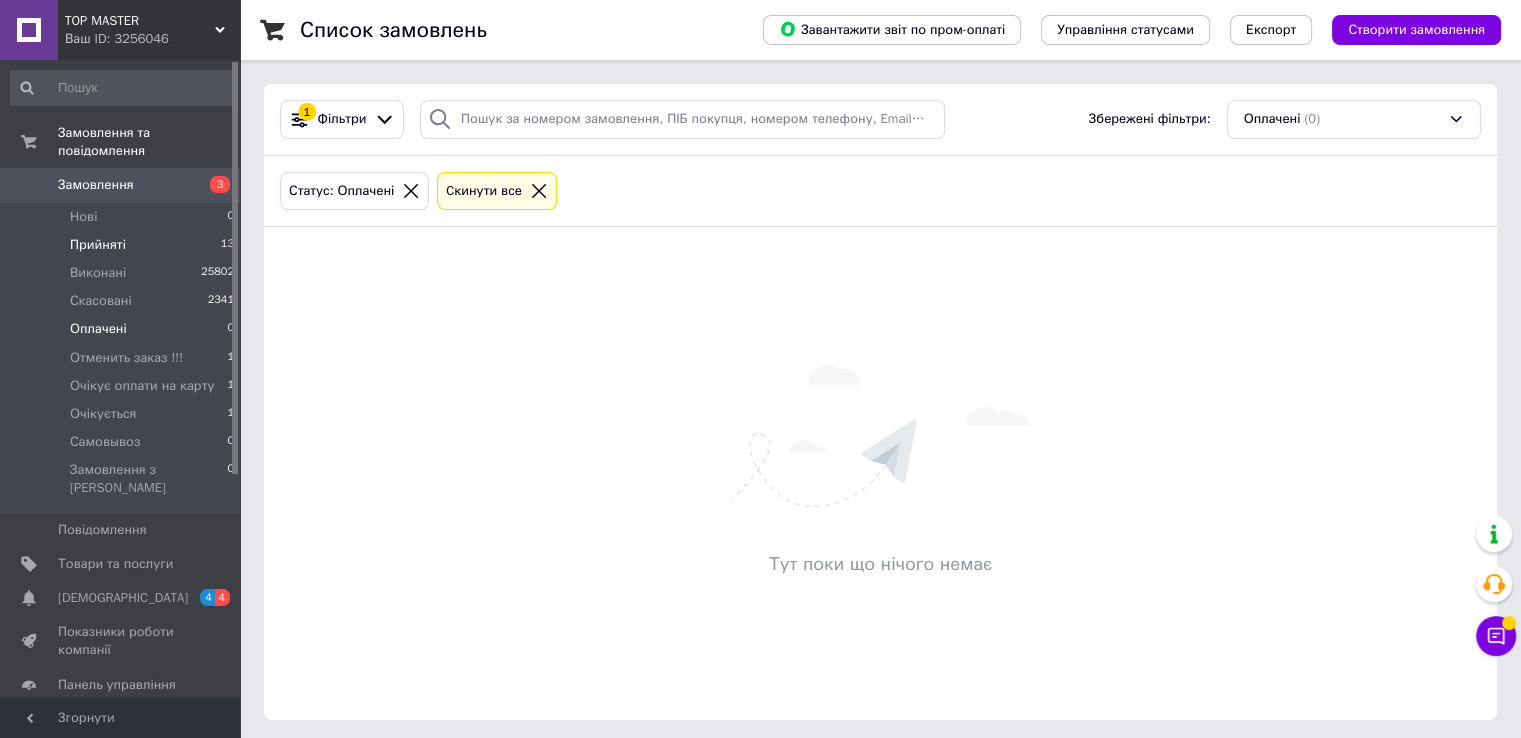 click on "Прийняті 13" at bounding box center [123, 245] 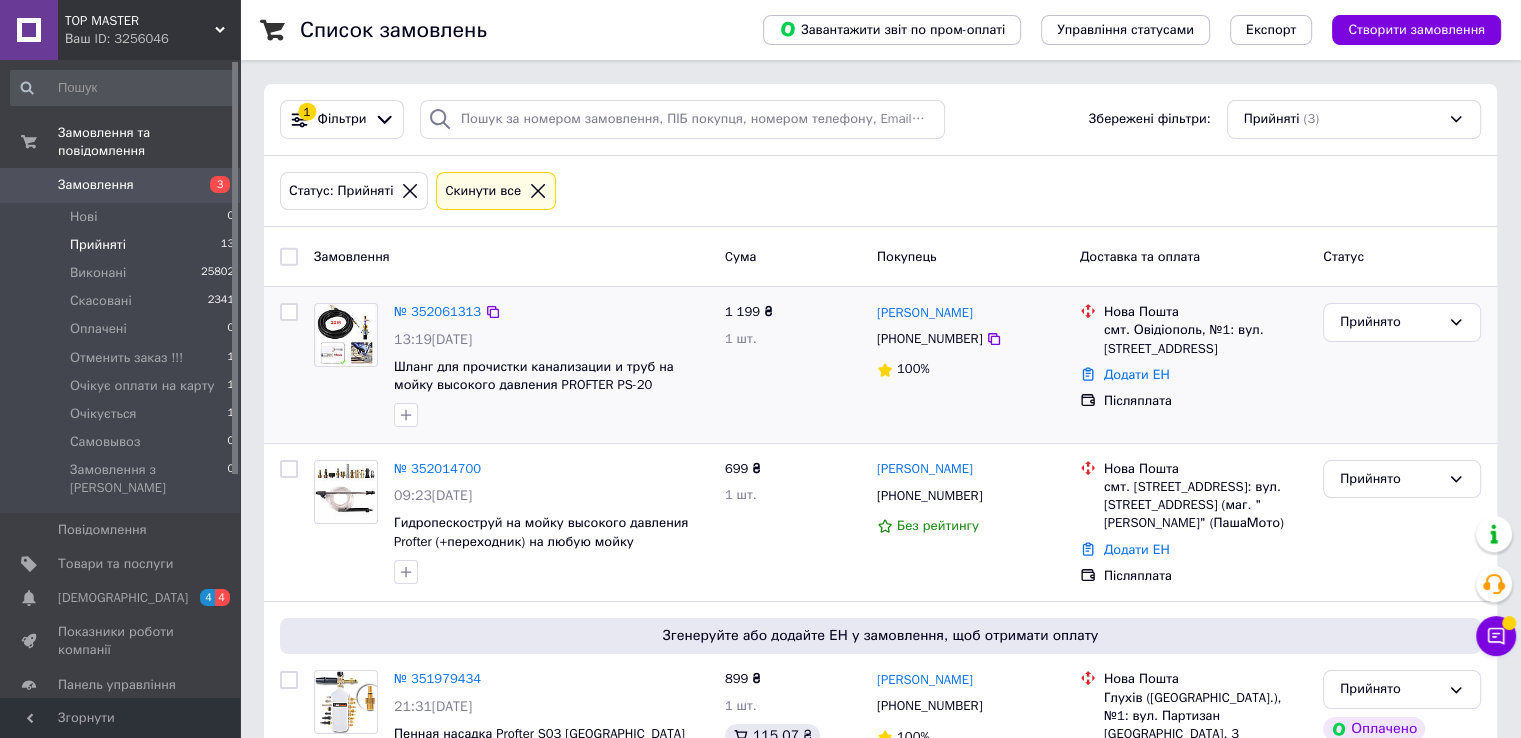 scroll, scrollTop: 95, scrollLeft: 0, axis: vertical 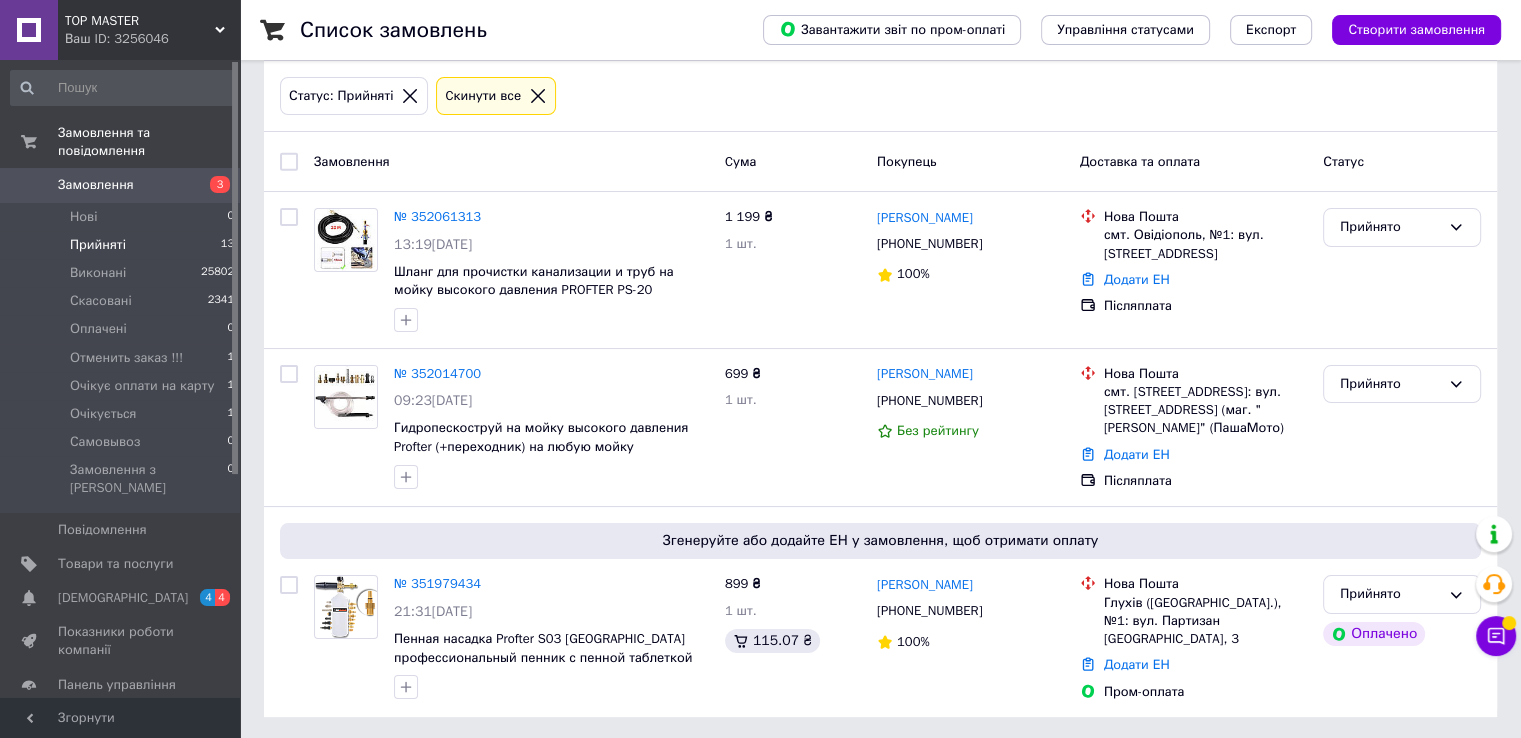 click on "№ 351979434" at bounding box center (437, 583) 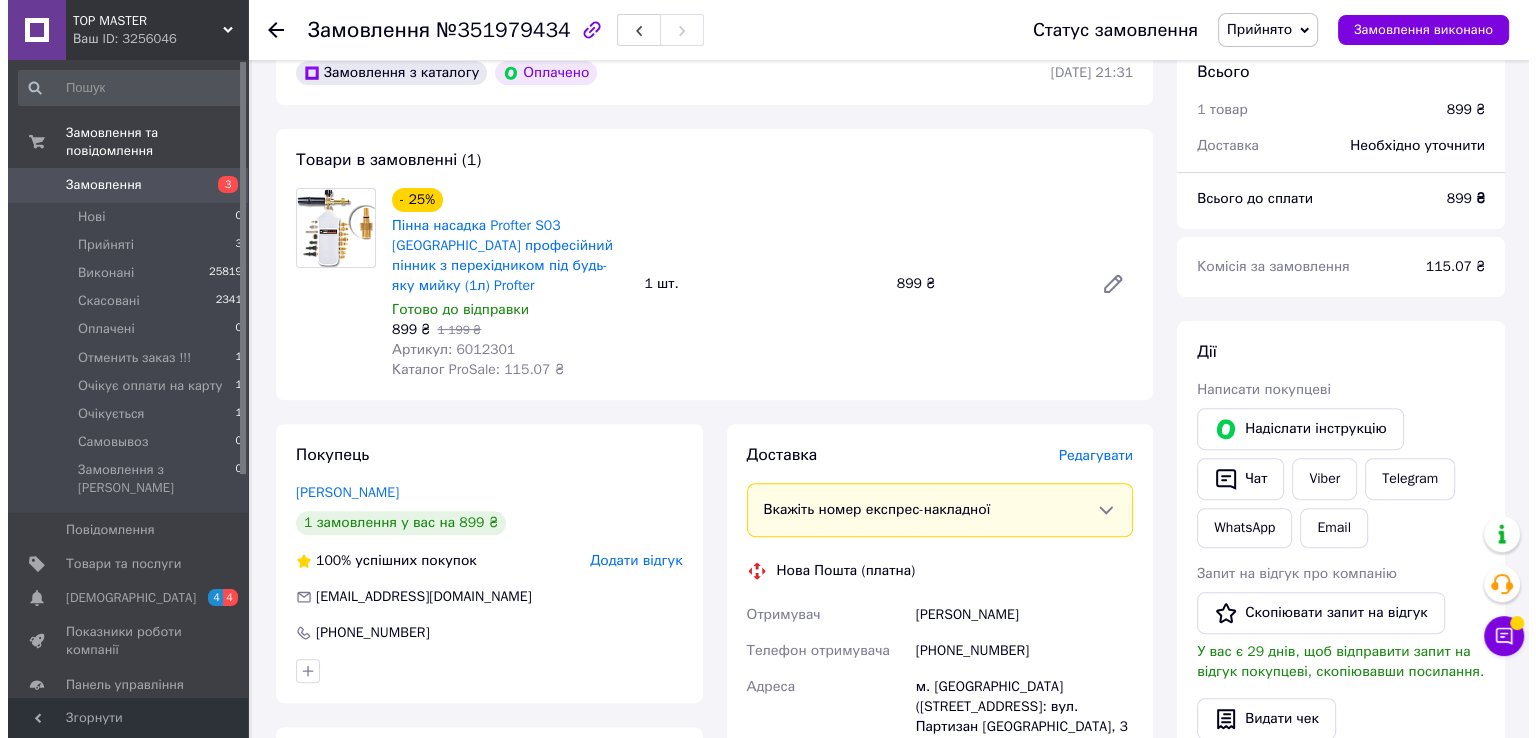 scroll, scrollTop: 700, scrollLeft: 0, axis: vertical 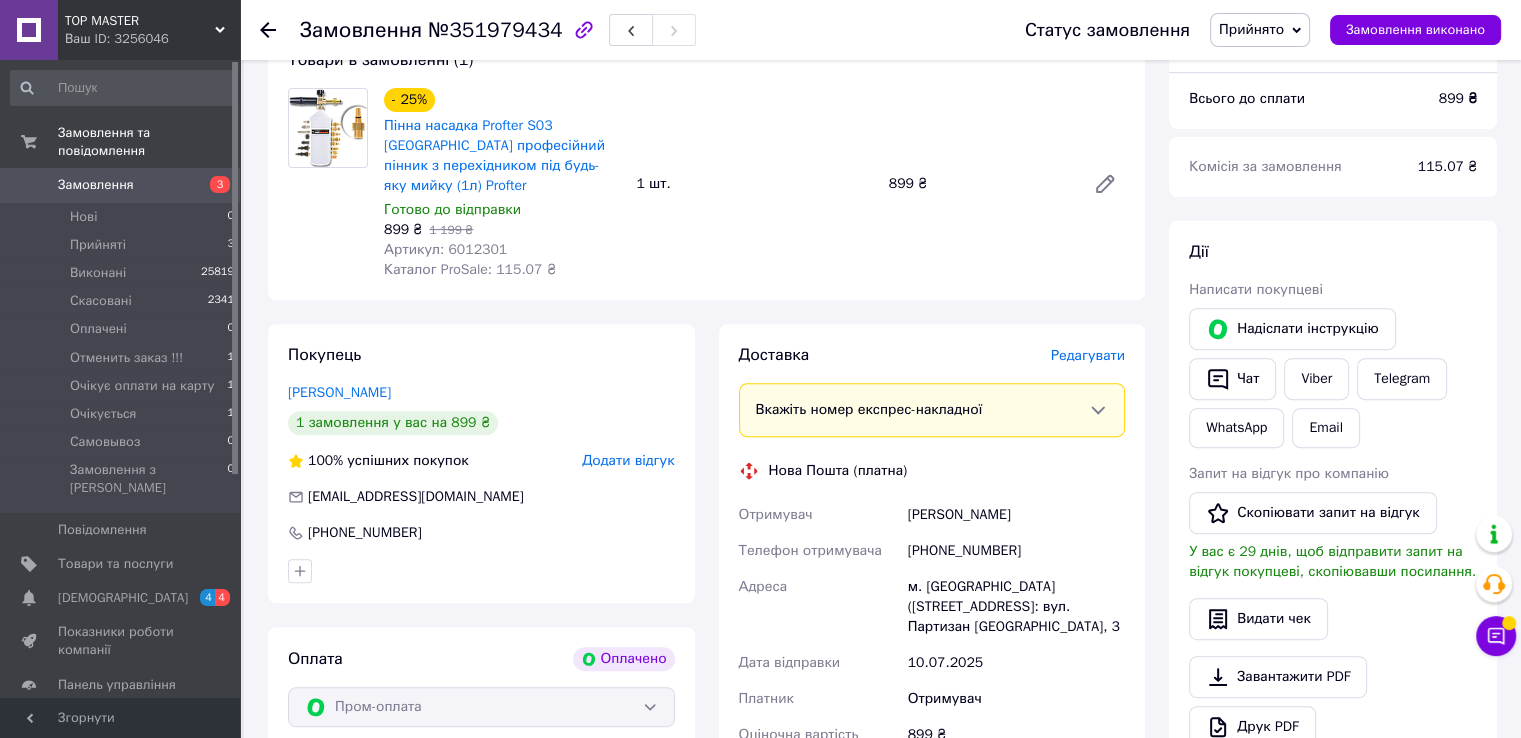 click on "Редагувати" at bounding box center [1088, 355] 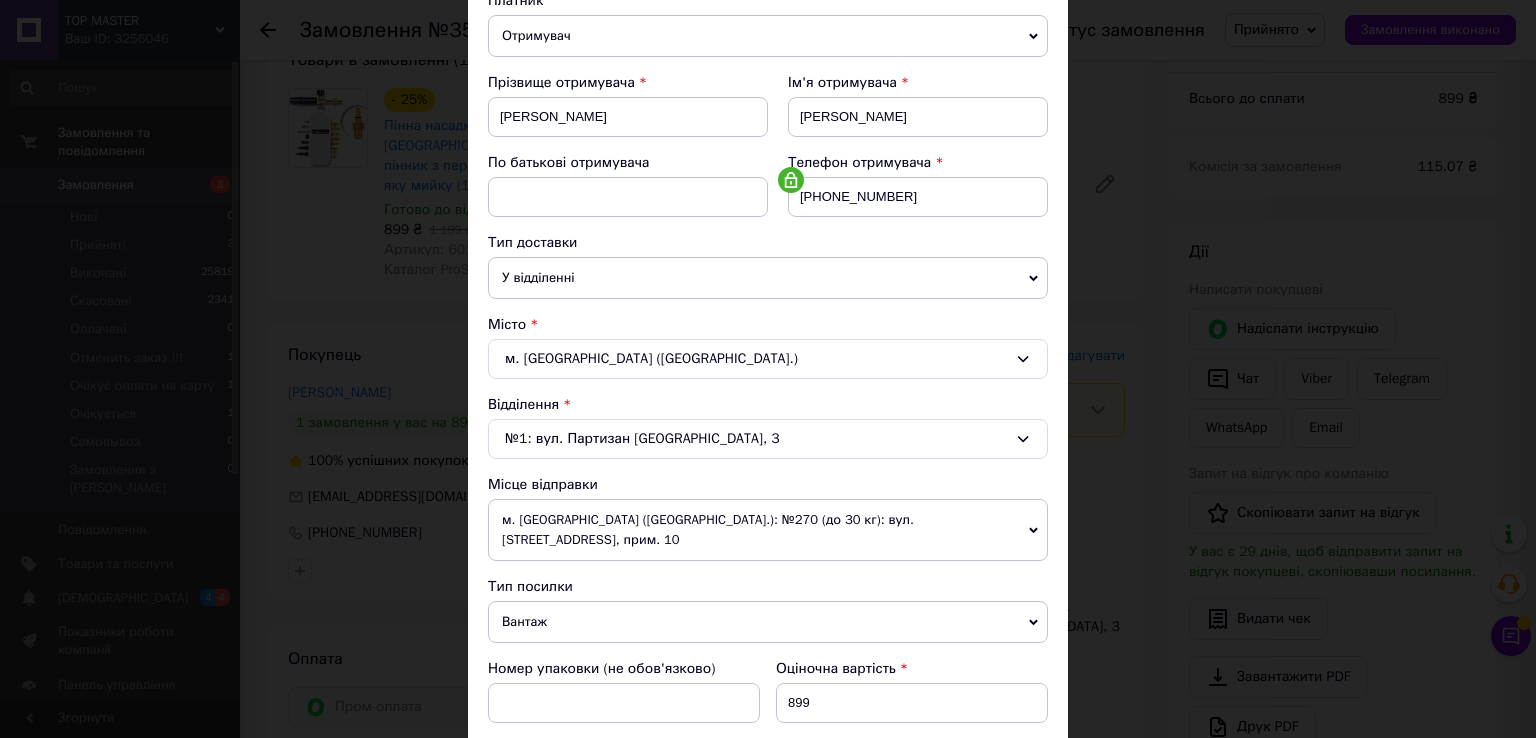 scroll, scrollTop: 300, scrollLeft: 0, axis: vertical 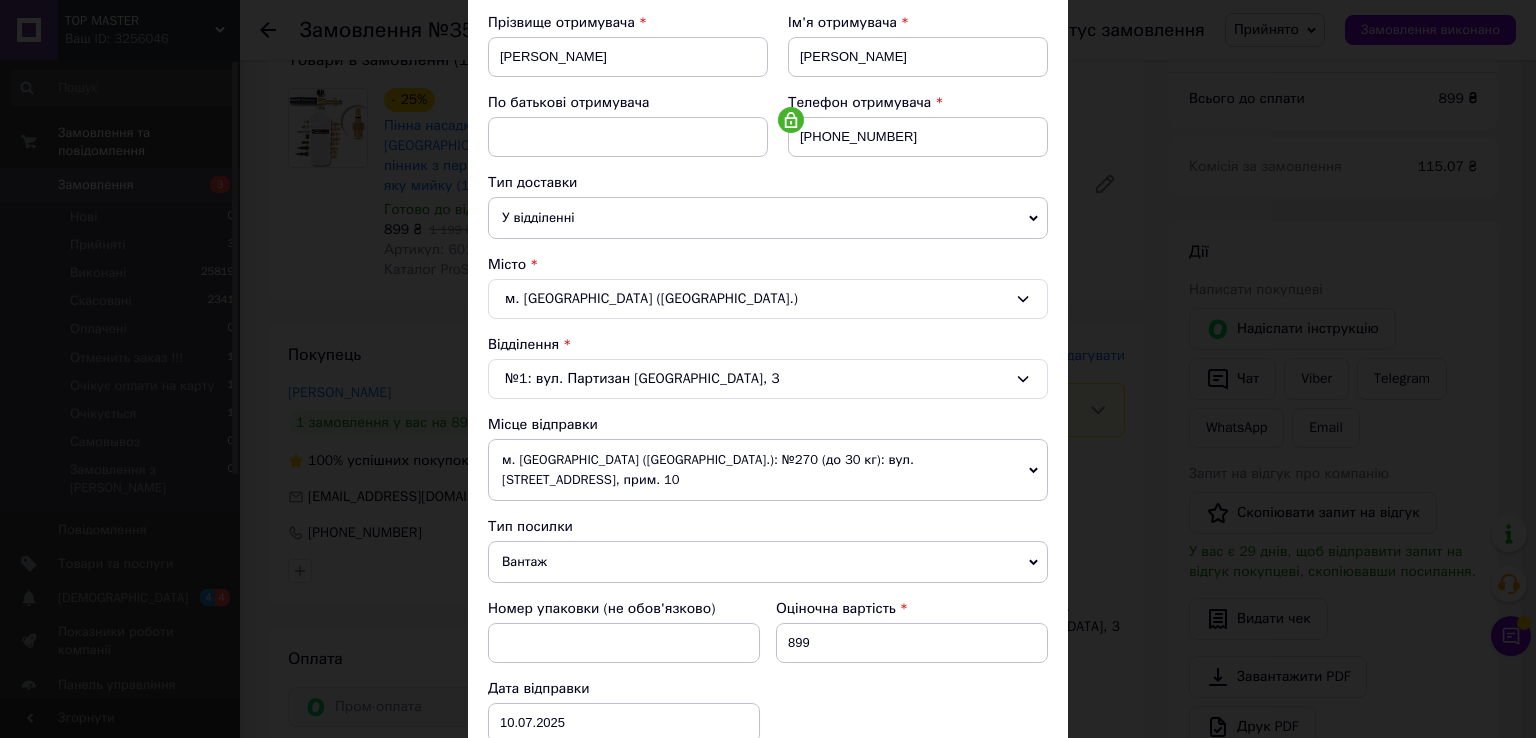 click on "м. [GEOGRAPHIC_DATA] ([GEOGRAPHIC_DATA].): №270 (до 30 кг): вул. [STREET_ADDRESS], прим. 10" at bounding box center (768, 470) 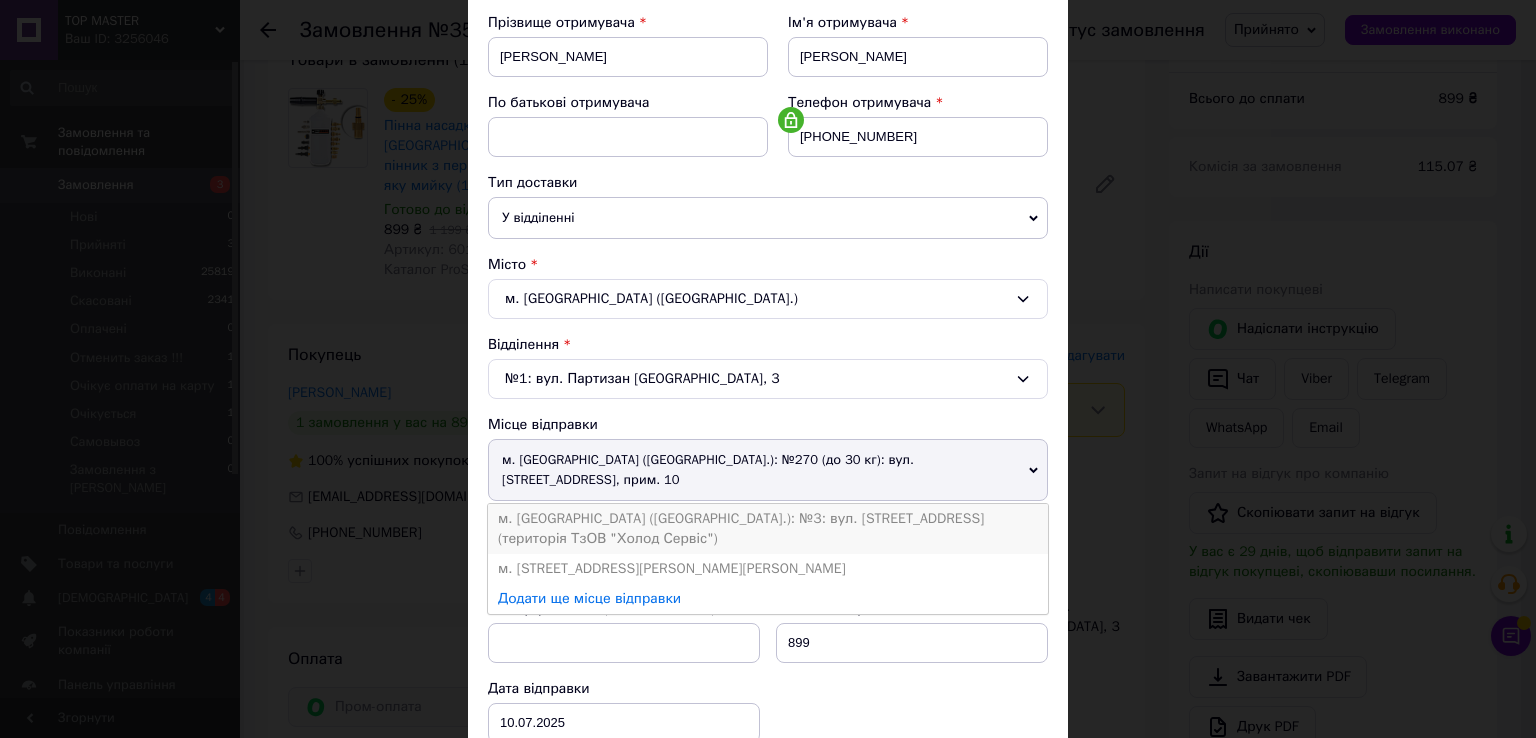 click on "м. [GEOGRAPHIC_DATA] ([GEOGRAPHIC_DATA].): №3: вул. [STREET_ADDRESS] (територія ТзОВ "Холод Сервіс")" at bounding box center [768, 529] 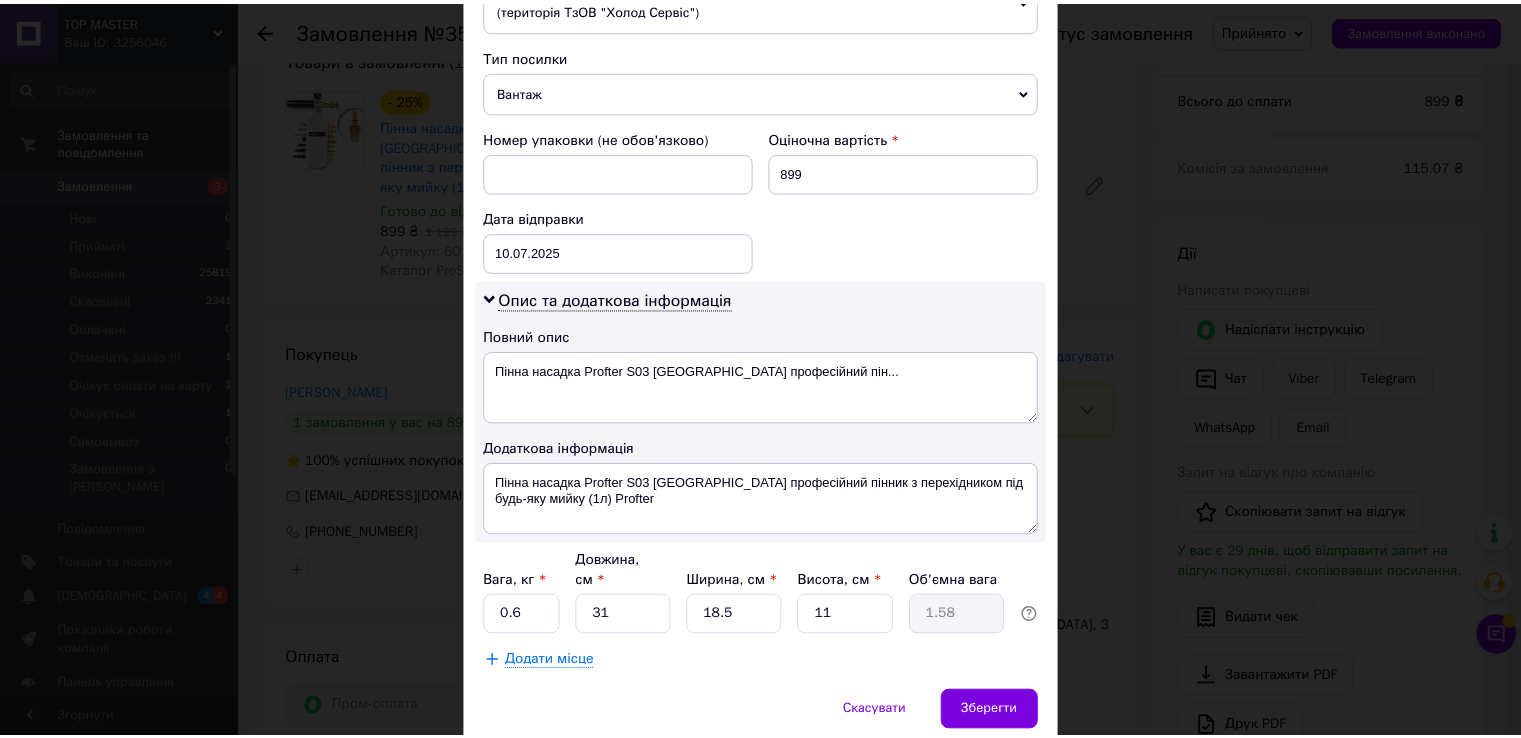 scroll, scrollTop: 800, scrollLeft: 0, axis: vertical 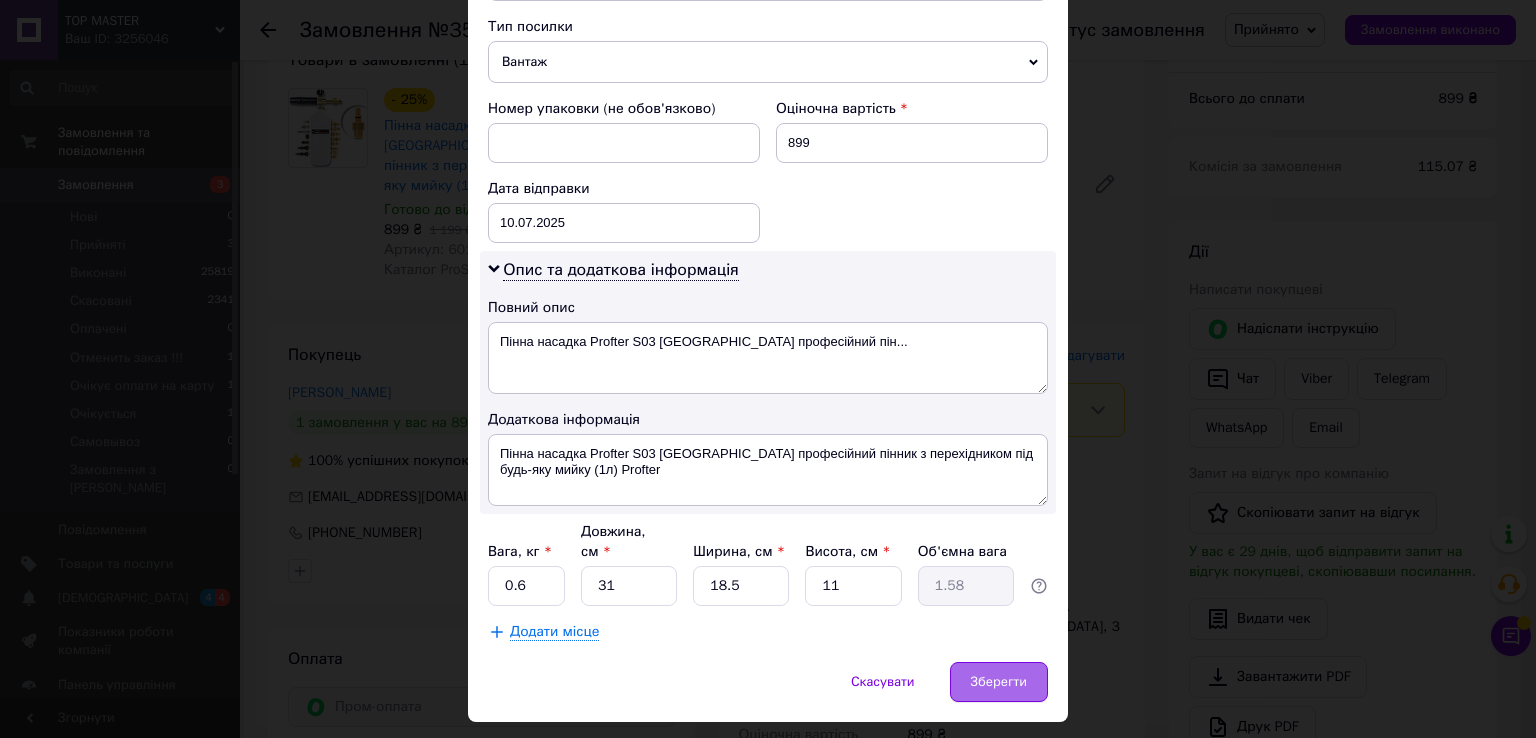 click on "Зберегти" at bounding box center (999, 682) 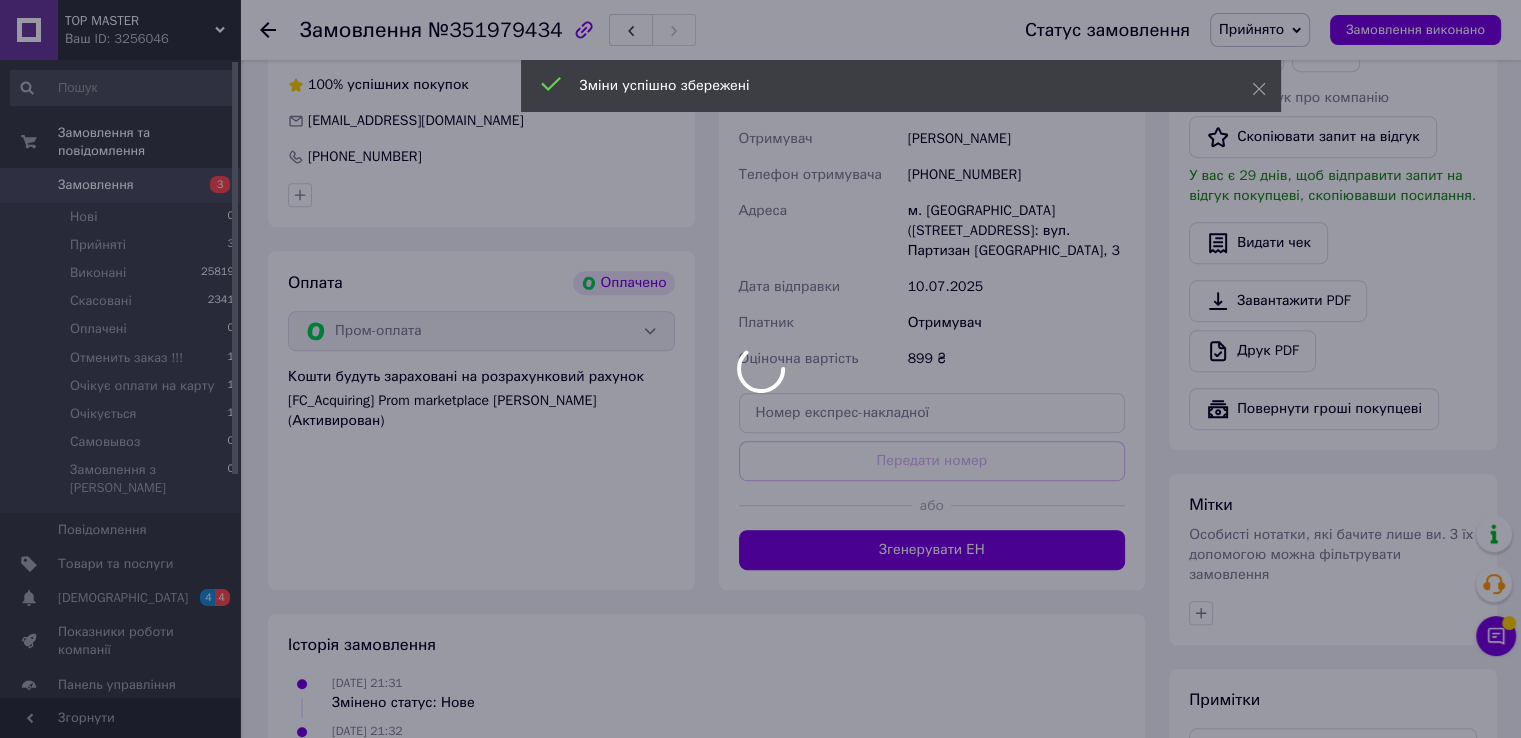 scroll, scrollTop: 1100, scrollLeft: 0, axis: vertical 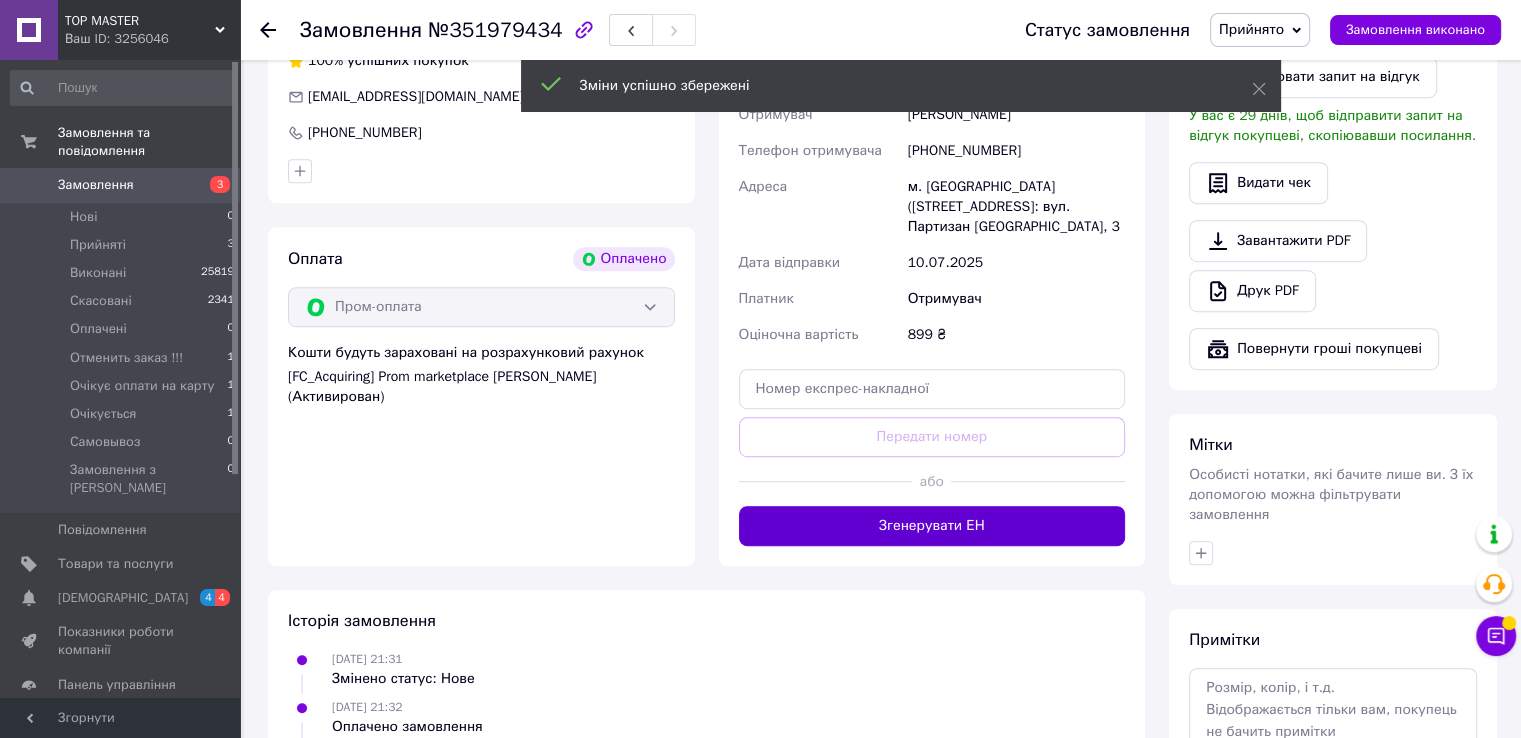click on "Згенерувати ЕН" at bounding box center [932, 526] 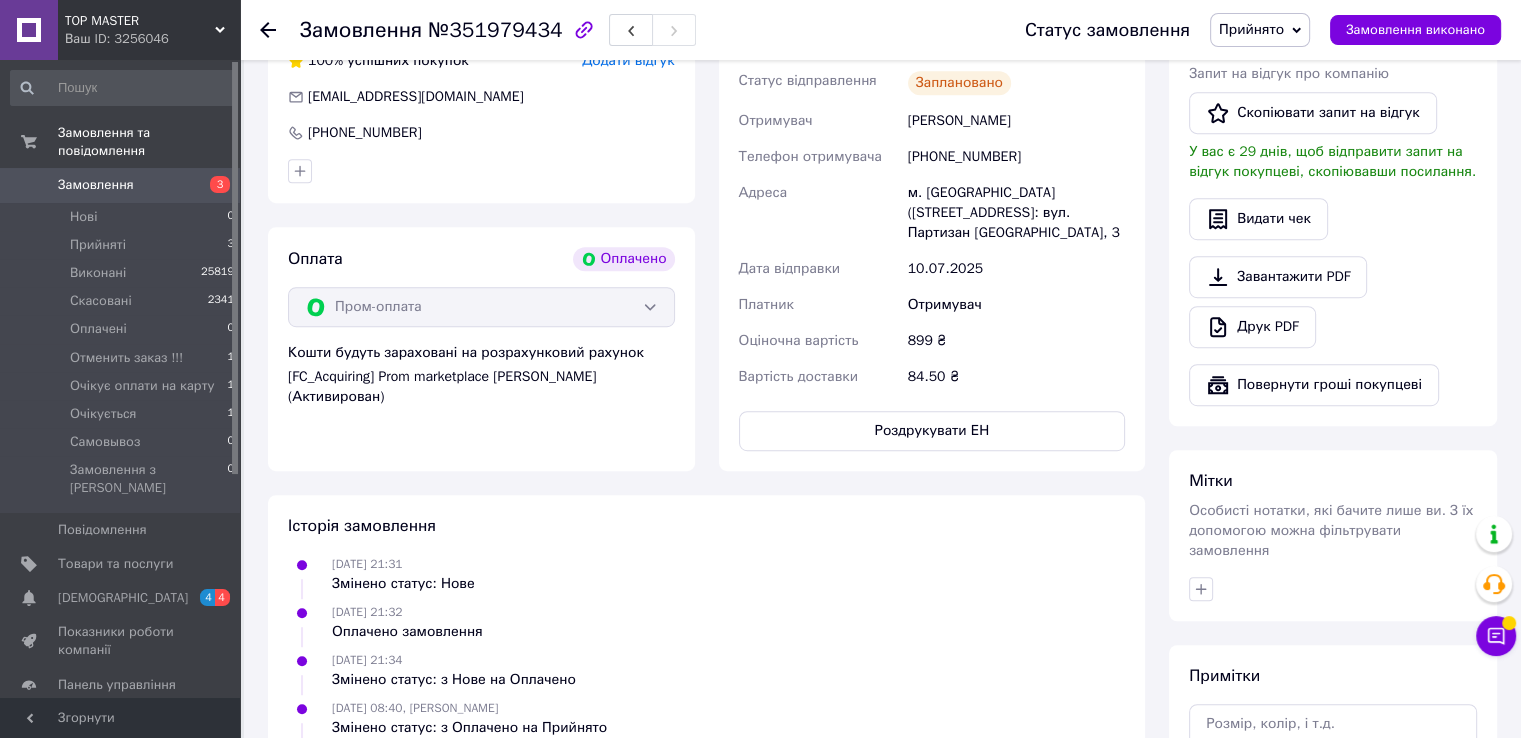click on "Історія замовлення" at bounding box center [706, 526] 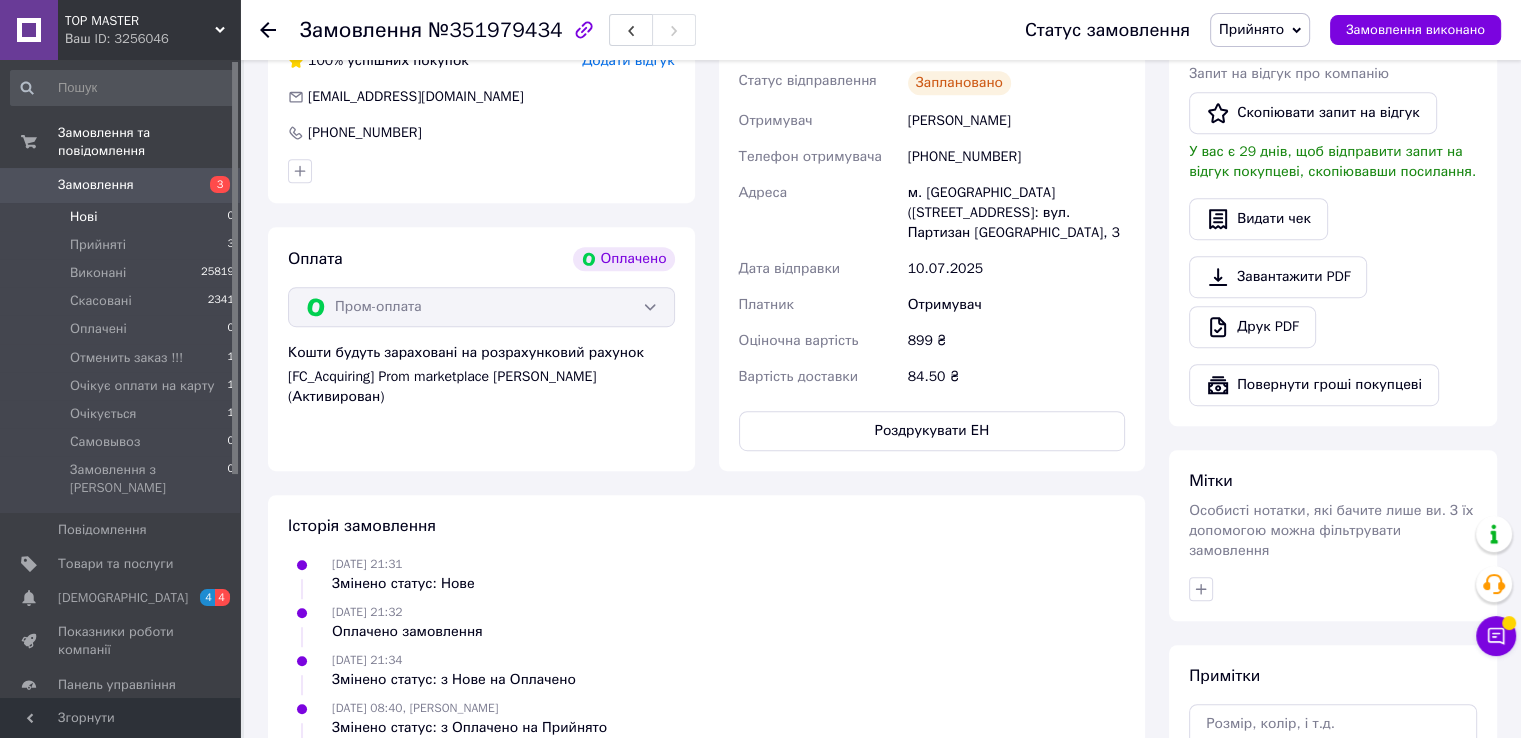 click on "Нові" at bounding box center [83, 217] 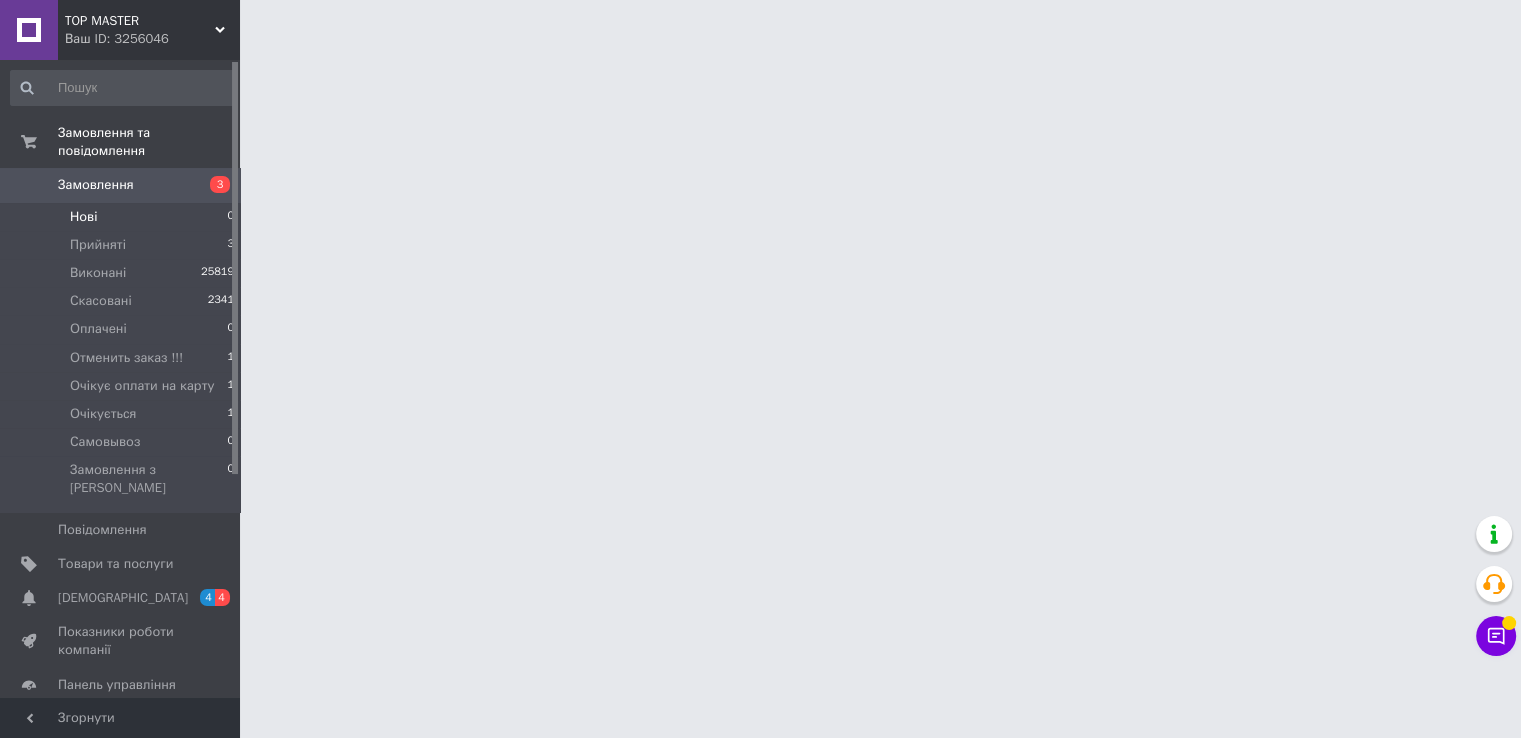 scroll, scrollTop: 0, scrollLeft: 0, axis: both 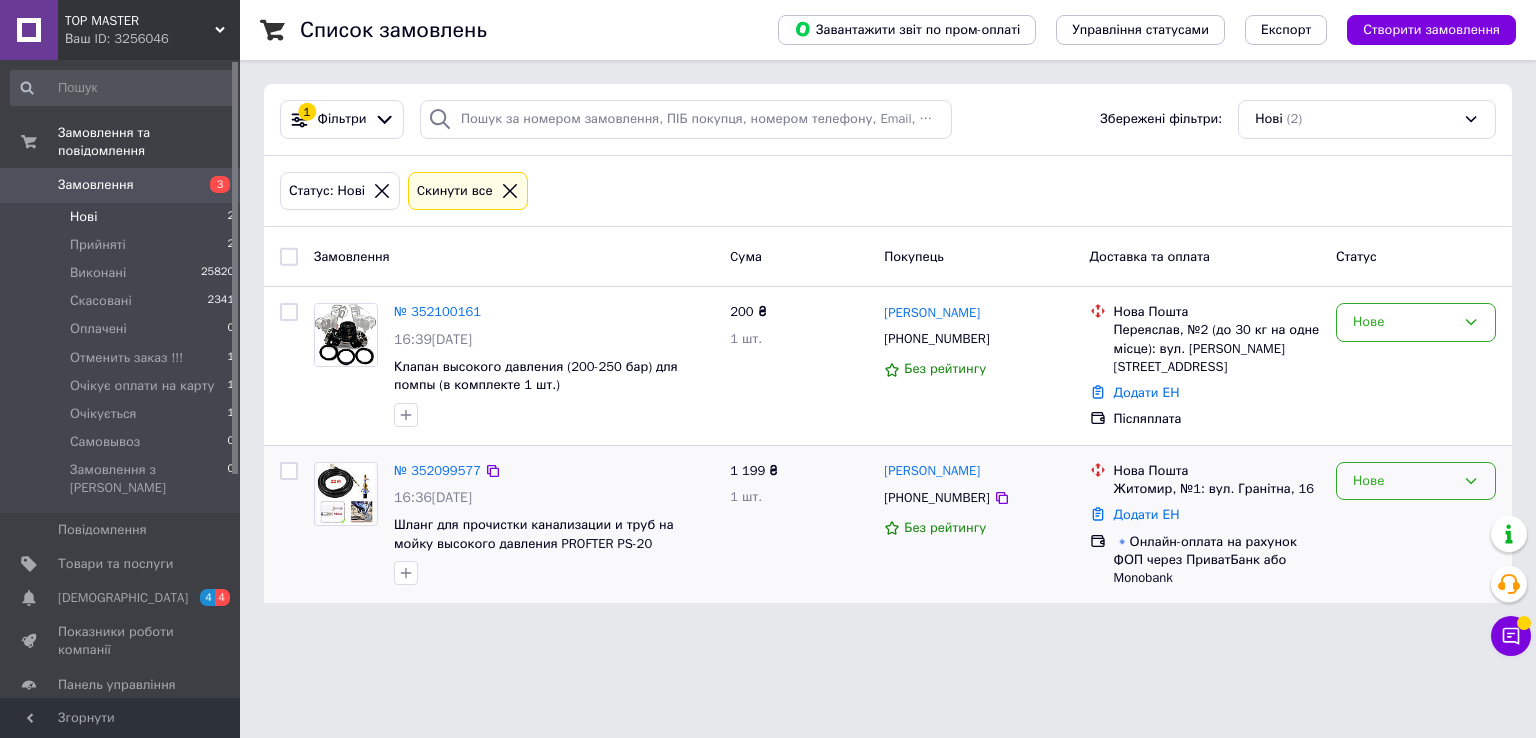 click on "Нове" at bounding box center [1404, 481] 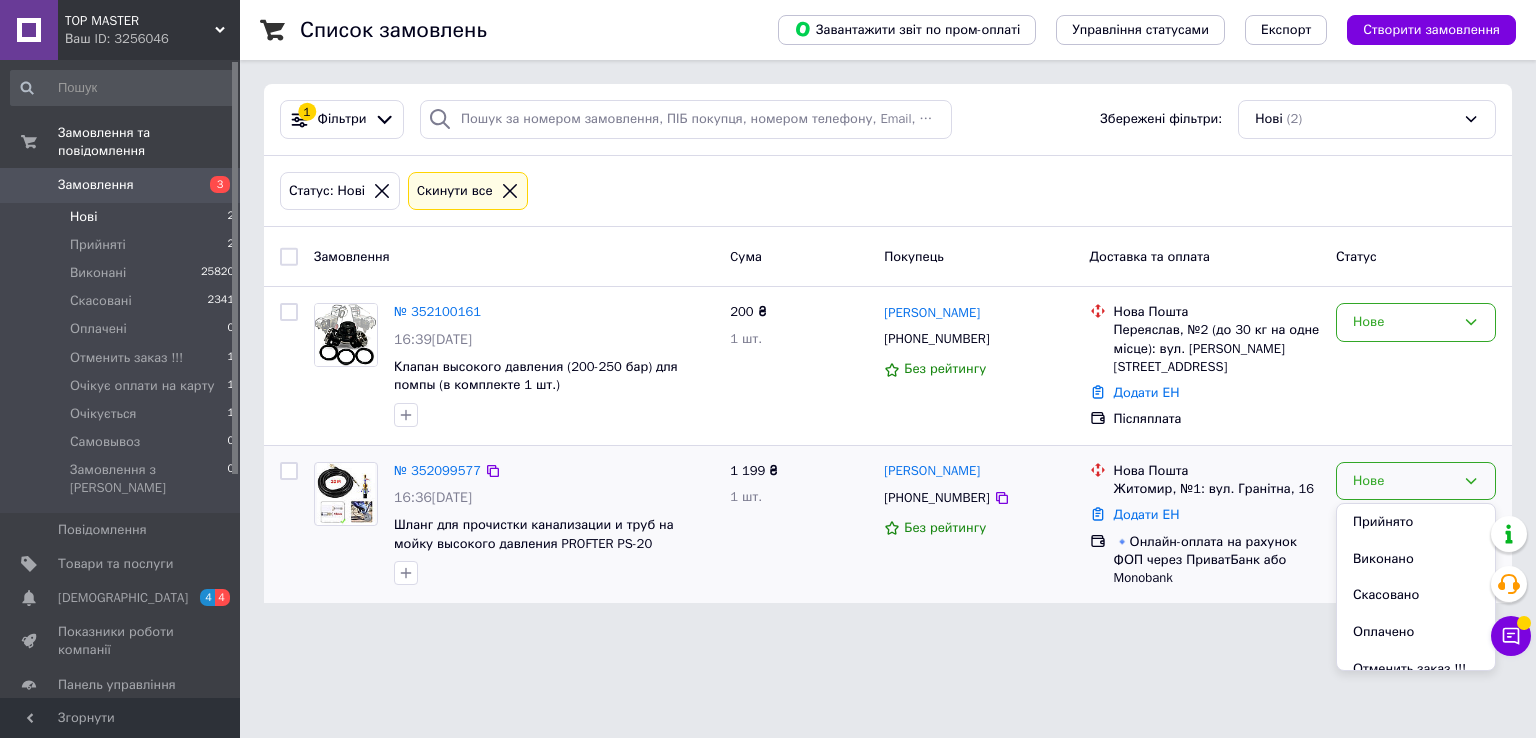 click on "Прийнято" at bounding box center (1416, 522) 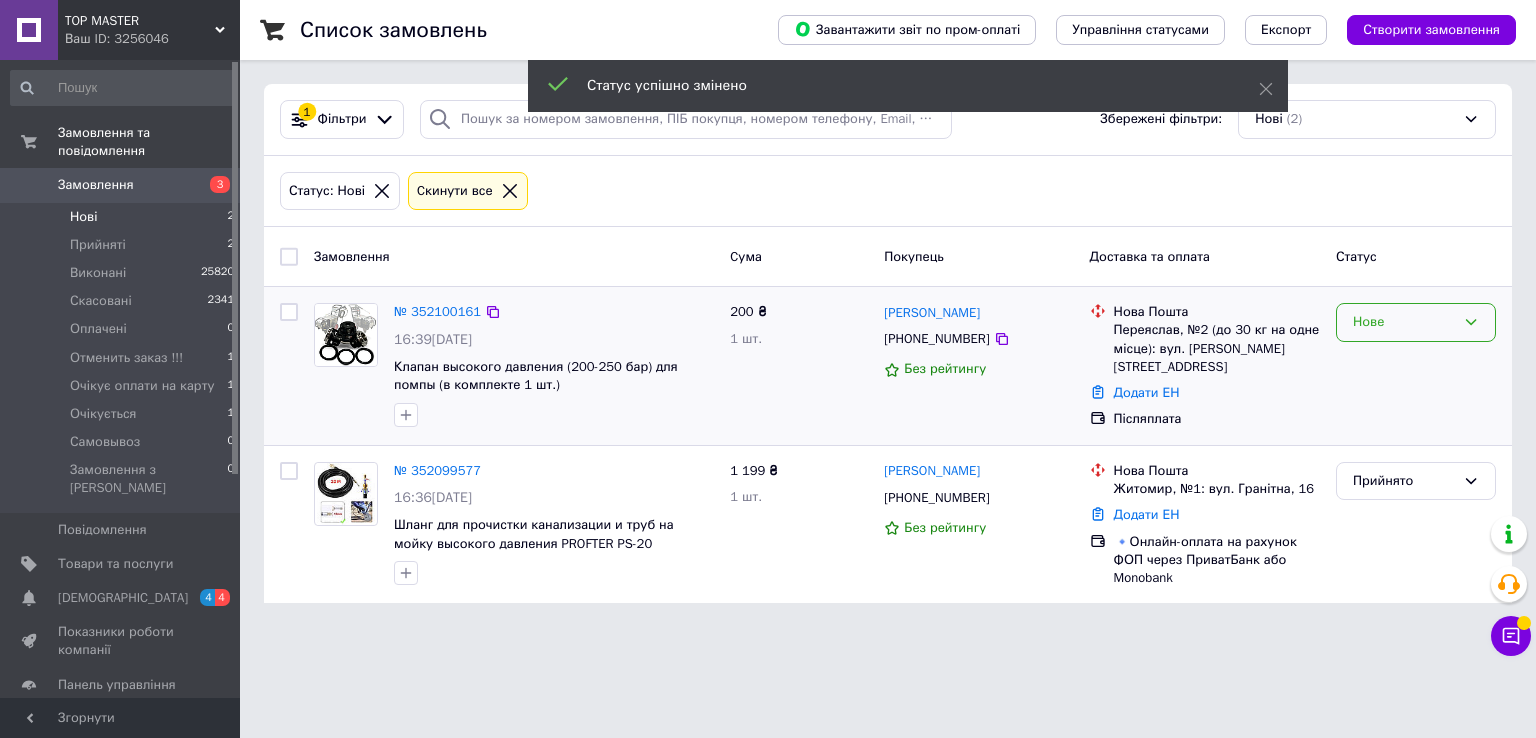 click on "Нове" at bounding box center [1404, 322] 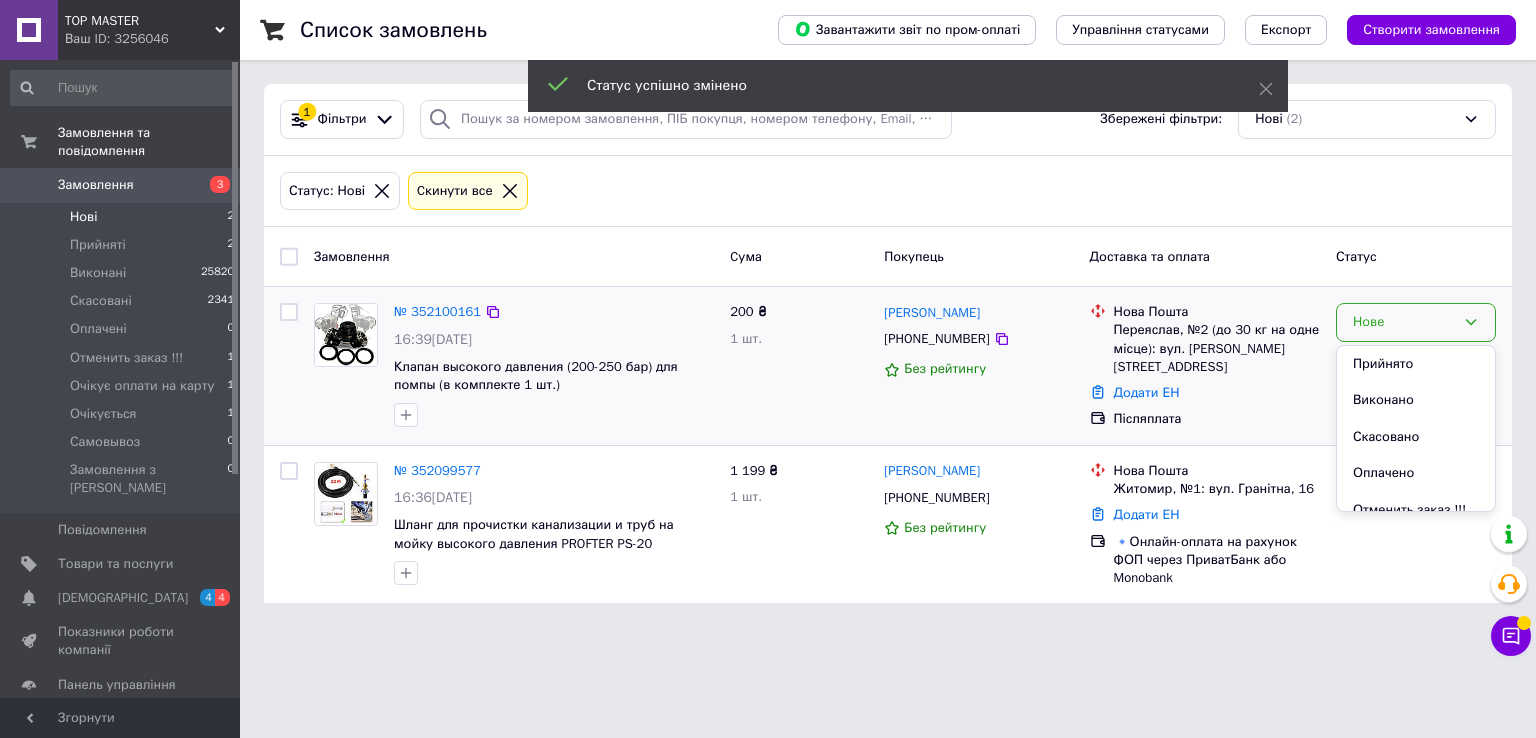 click on "Прийнято" at bounding box center (1416, 364) 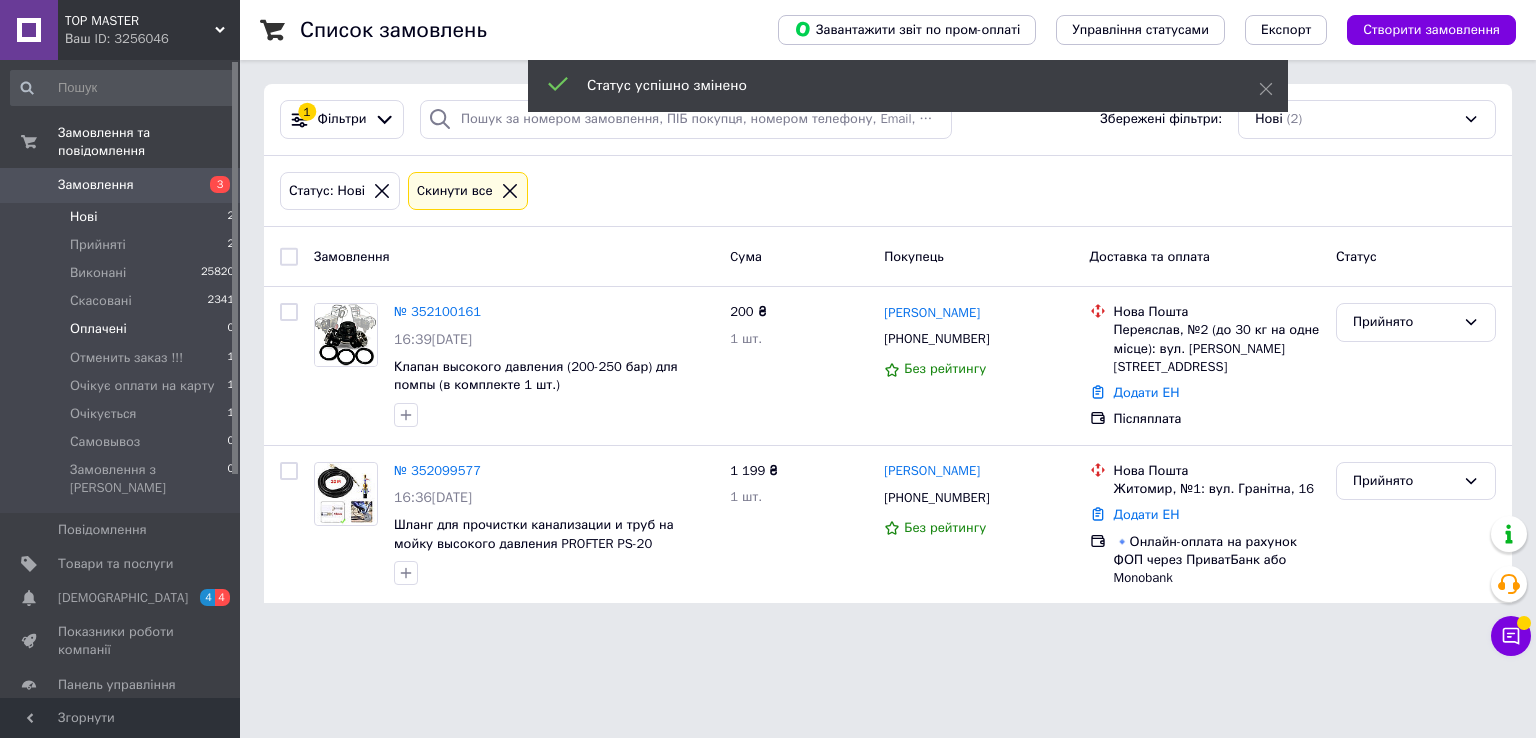 click on "Оплачені 0" at bounding box center [123, 329] 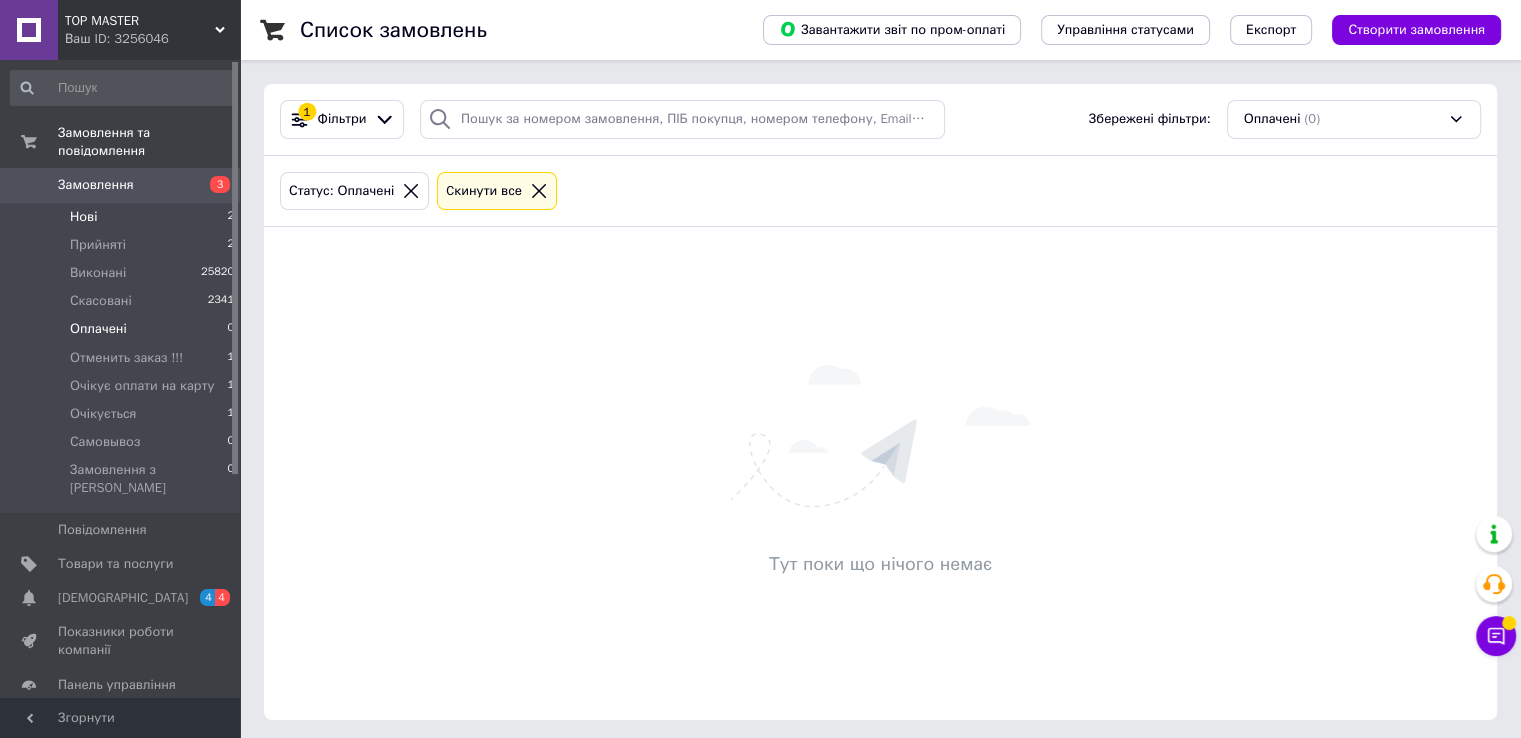 click on "Нові 2" at bounding box center [123, 217] 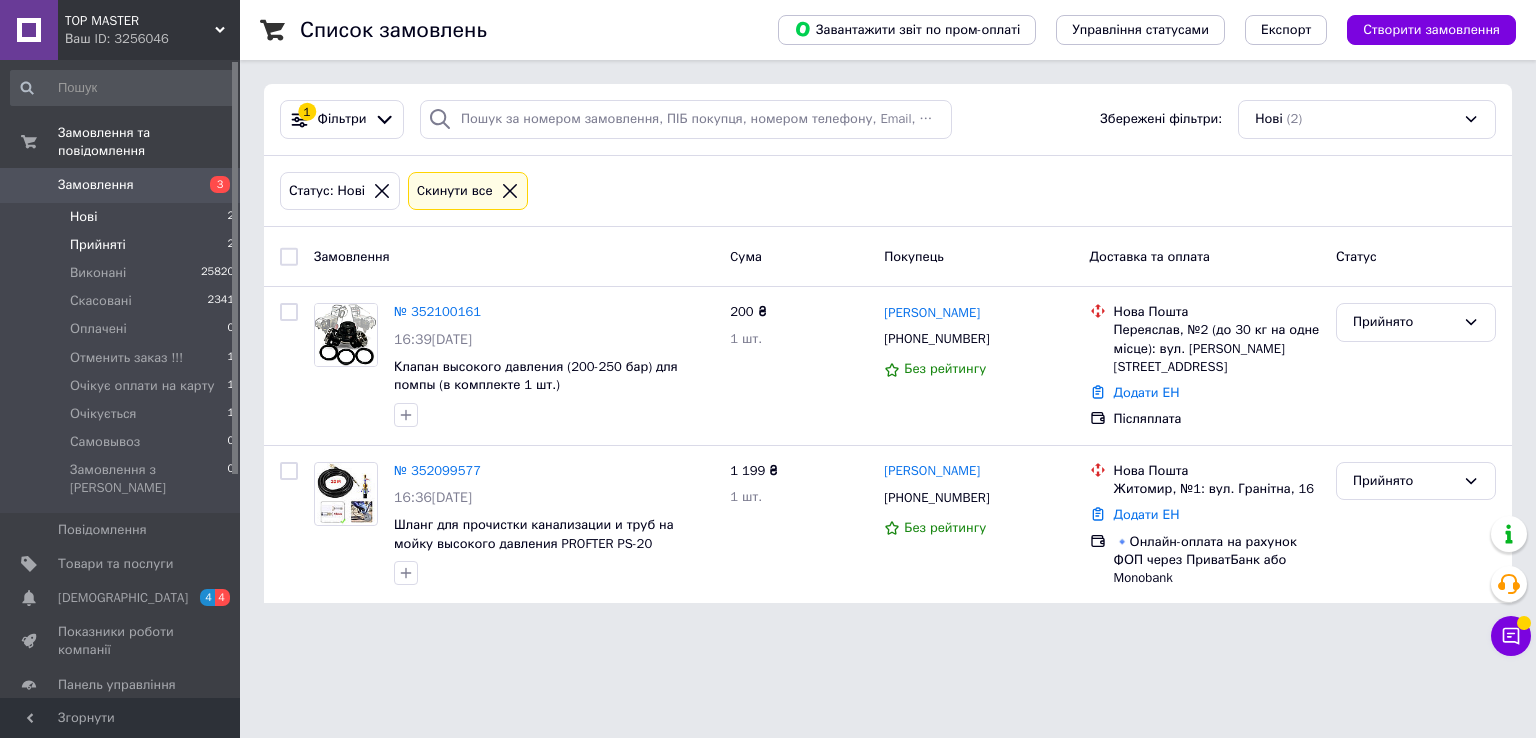 click on "Прийняті 2" at bounding box center [123, 245] 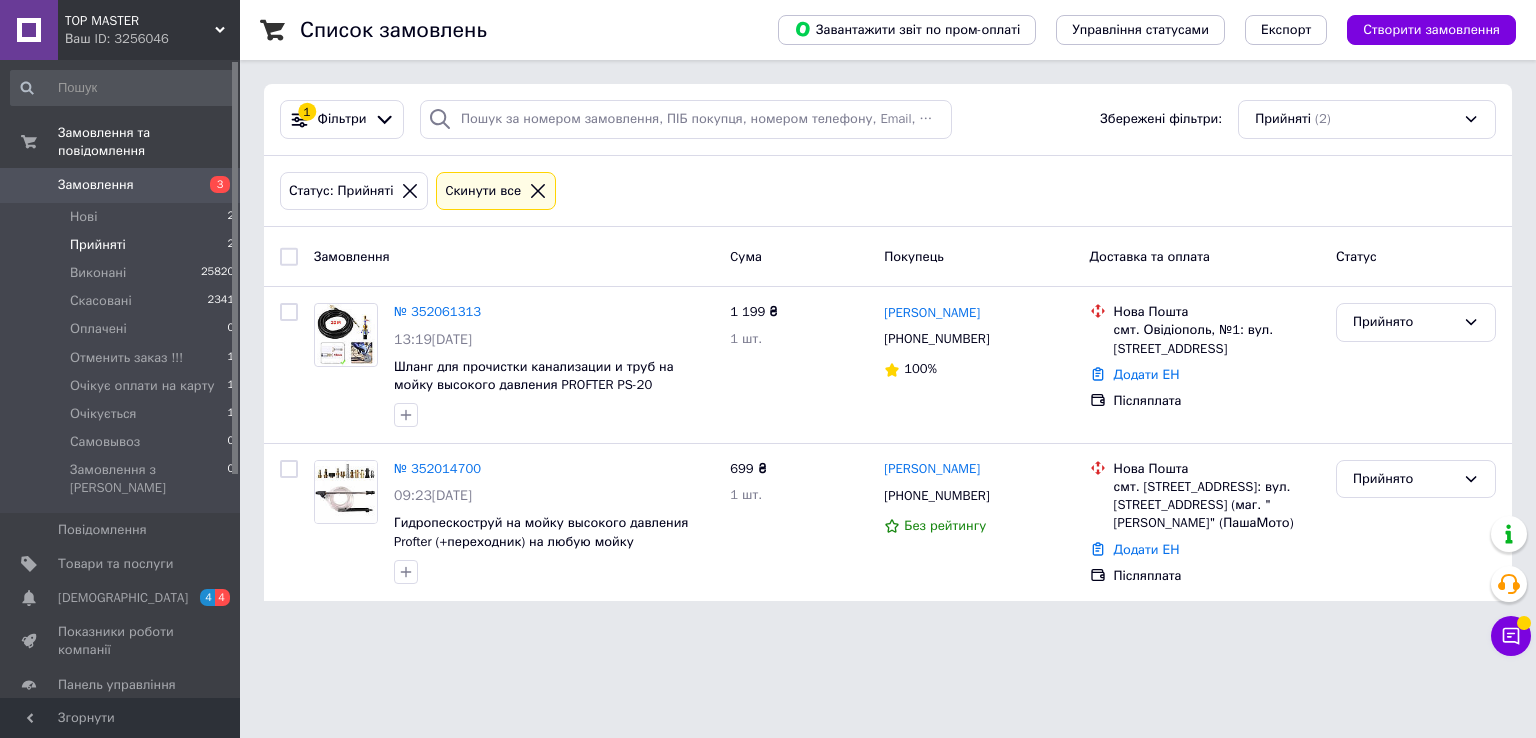 click 